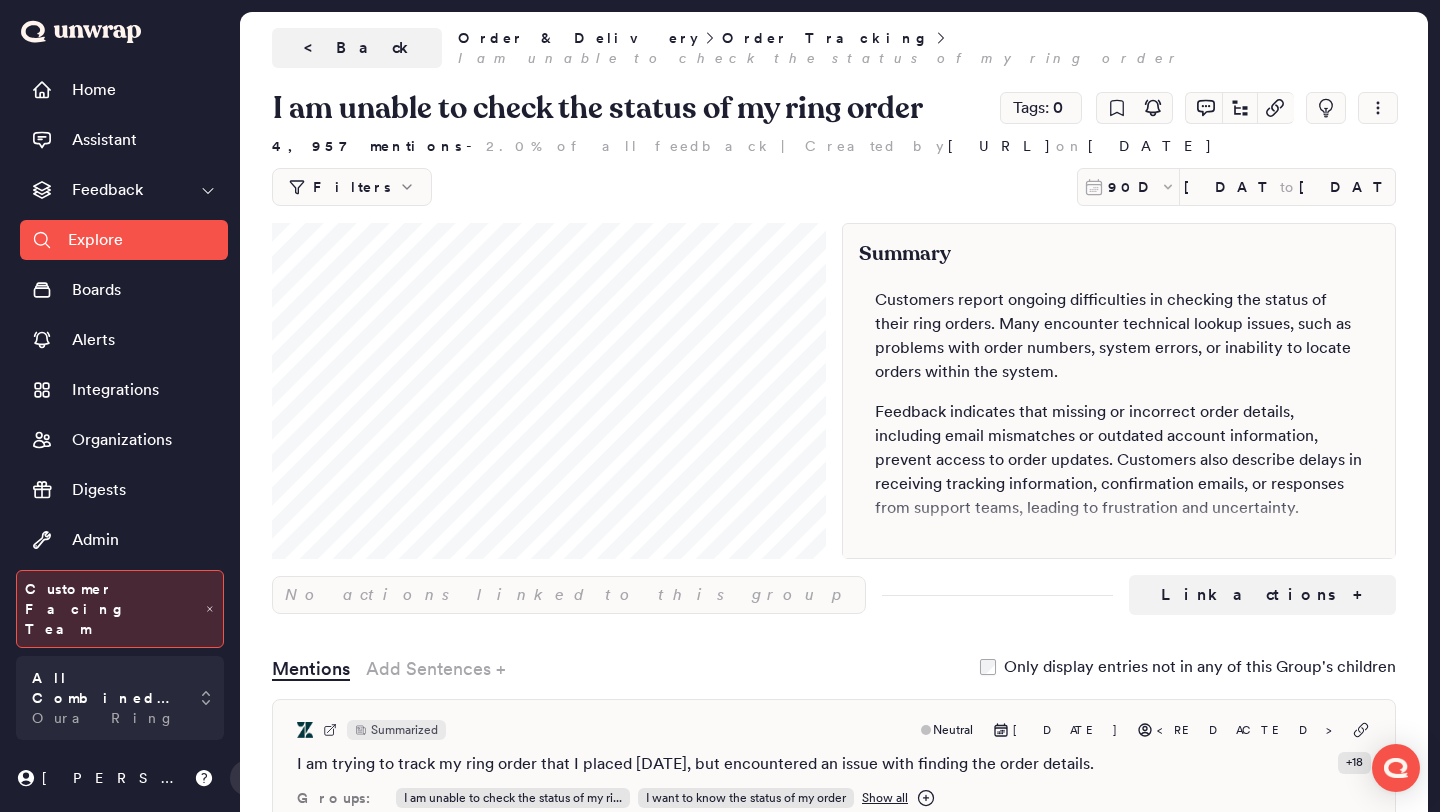 scroll, scrollTop: 0, scrollLeft: 0, axis: both 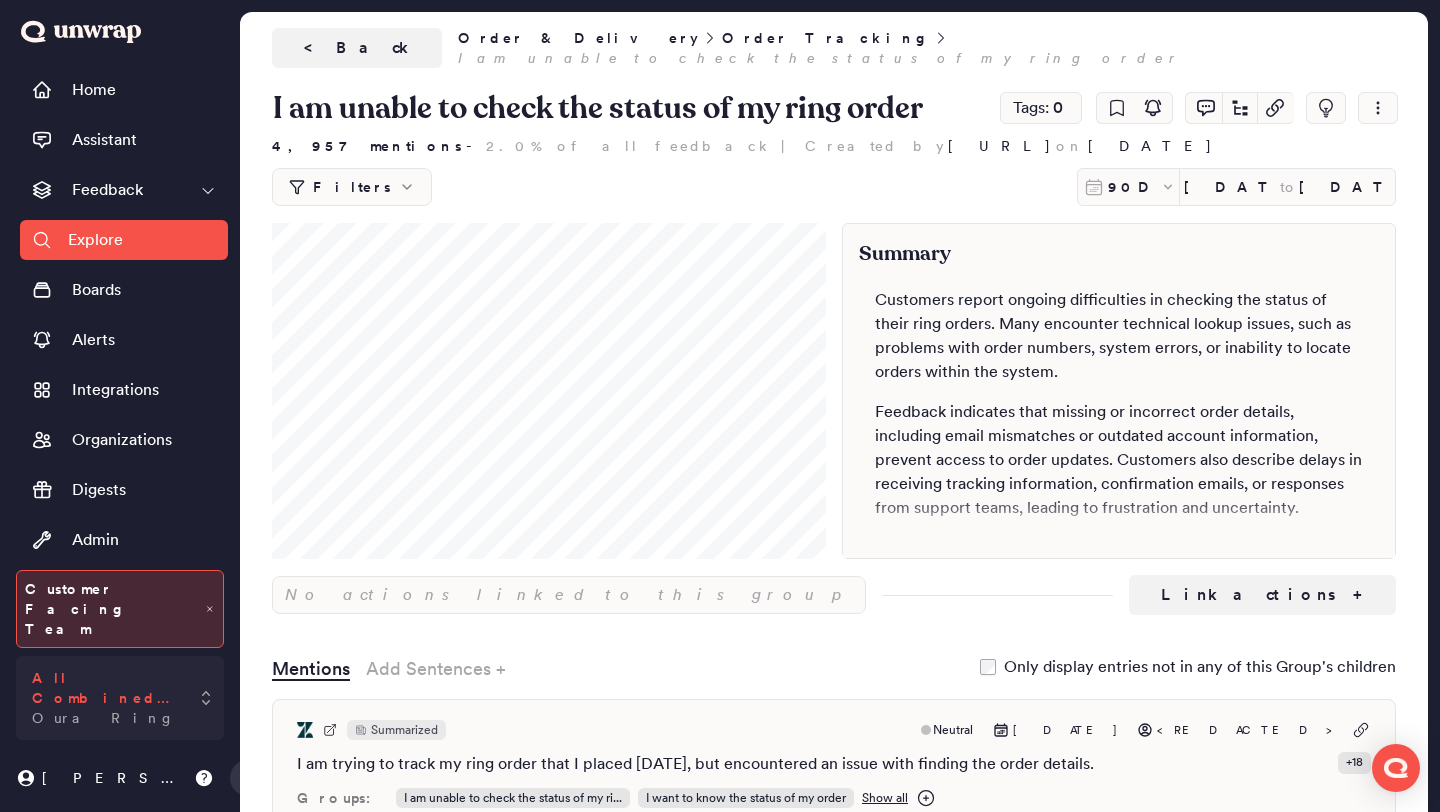click on "Oura Ring" at bounding box center (103, 718) 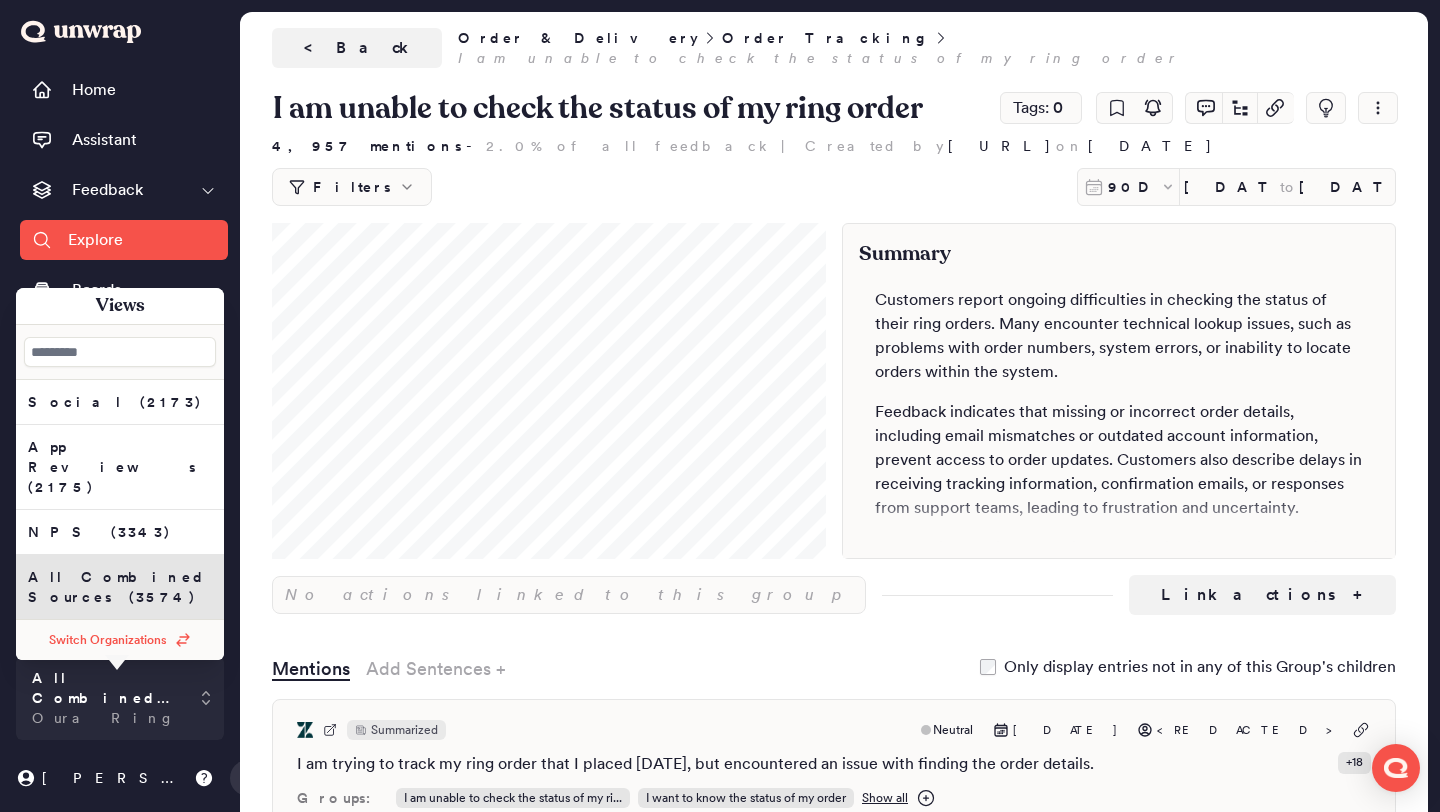 click on "Switch Organizations" at bounding box center [108, 640] 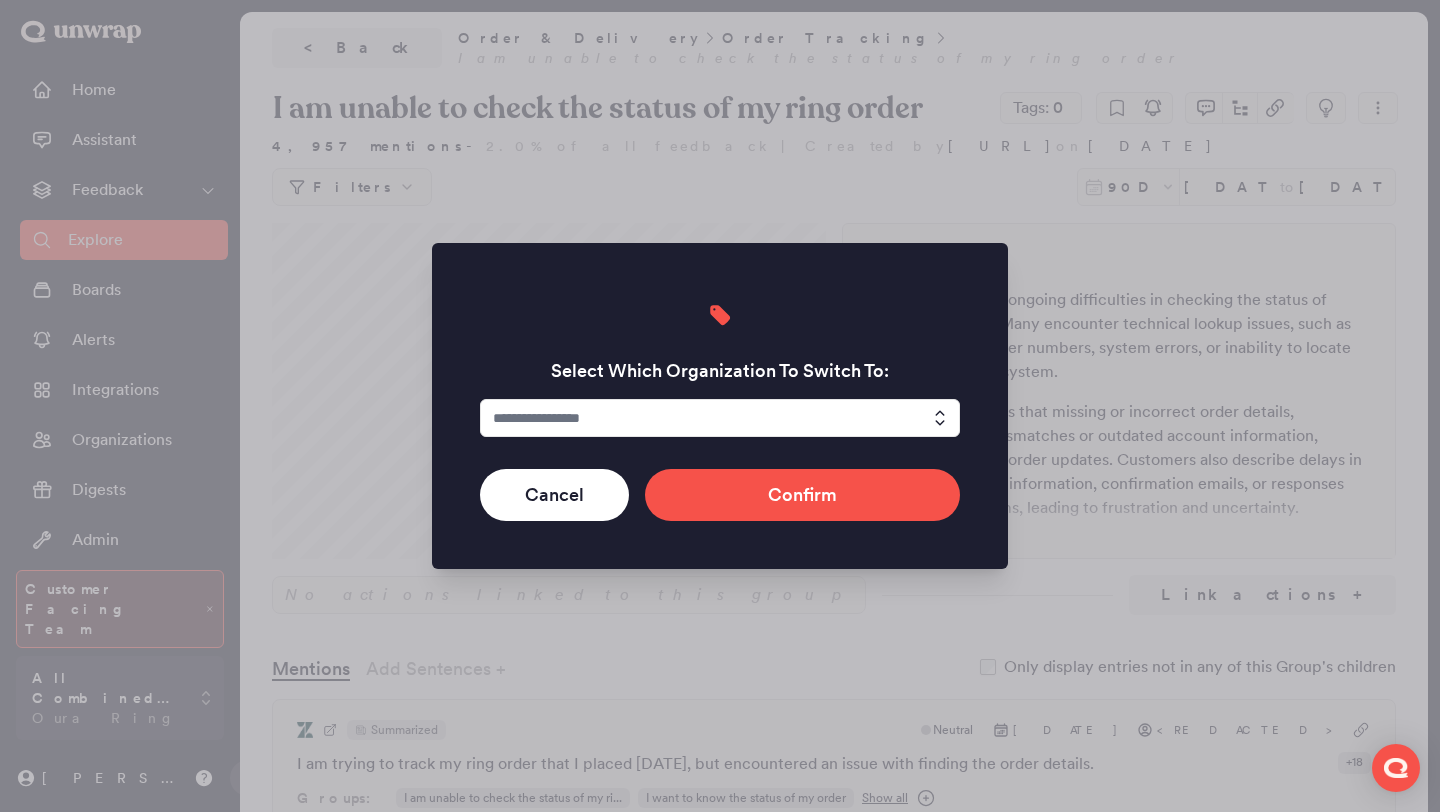 click at bounding box center [720, 418] 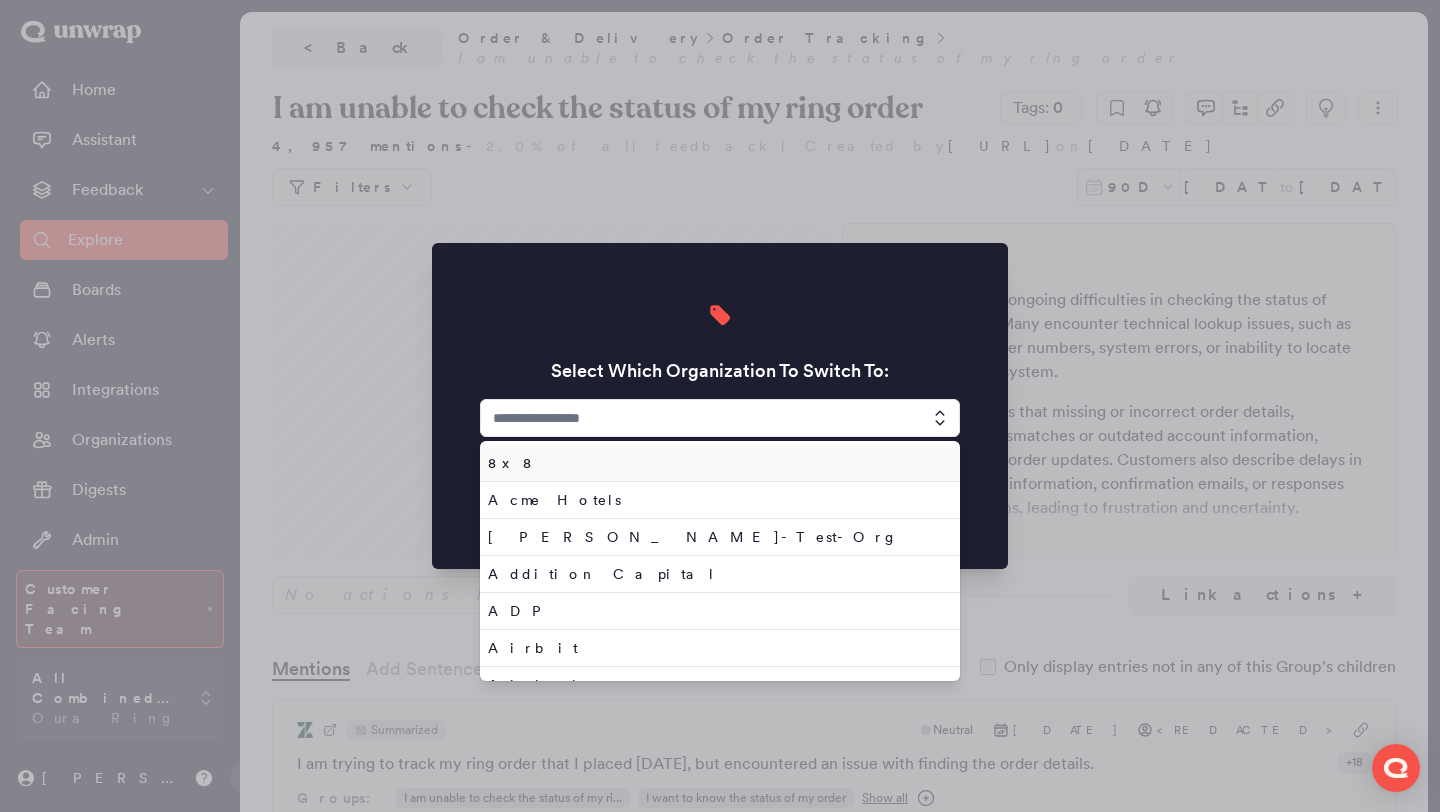 click at bounding box center (720, 418) 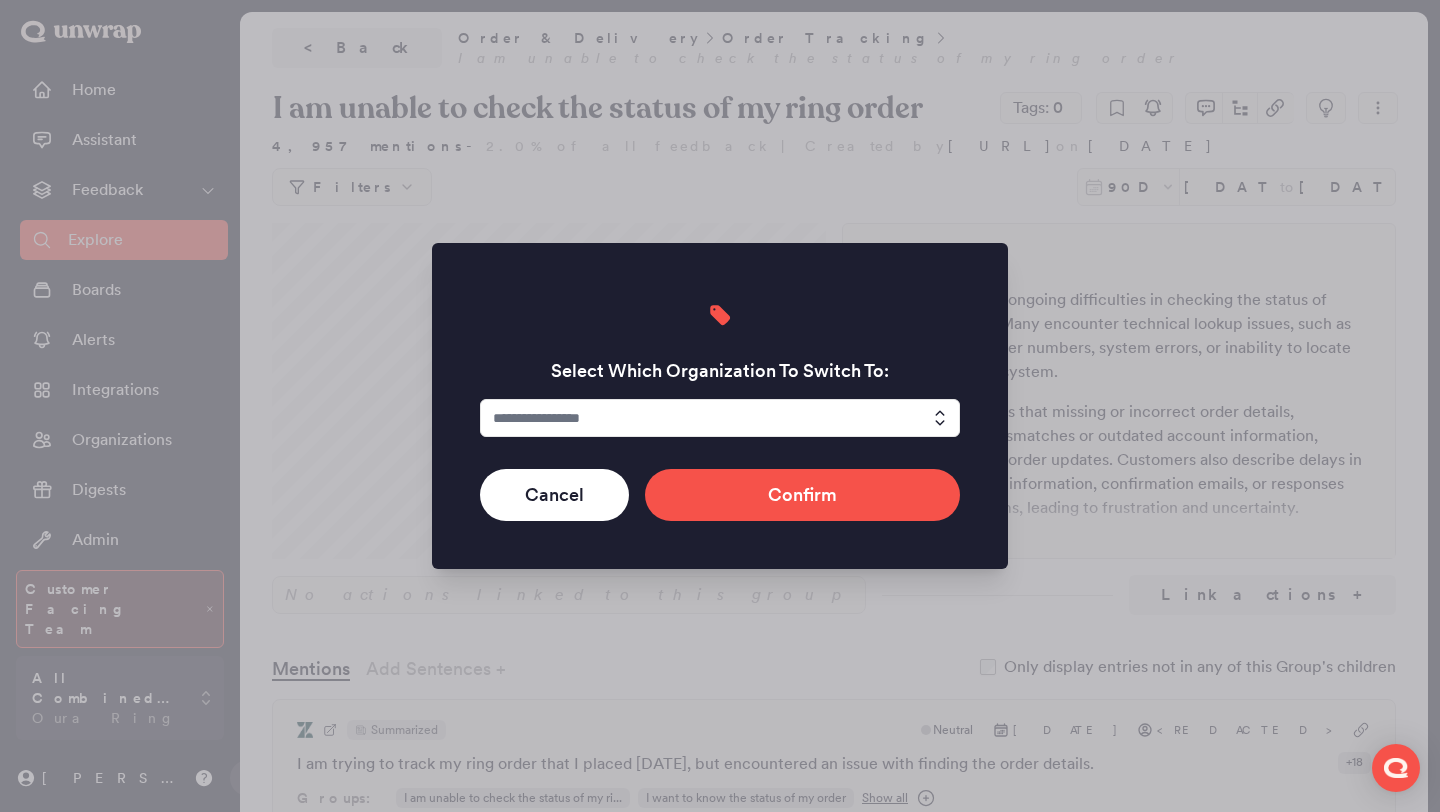 click at bounding box center [720, 418] 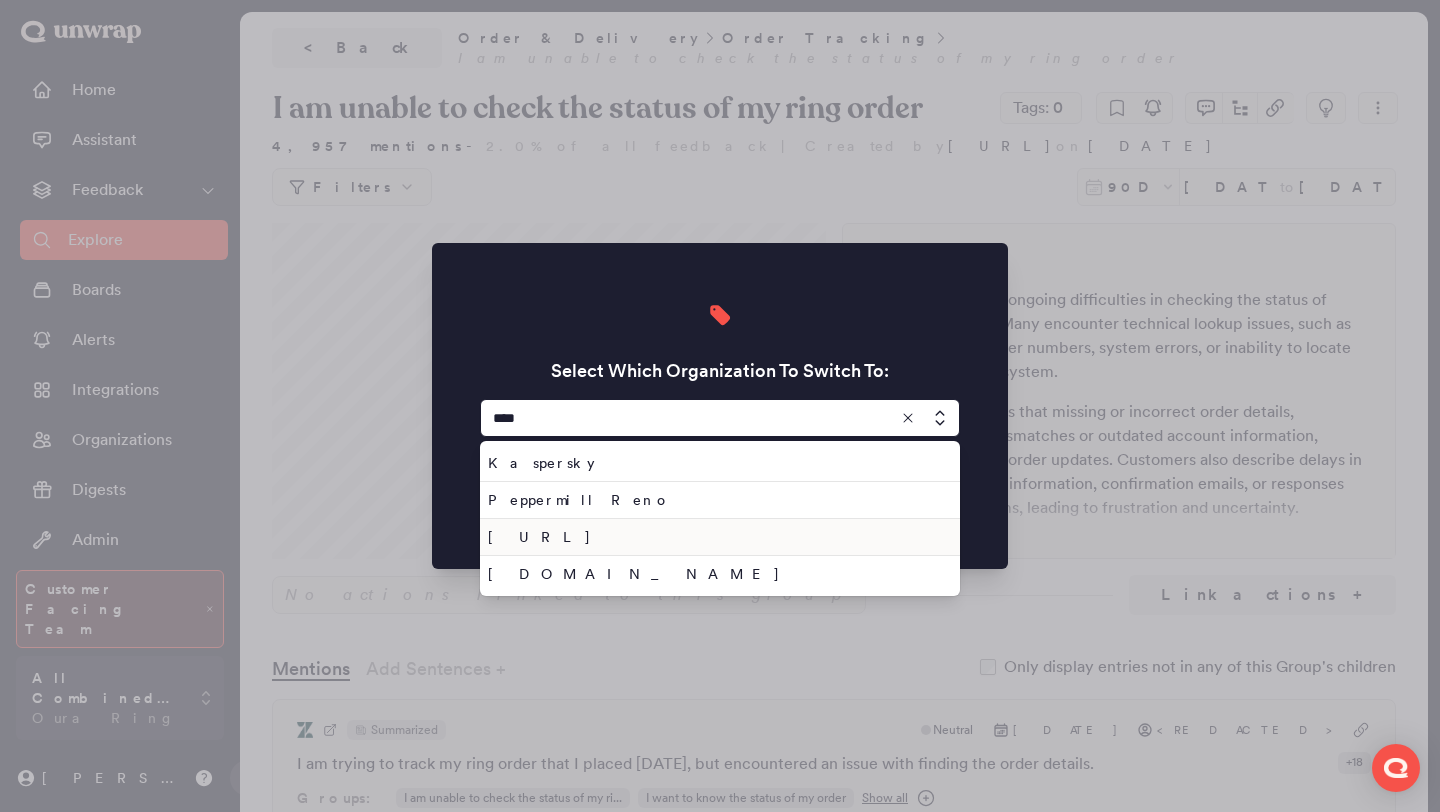 type on "****" 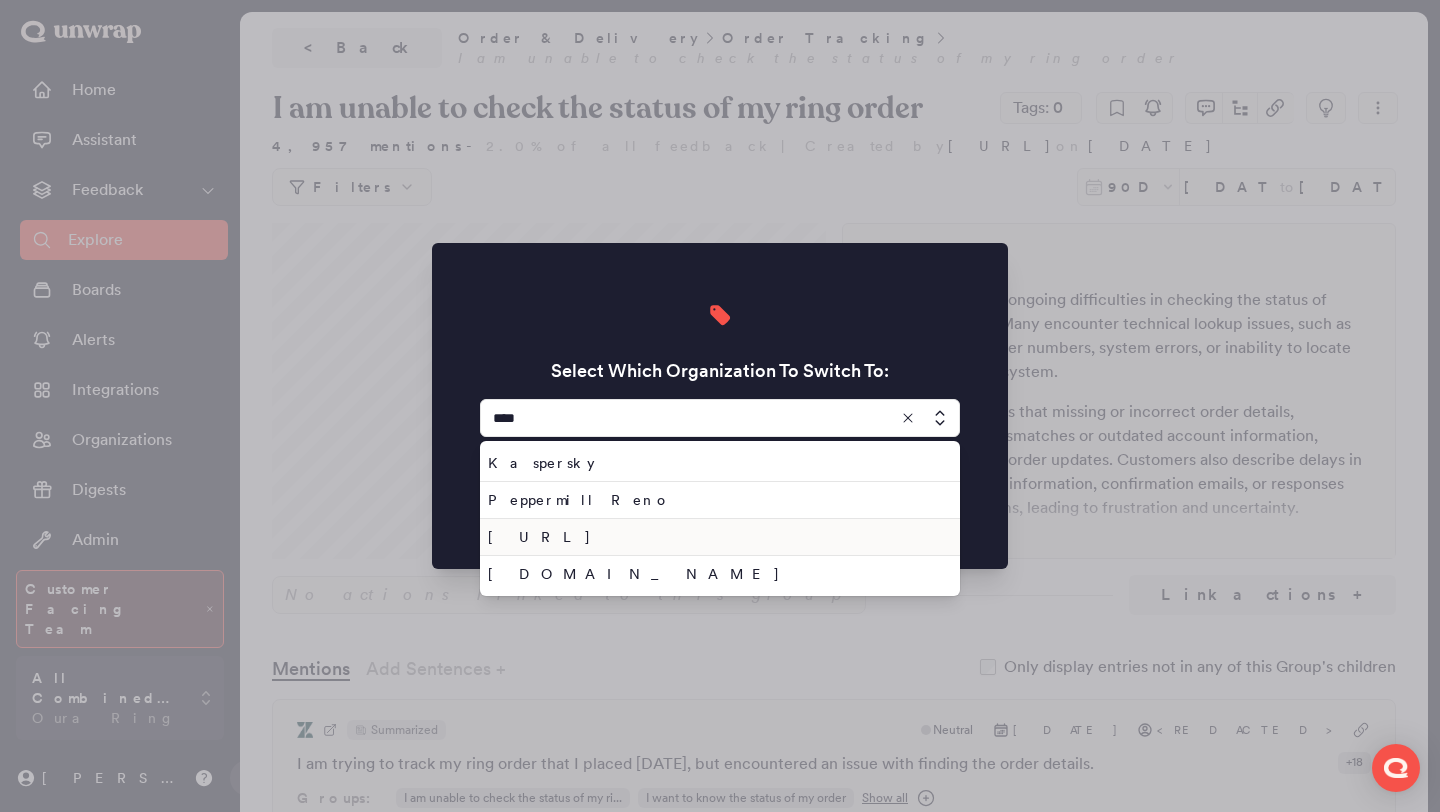 click on "[URL]" at bounding box center (716, 537) 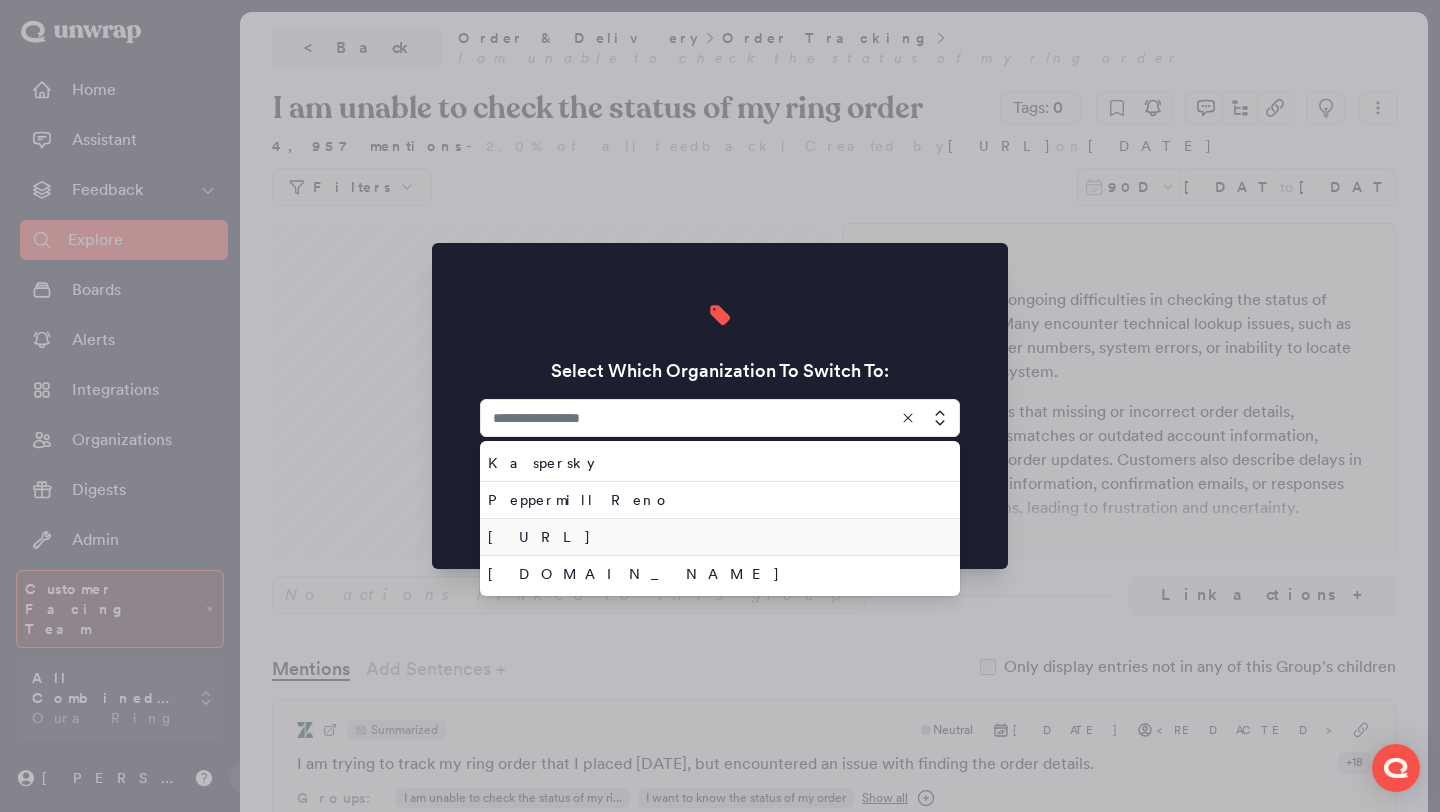 type on "**********" 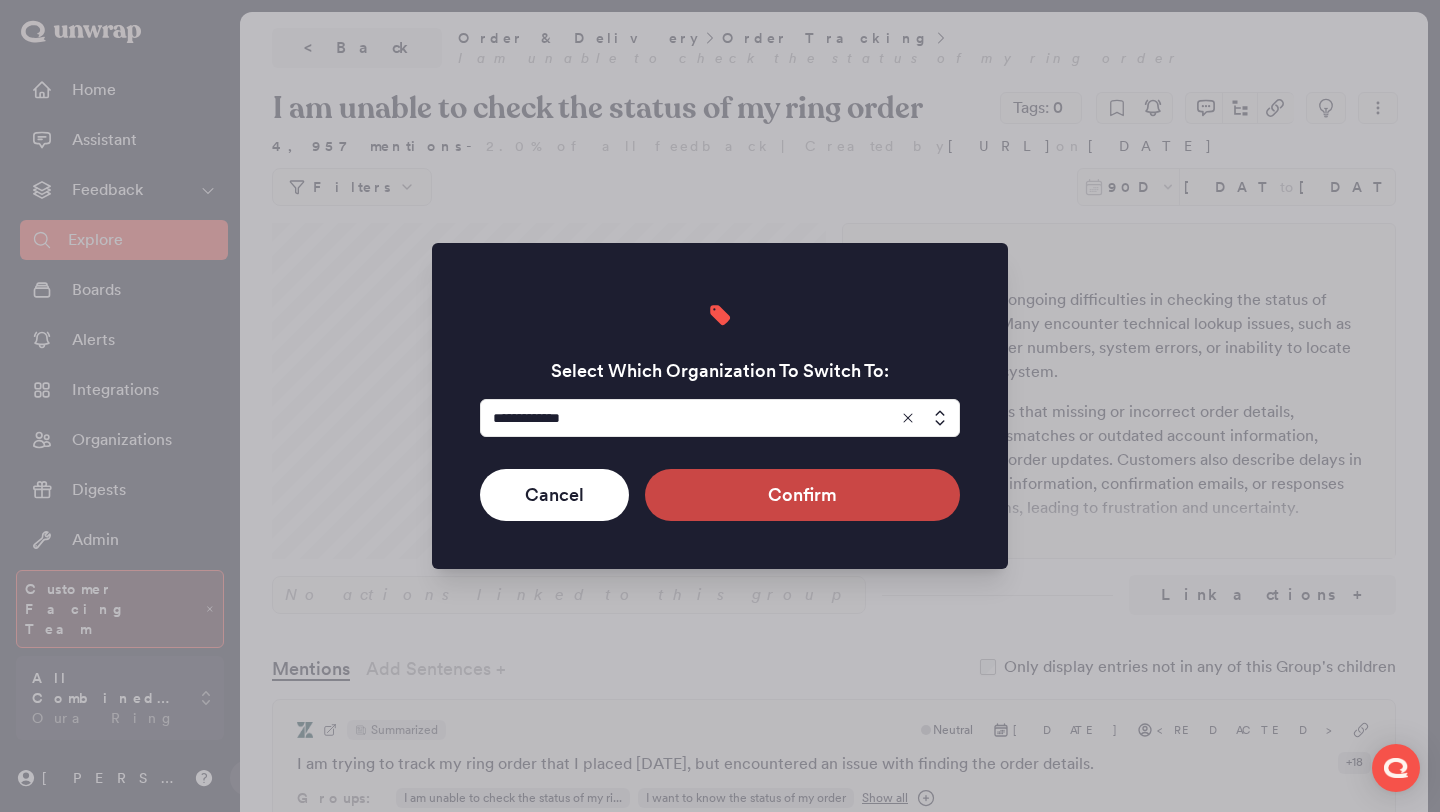 click on "Confirm" at bounding box center (802, 495) 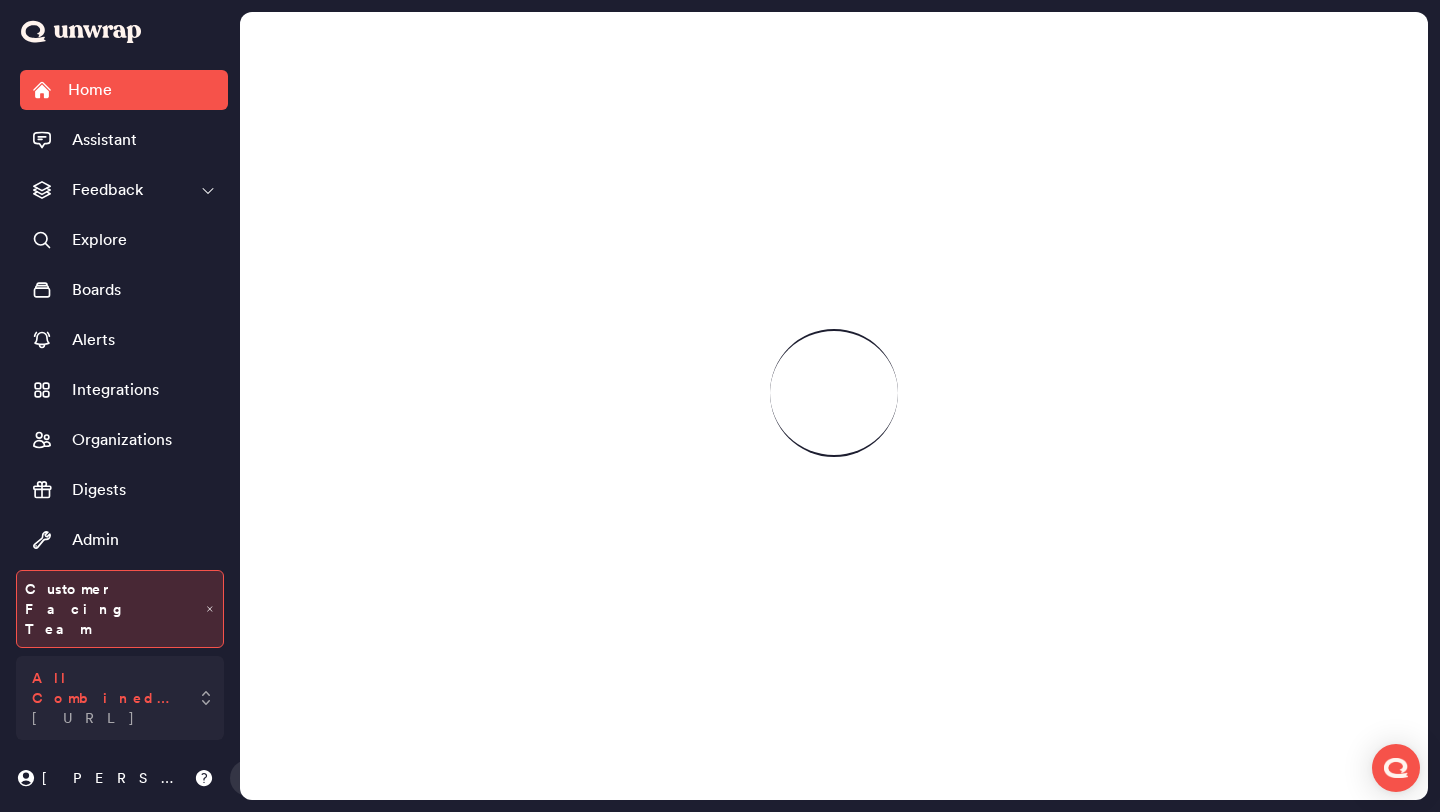 click on "All Combined Feedback" at bounding box center (106, 688) 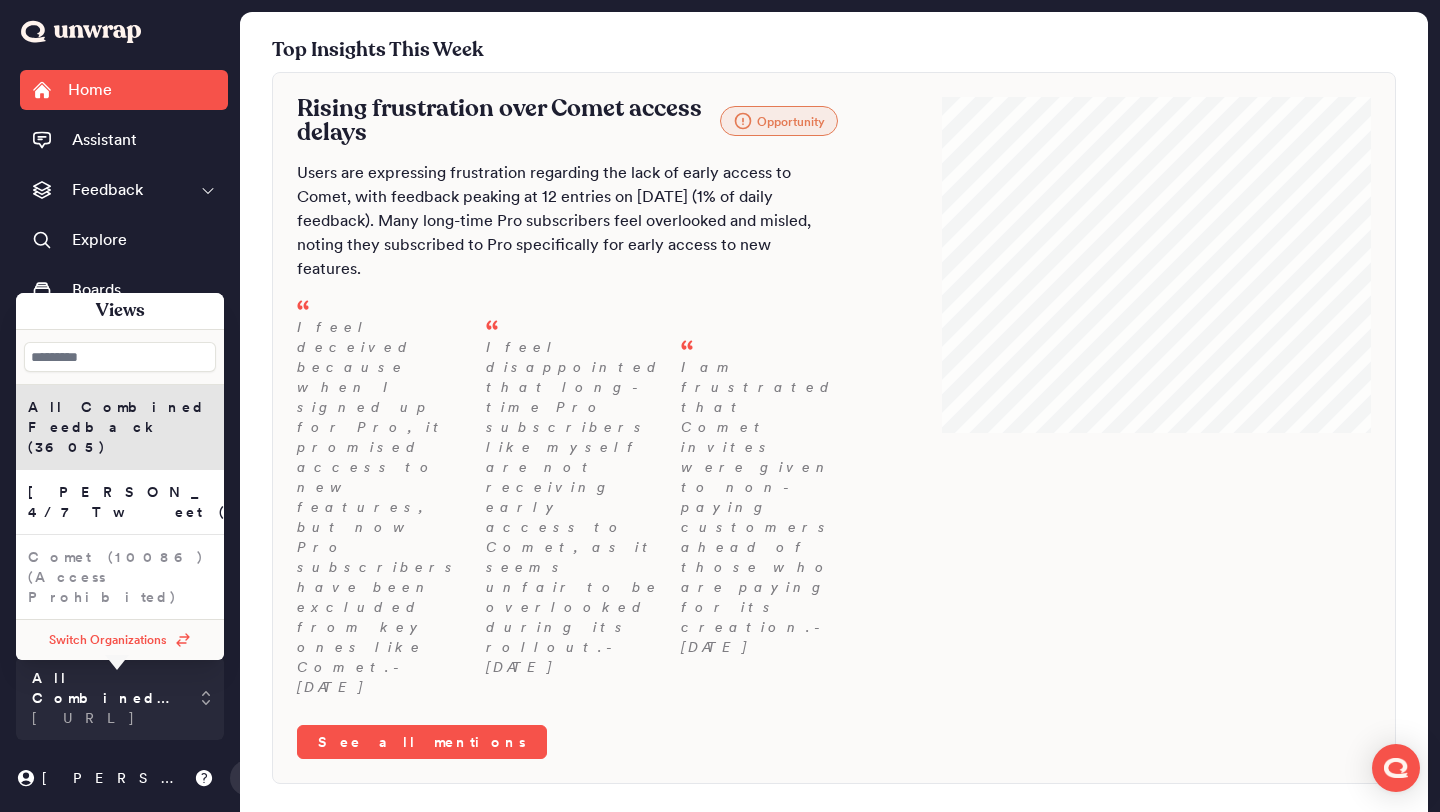 click on "Top Insights This Week Rising frustration over Comet access delays Opportunity Users are expressing frustration regarding the lack of early access to Comet, with feedback peaking at 12 entries on July 9th (1% of daily feedback). Many long-time Pro subscribers feel overlooked and misled, noting they subscribed to Pro specifically for early access to new features. I feel deceived because when I signed up for Pro, it promised access to new features, but now Pro subscribers have been excluded from key ones like Comet.  -  Jul 09 I feel disappointed that long-time Pro subscribers like myself are not receiving early access to Comet, as it seems unfair to be overlooked during its rollout.  -  Jul 09 I am frustrated that Comet invites were given to non-paying customers ahead of those who are paying for its creation.  -  Jul 09 See all mentions Upgrading to Max isn't working for many customers Opportunity  -  Jul 08  -  Jul 08  -  Jul 08 See all mentions Some customers can't find where to download Comet Opportunity" at bounding box center (834, 616) 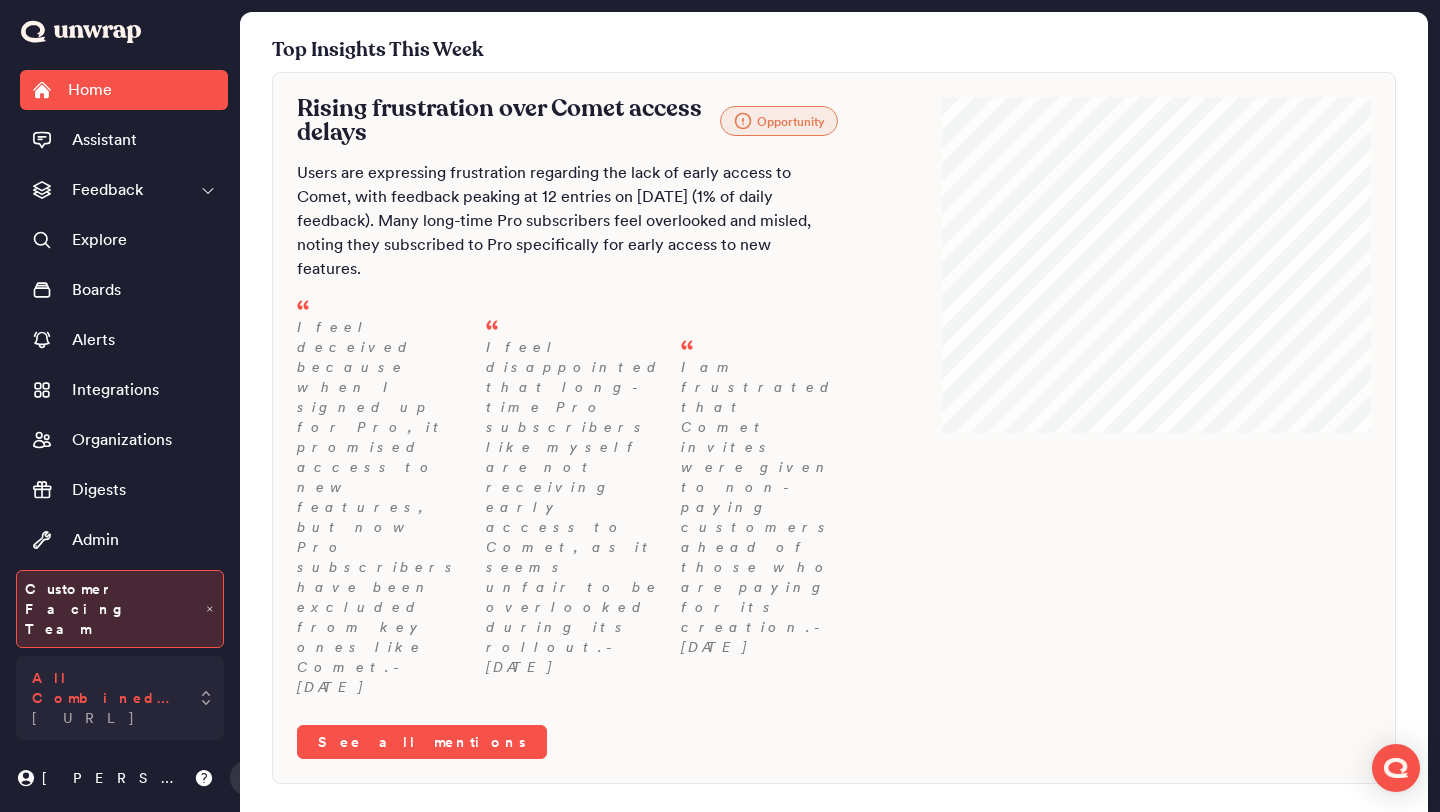 click on "All Combined Feedback" at bounding box center (106, 688) 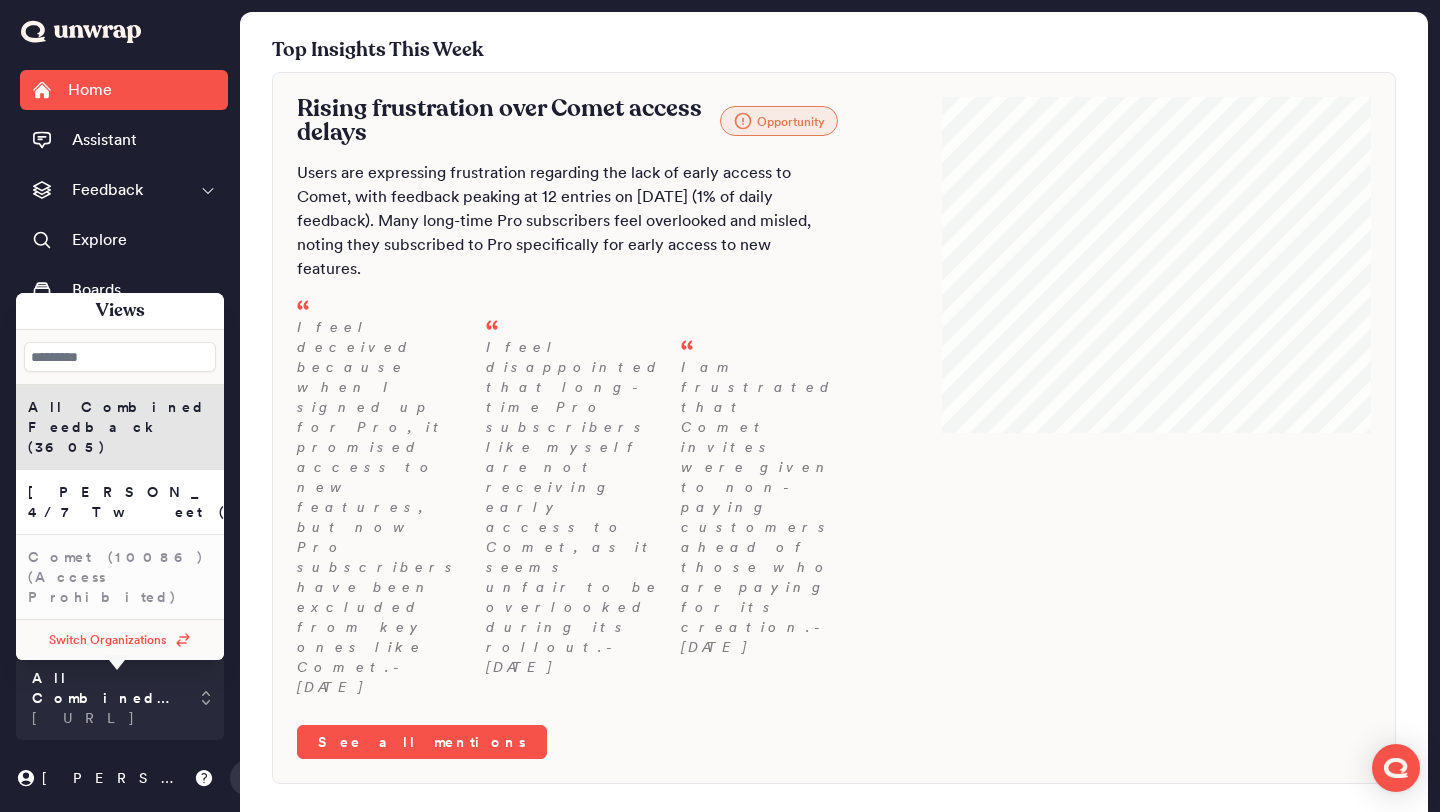 click on "Comet (10086) (Access Prohibited)" at bounding box center (120, 577) 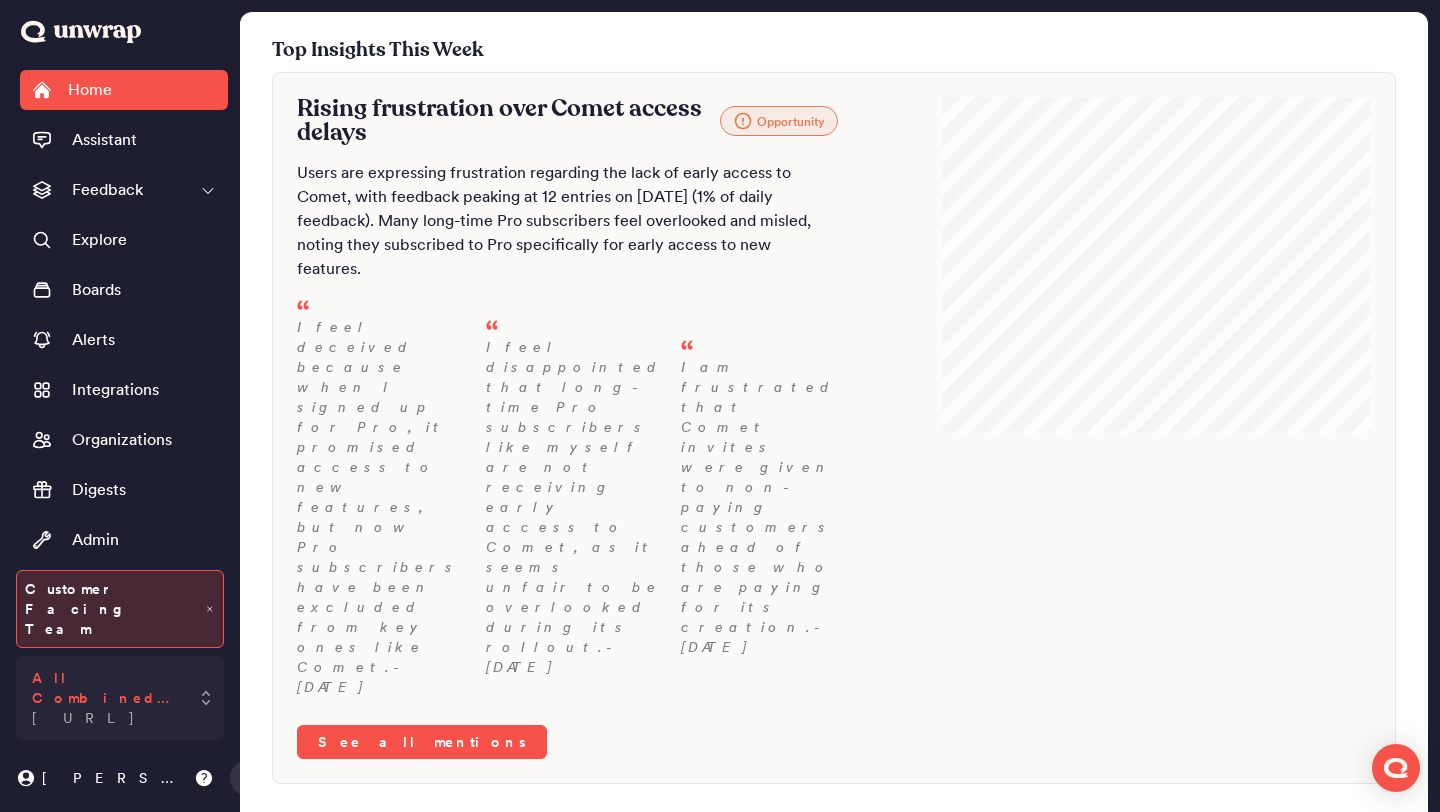 click on "[URL]" at bounding box center (84, 718) 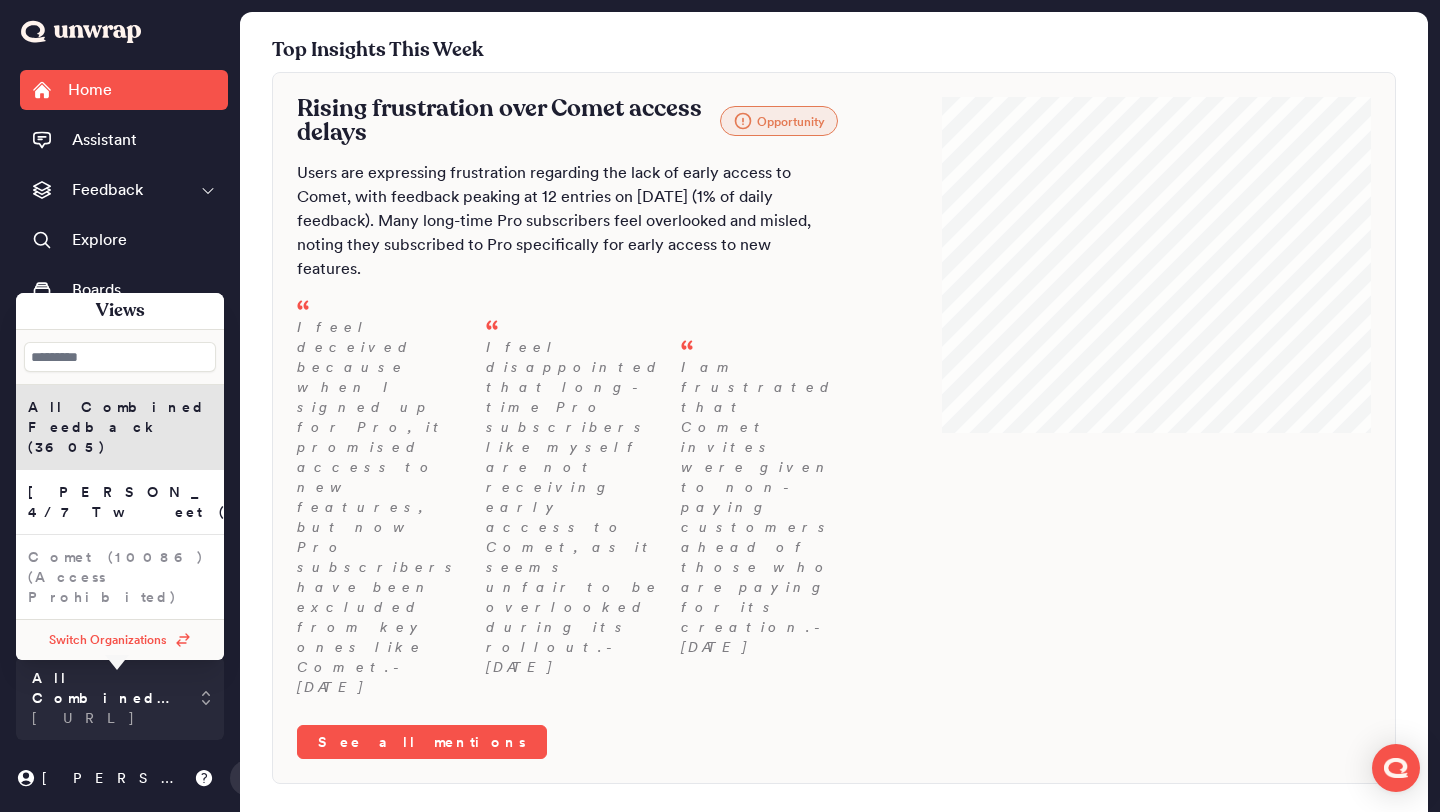 click on "Top Insights This Week Rising frustration over Comet access delays Opportunity Users are expressing frustration regarding the lack of early access to Comet, with feedback peaking at 12 entries on July 9th (1% of daily feedback). Many long-time Pro subscribers feel overlooked and misled, noting they subscribed to Pro specifically for early access to new features. I feel deceived because when I signed up for Pro, it promised access to new features, but now Pro subscribers have been excluded from key ones like Comet.  -  Jul 09 I feel disappointed that long-time Pro subscribers like myself are not receiving early access to Comet, as it seems unfair to be overlooked during its rollout.  -  Jul 09 I am frustrated that Comet invites were given to non-paying customers ahead of those who are paying for its creation.  -  Jul 09 See all mentions Upgrading to Max isn't working for many customers Opportunity  -  Jul 08  -  Jul 08  -  Jul 08 See all mentions Some customers can't find where to download Comet Opportunity" at bounding box center [834, 616] 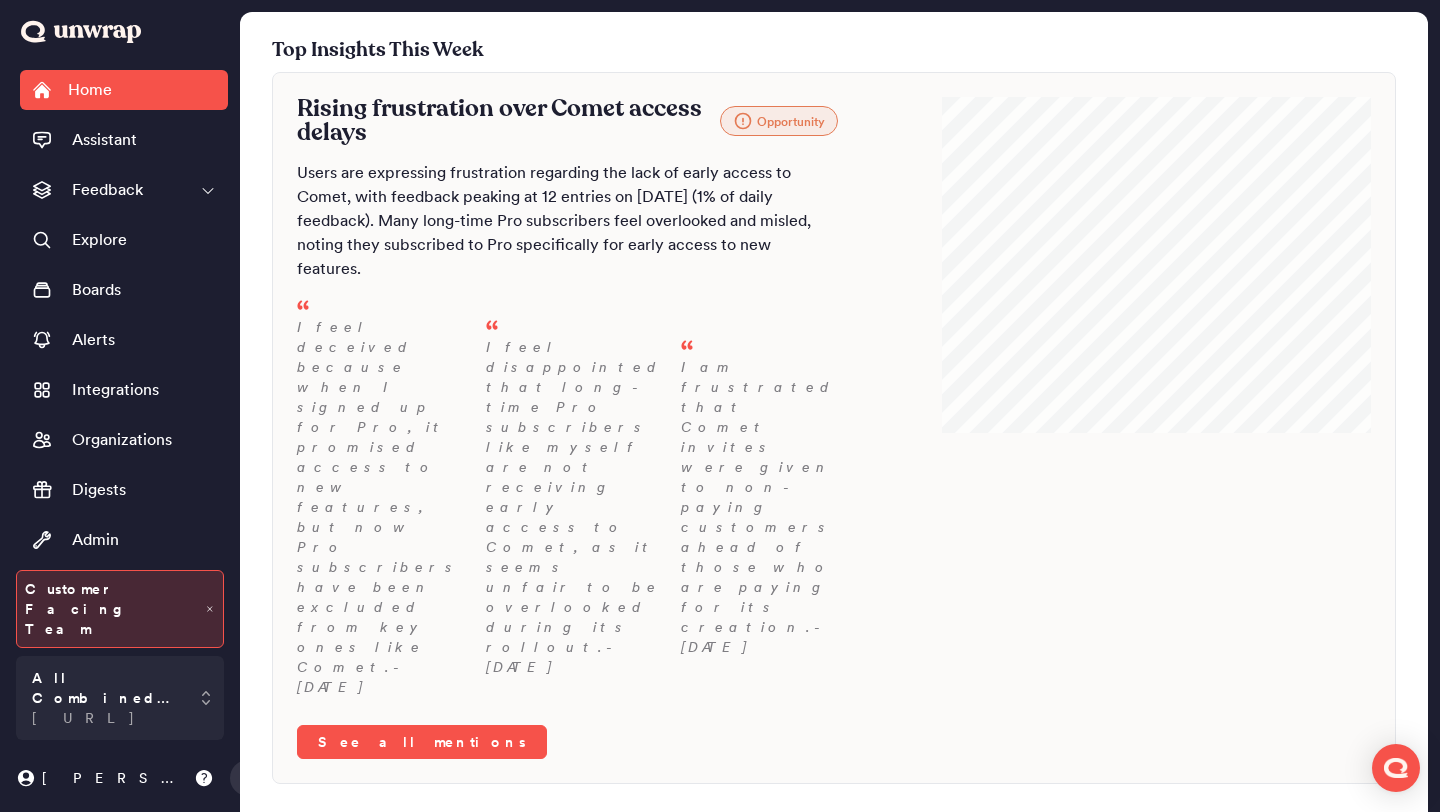 scroll, scrollTop: 10, scrollLeft: 0, axis: vertical 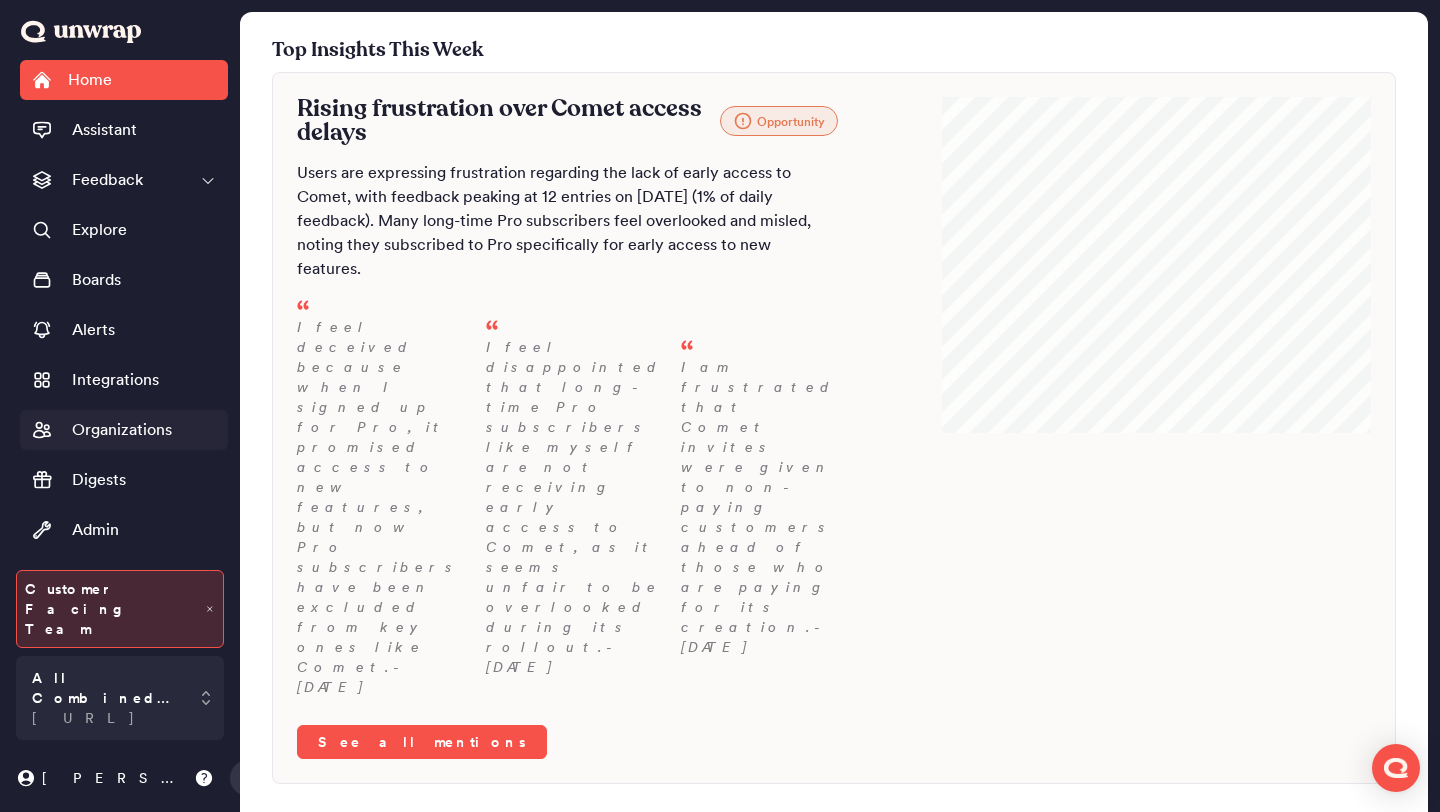 click on "Organizations" at bounding box center (124, 430) 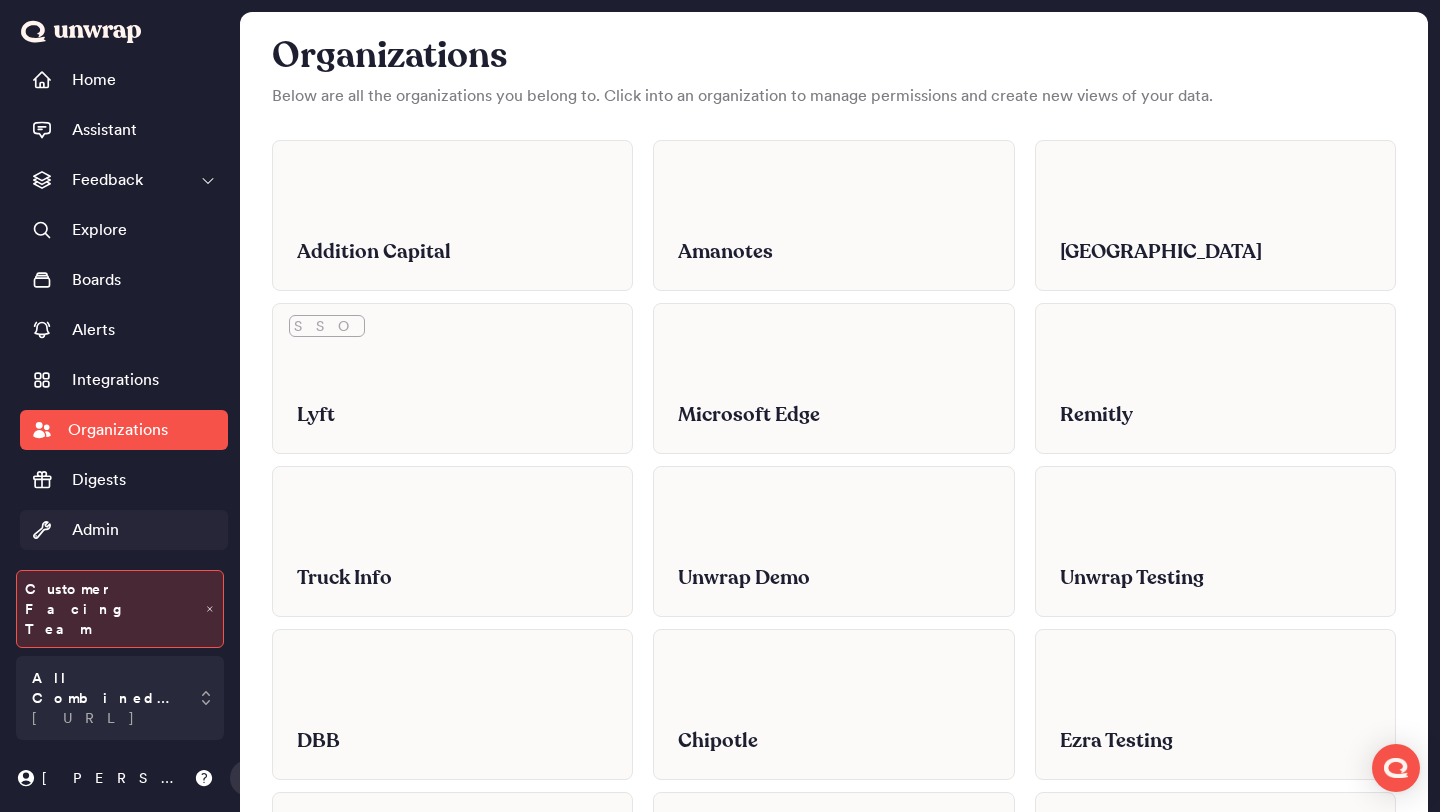click on "Admin" at bounding box center (95, 530) 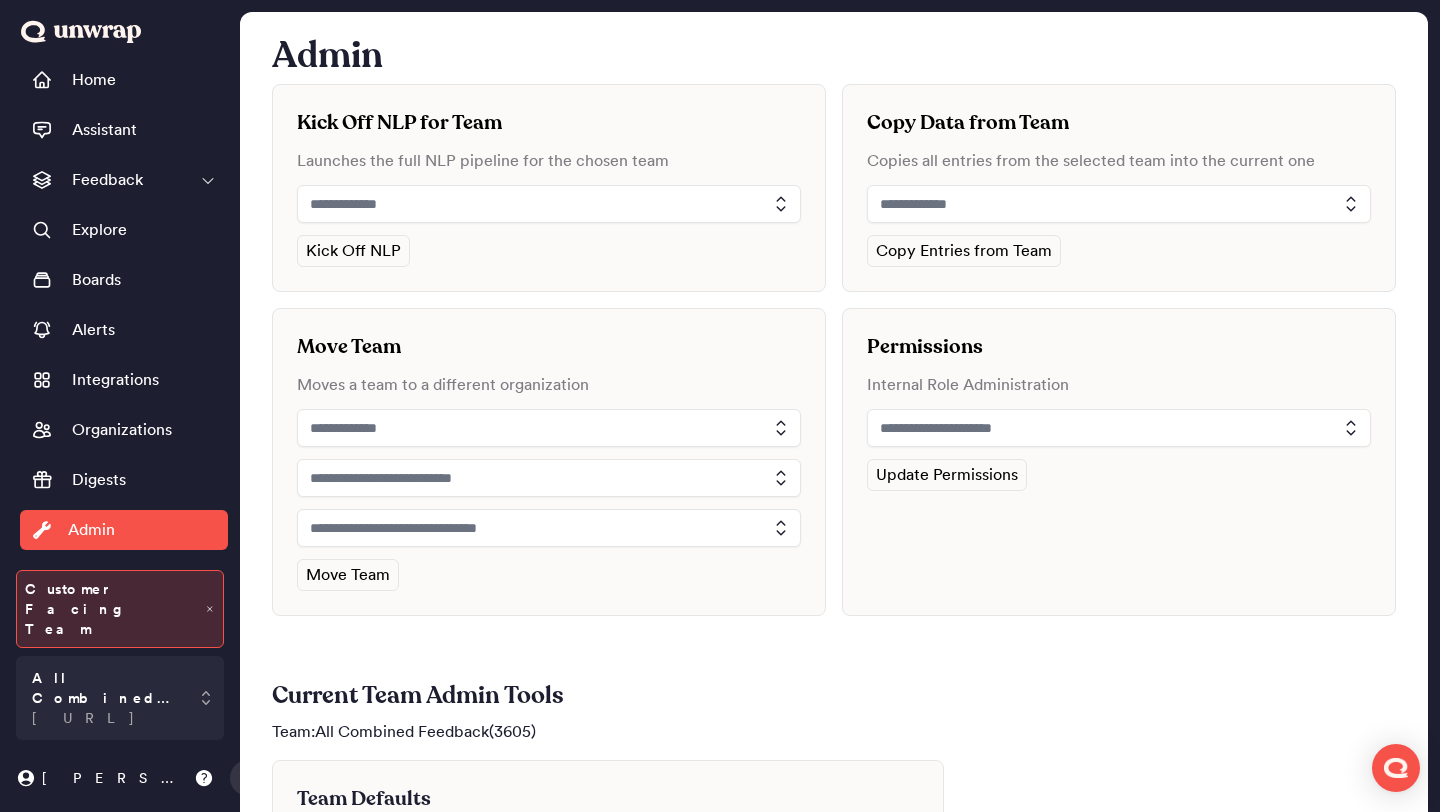 click at bounding box center [1119, 428] 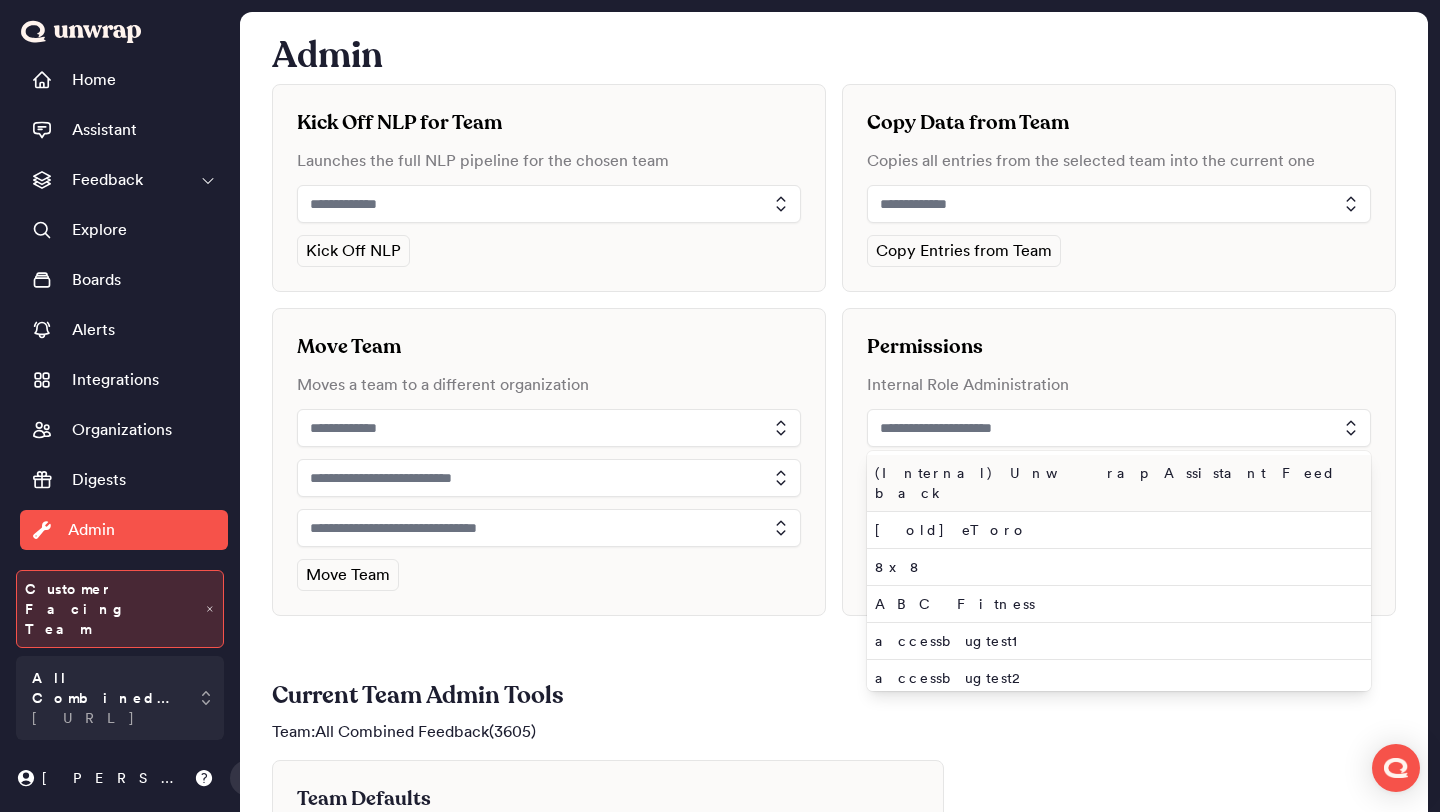 click at bounding box center [1119, 428] 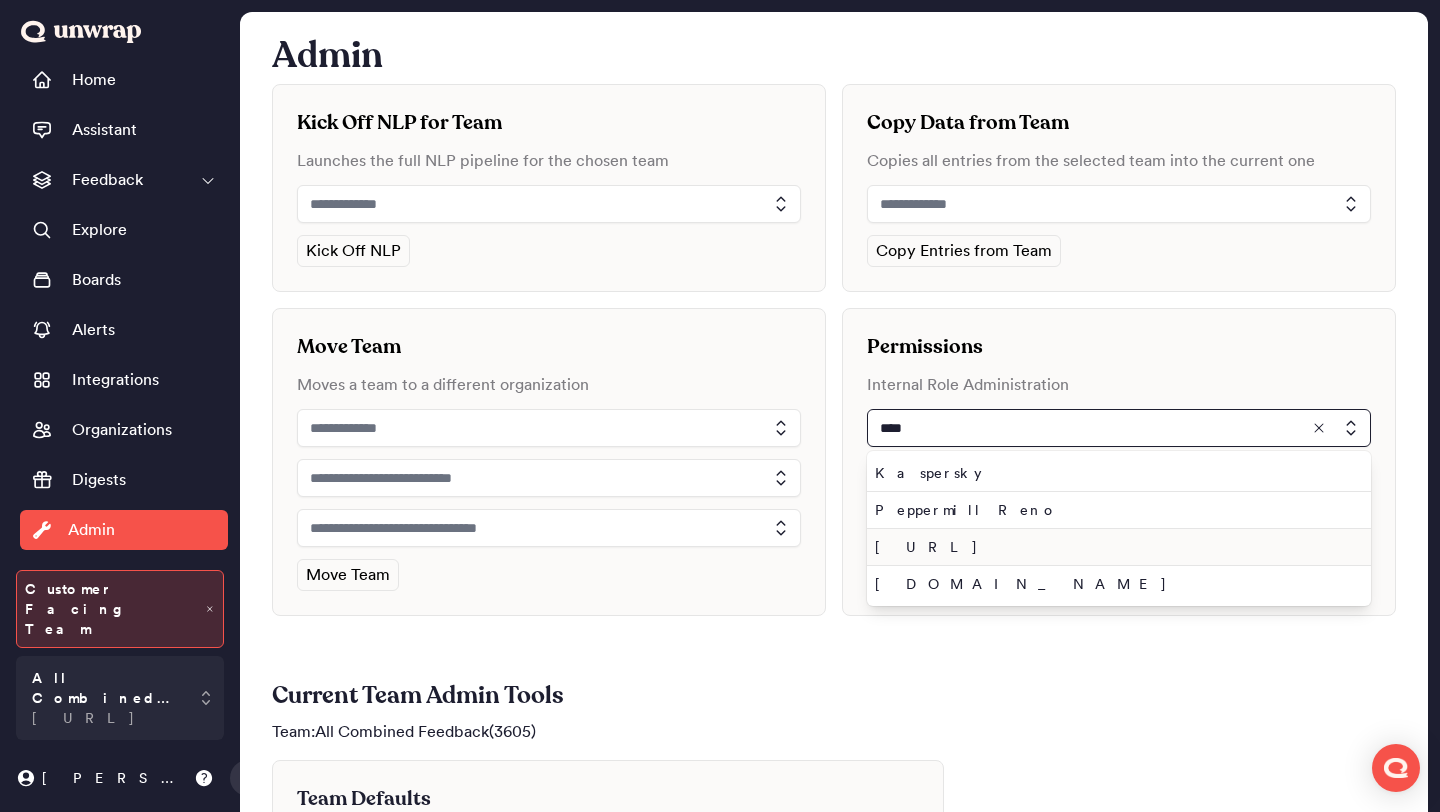 type on "****" 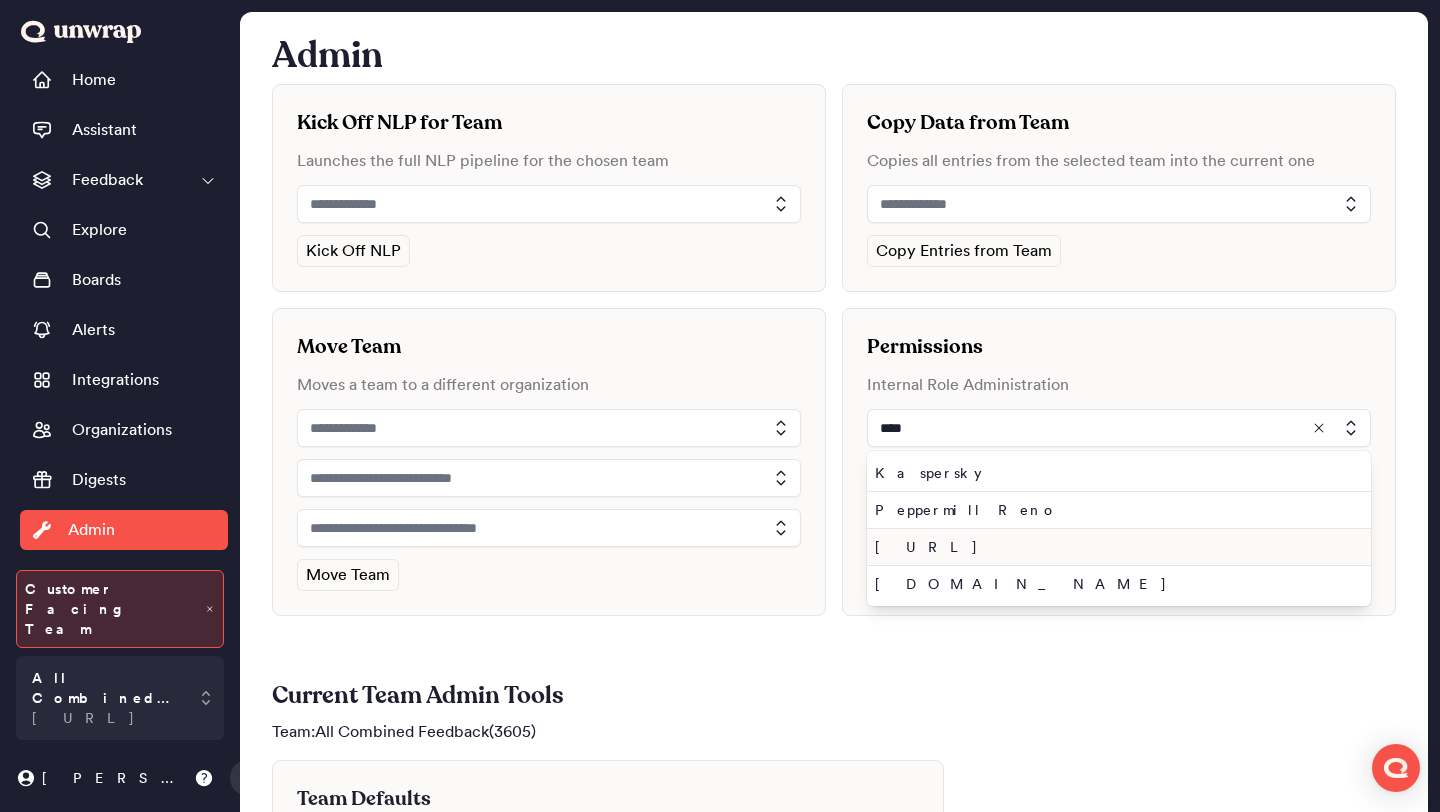 click on "[URL]" at bounding box center [1115, 547] 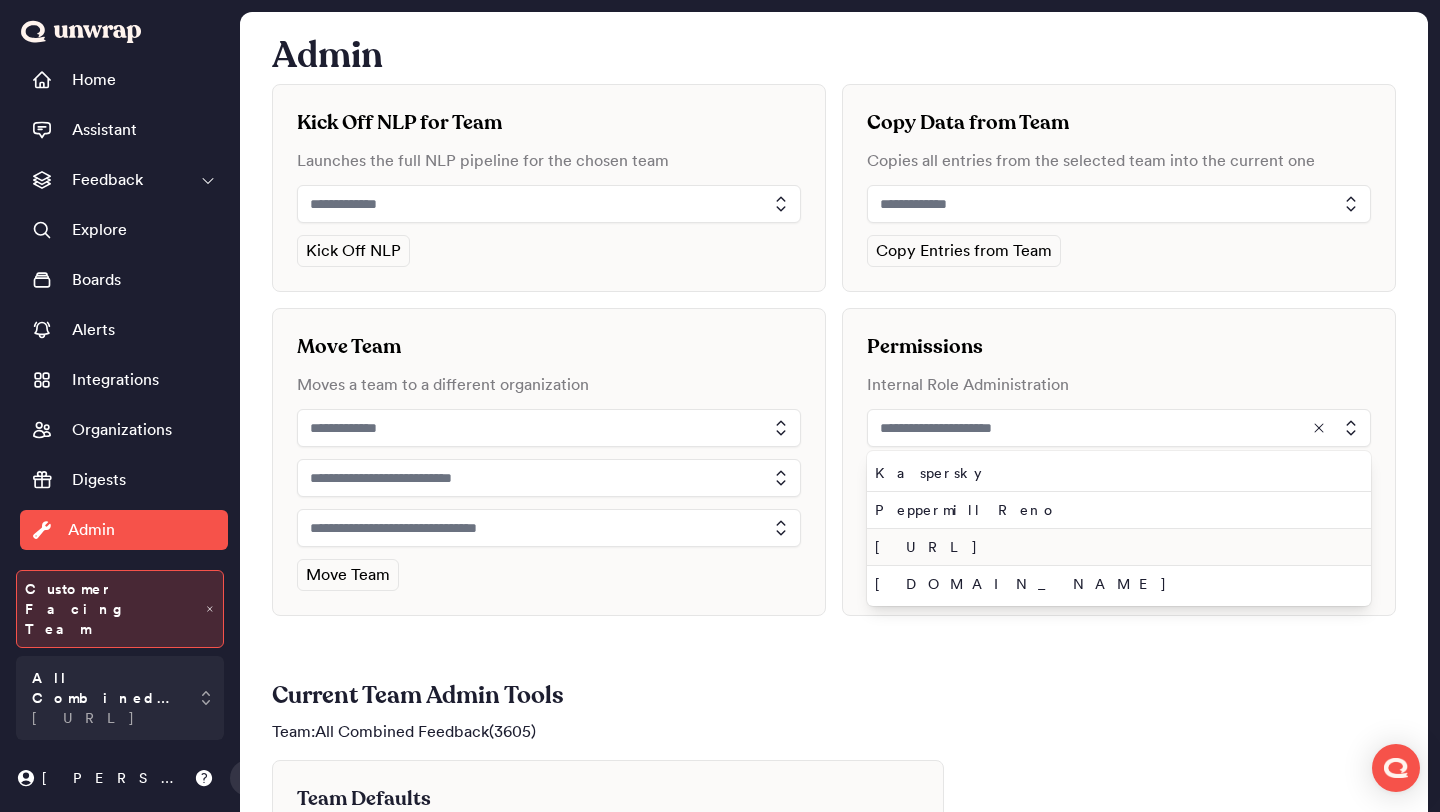 type on "**********" 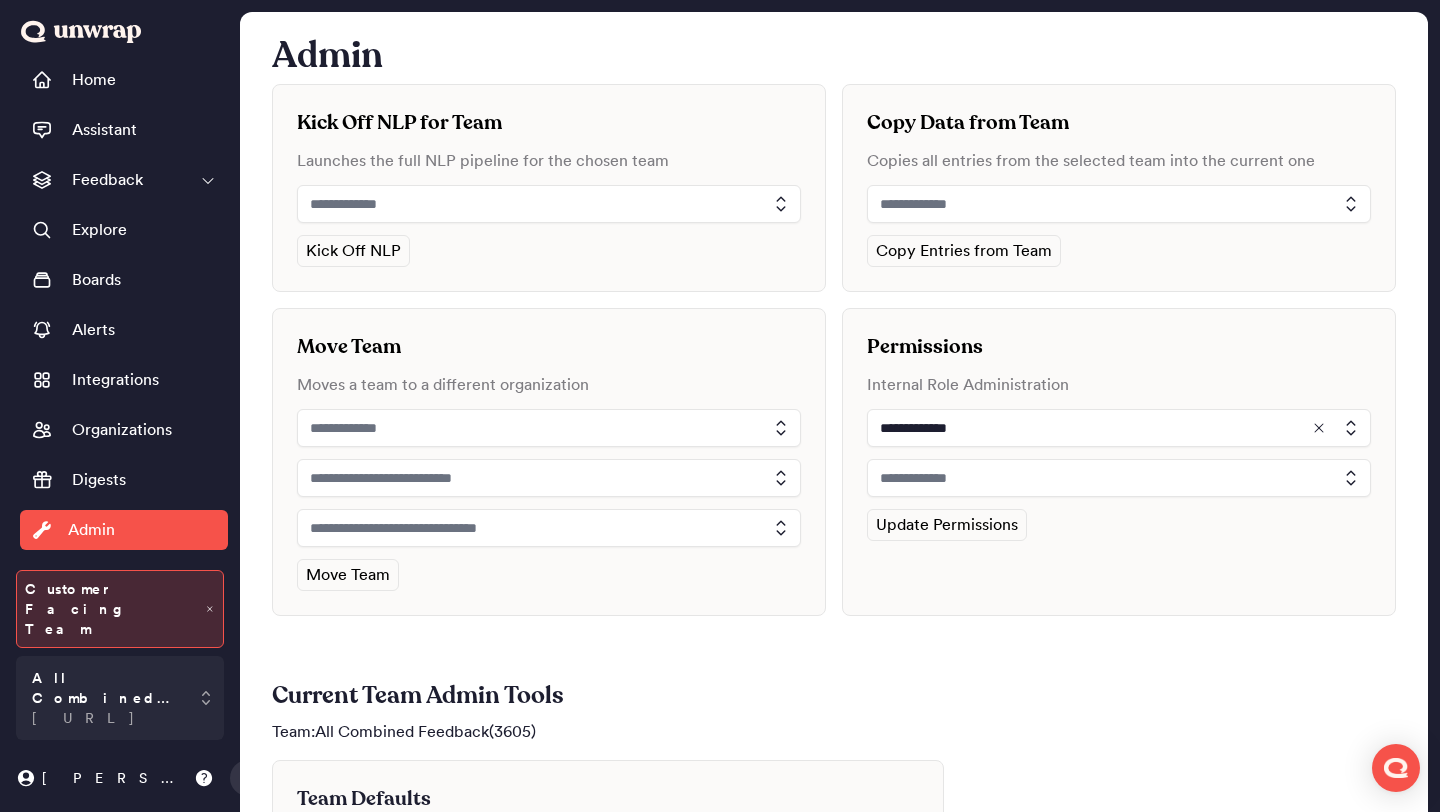 click at bounding box center [1119, 478] 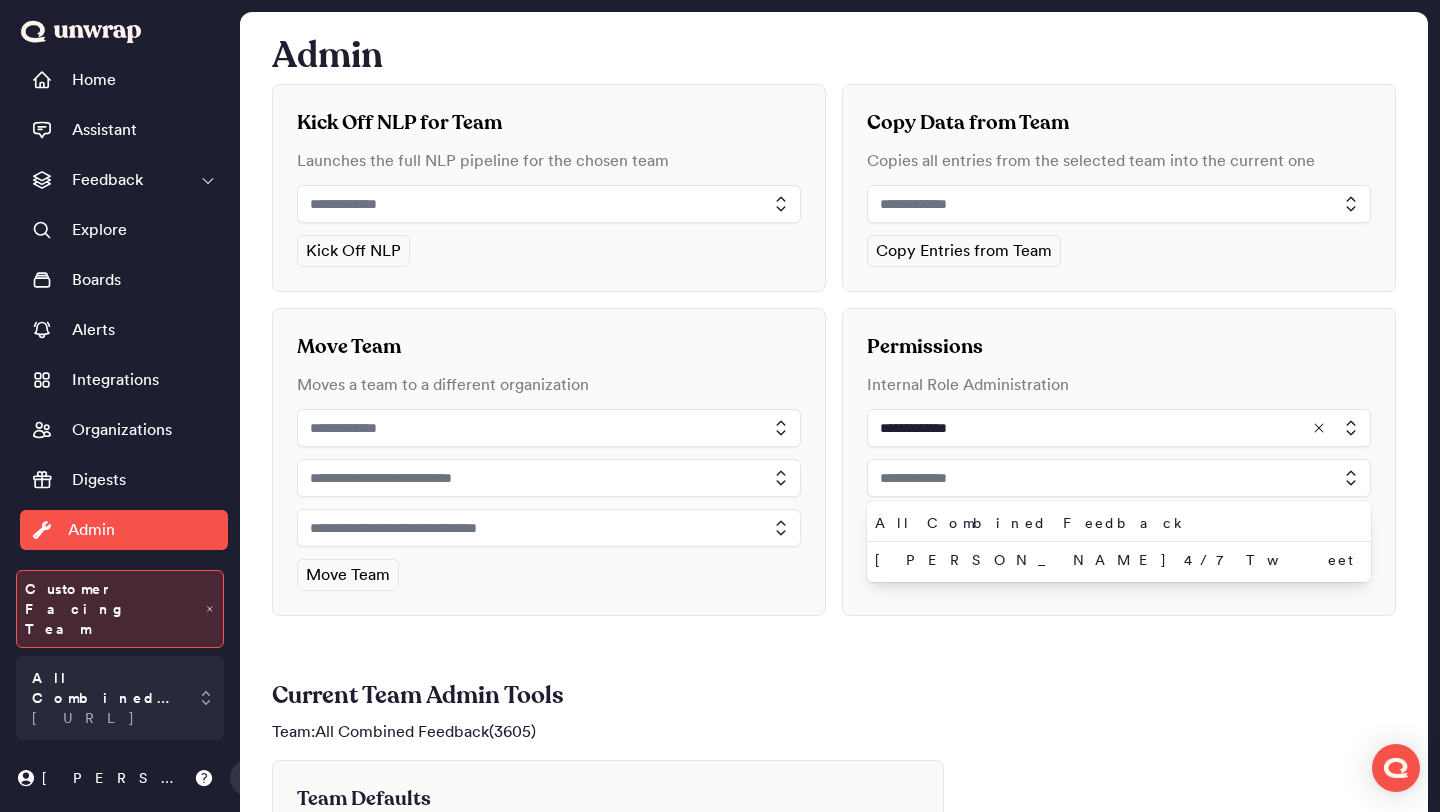 click on "**********" at bounding box center [834, 772] 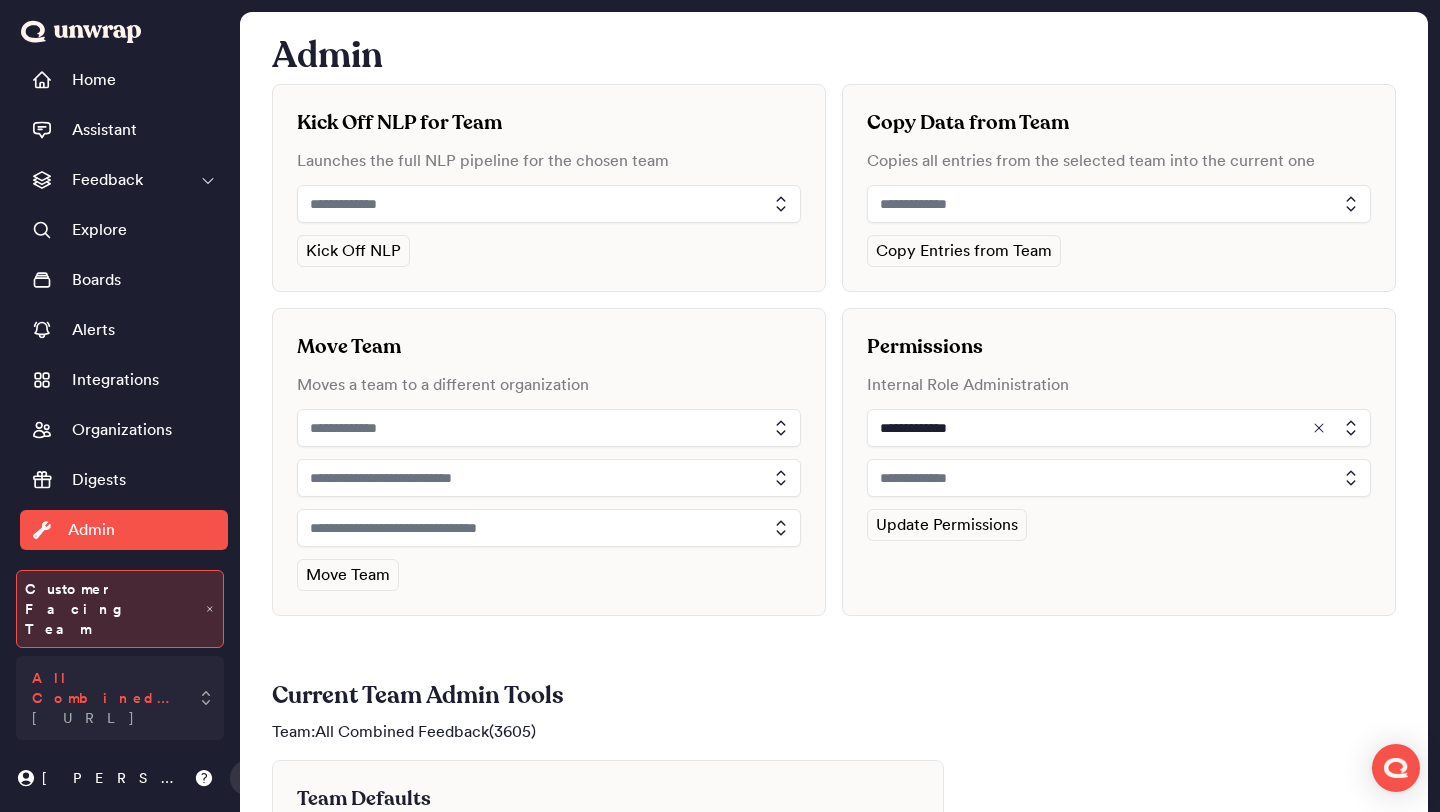 click 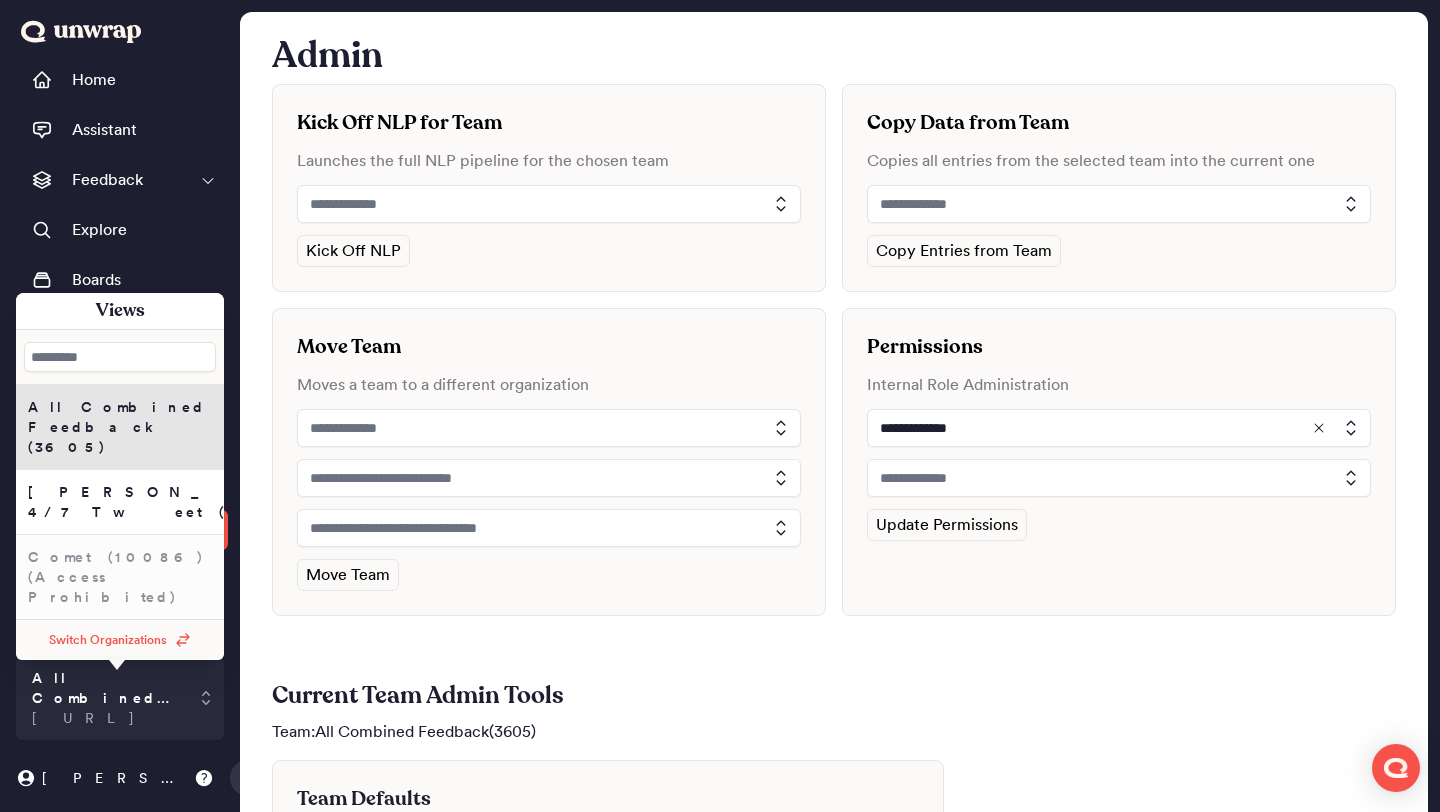 click on "Comet (10086) (Access Prohibited)" at bounding box center [120, 577] 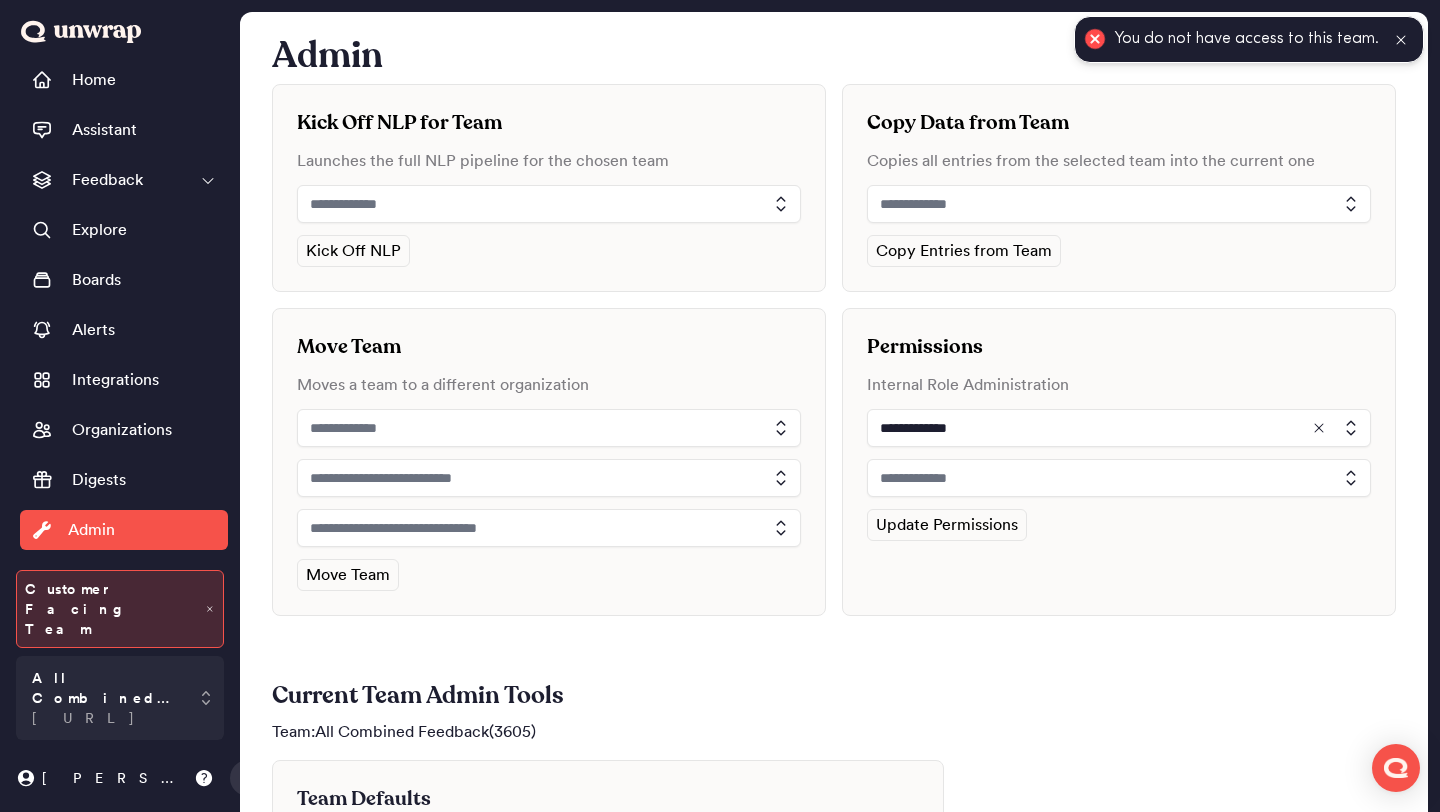 click at bounding box center (1119, 478) 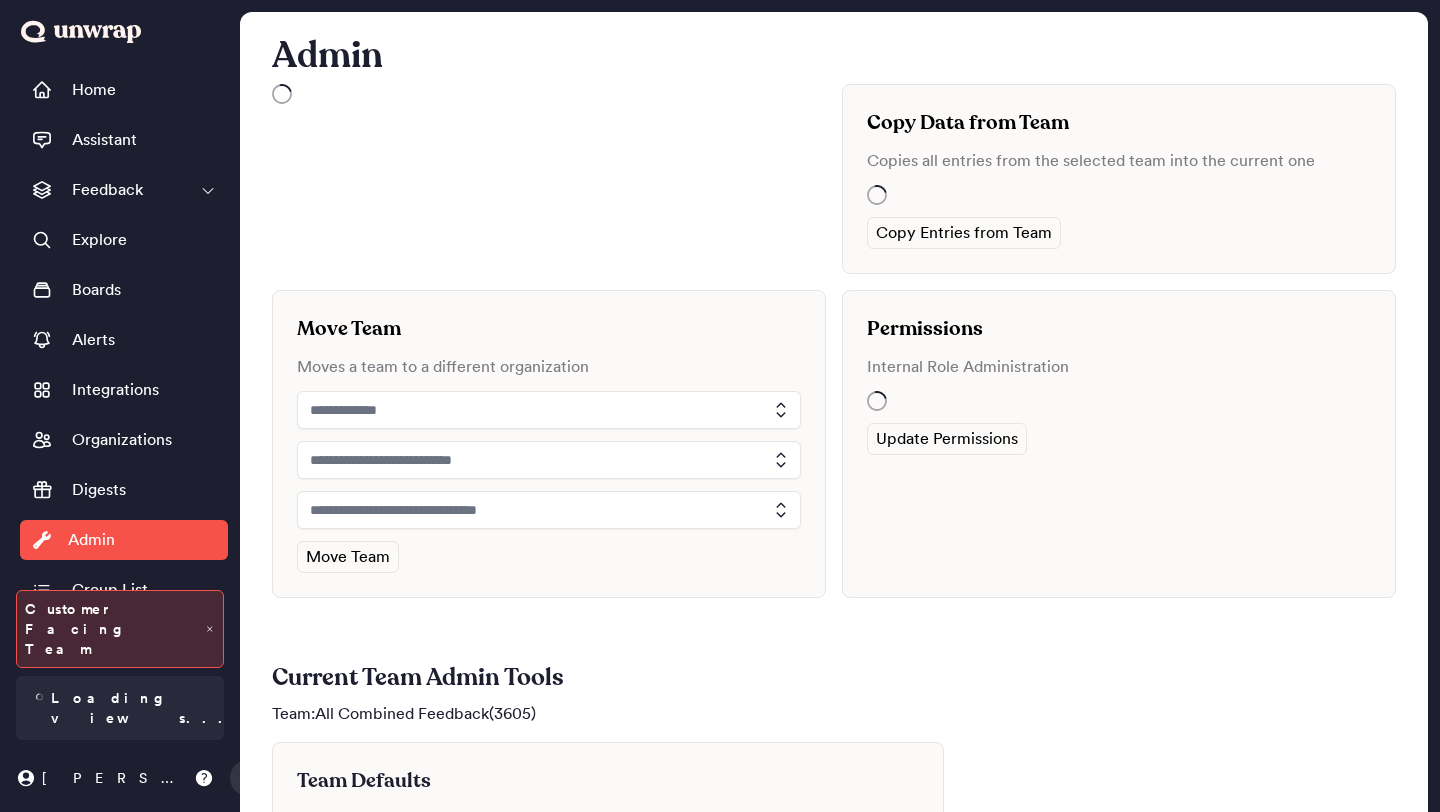 scroll, scrollTop: 0, scrollLeft: 0, axis: both 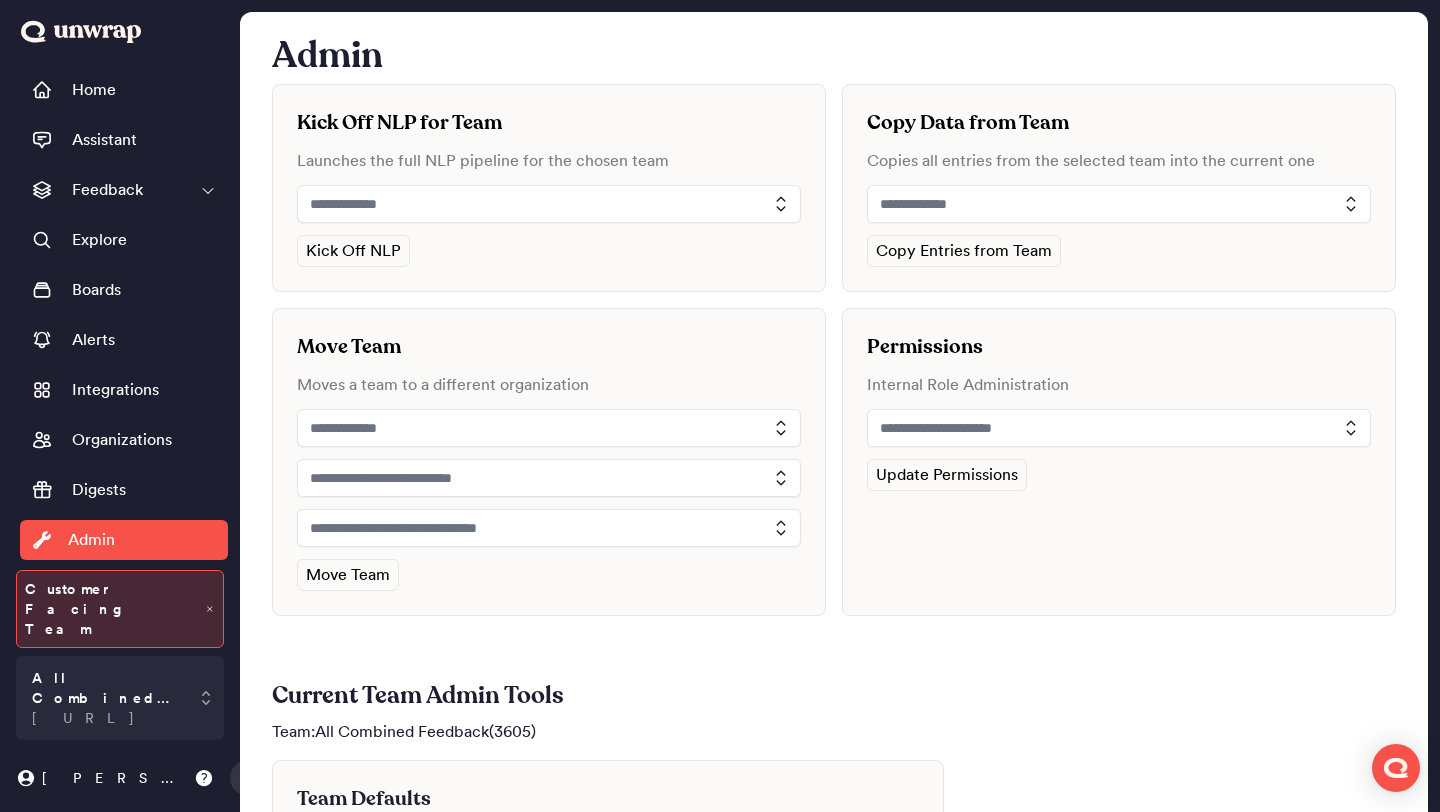 click at bounding box center [1119, 428] 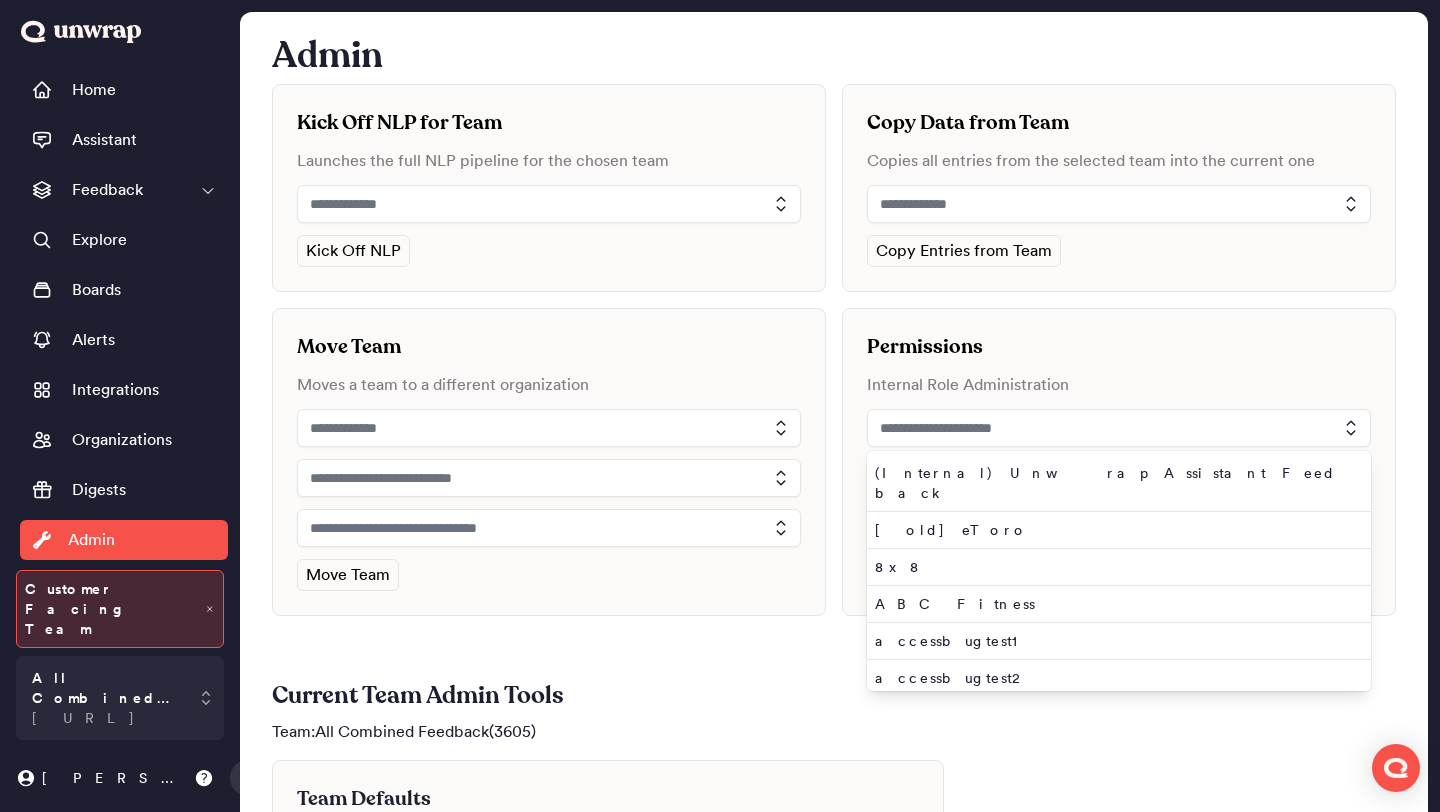 click at bounding box center [1119, 428] 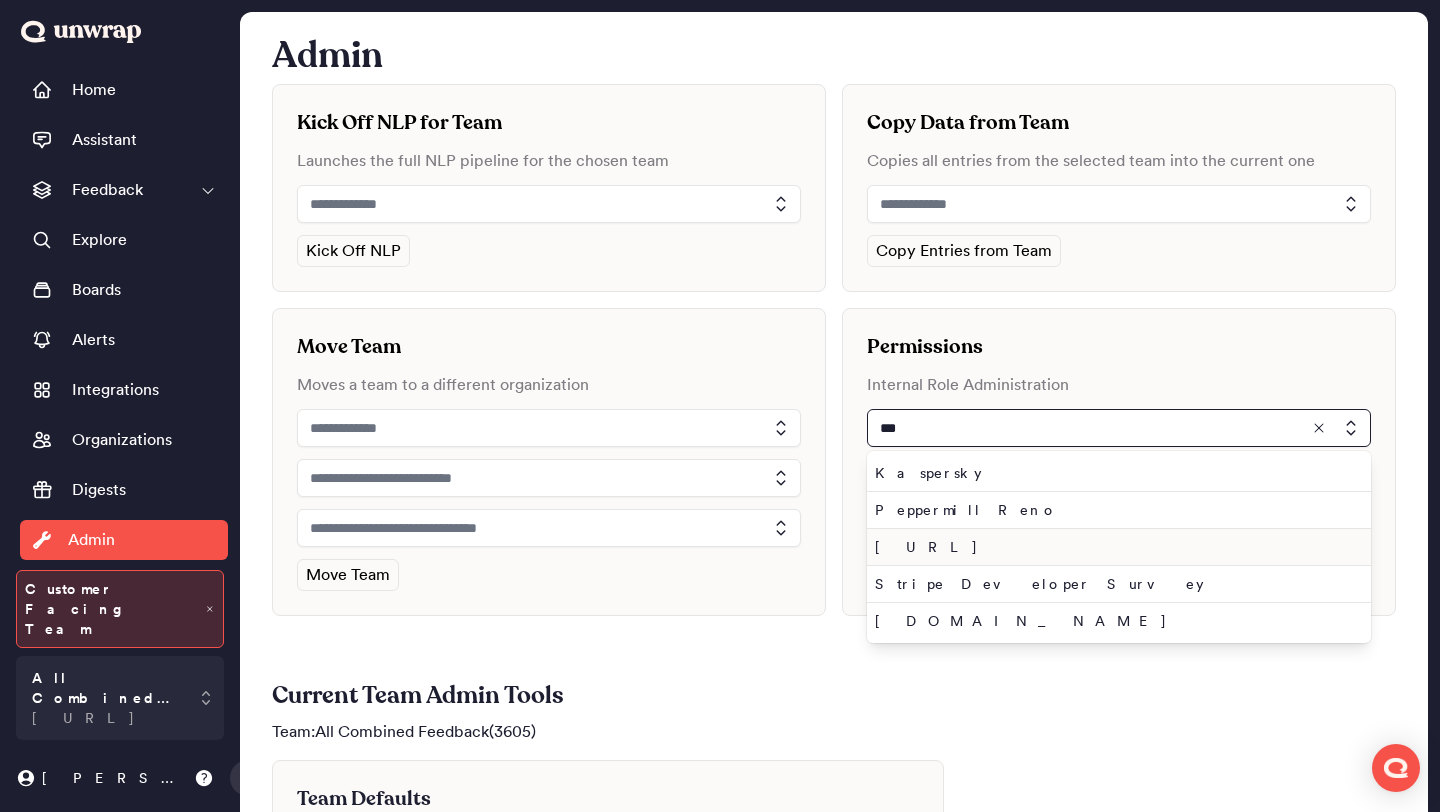 type on "***" 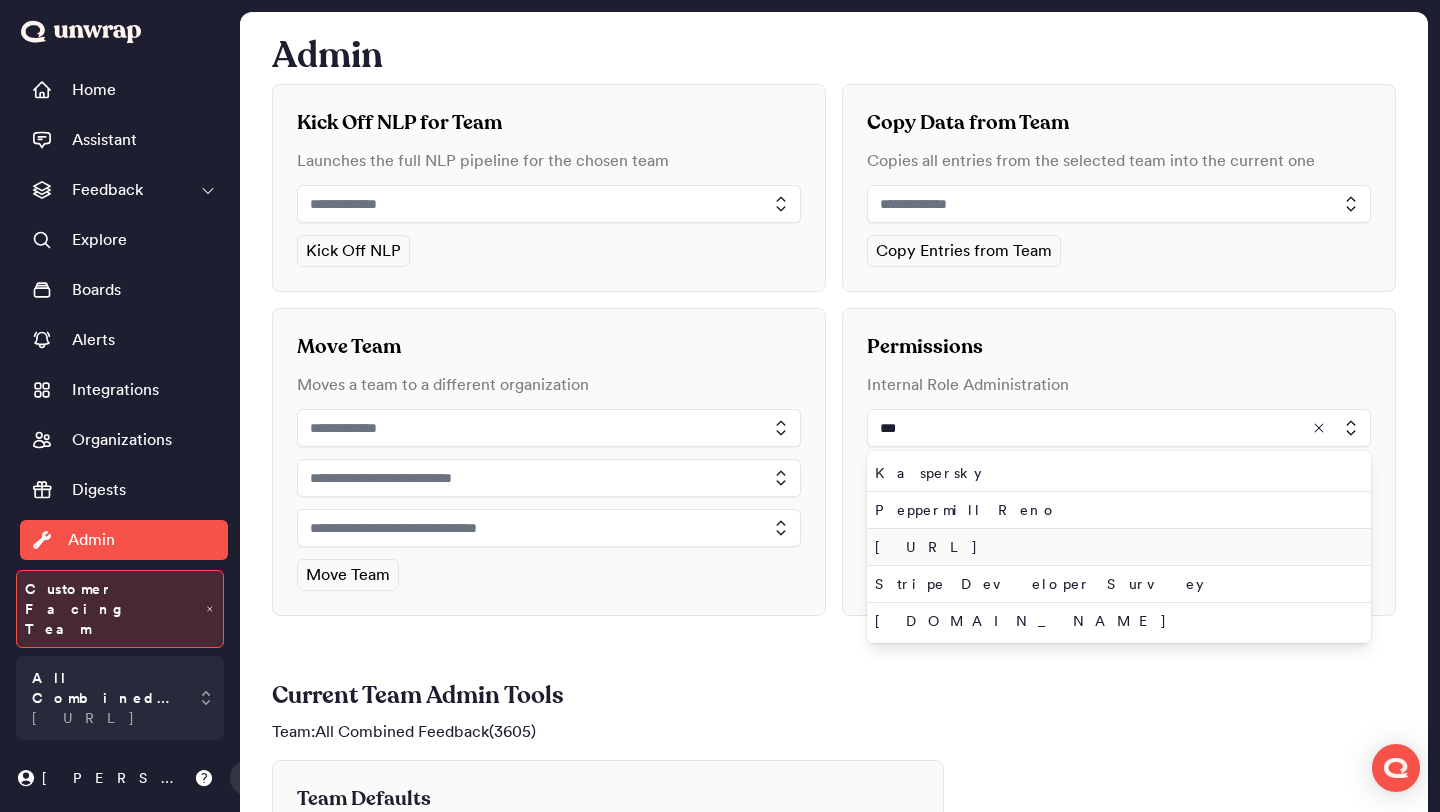 click on "[URL]" at bounding box center (1115, 547) 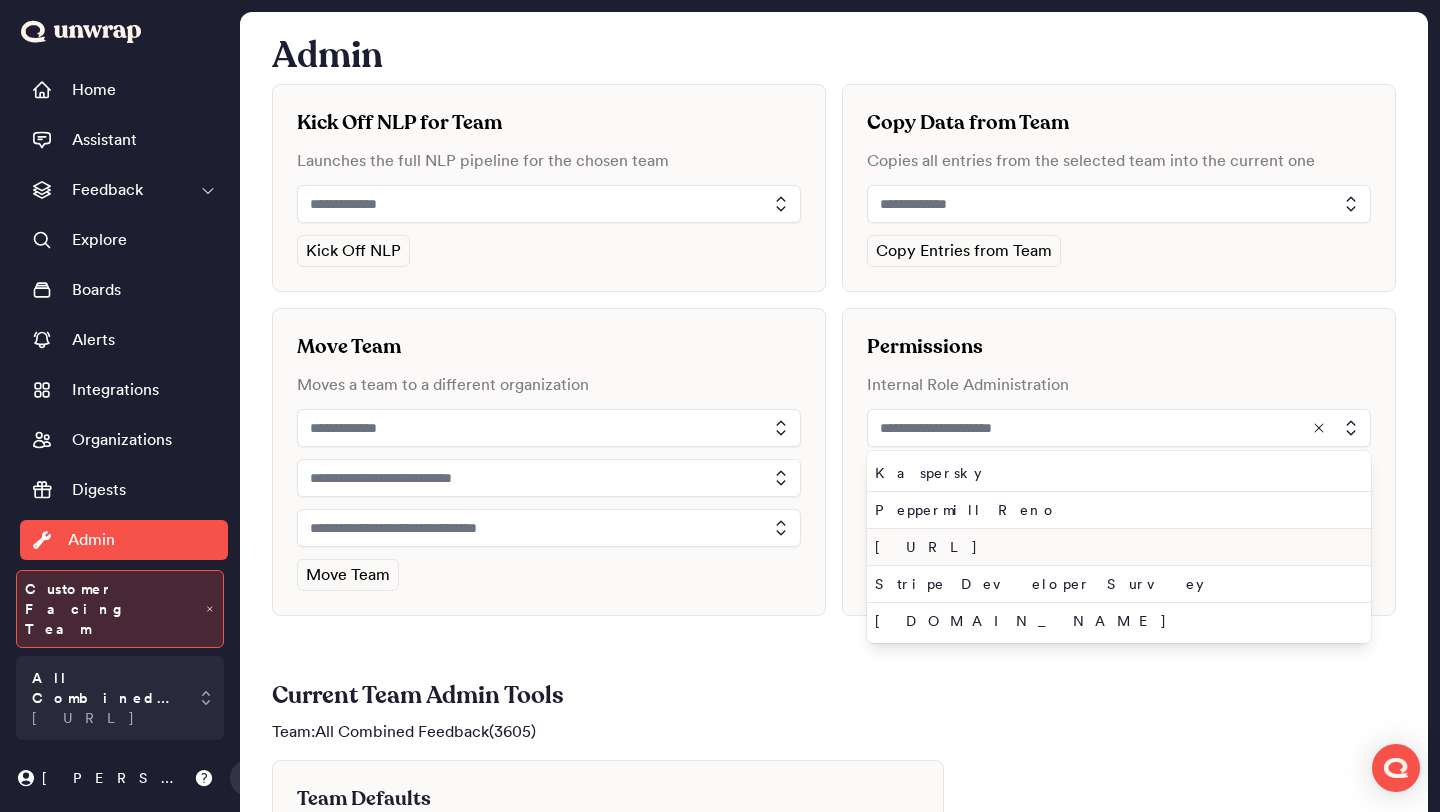 type on "**********" 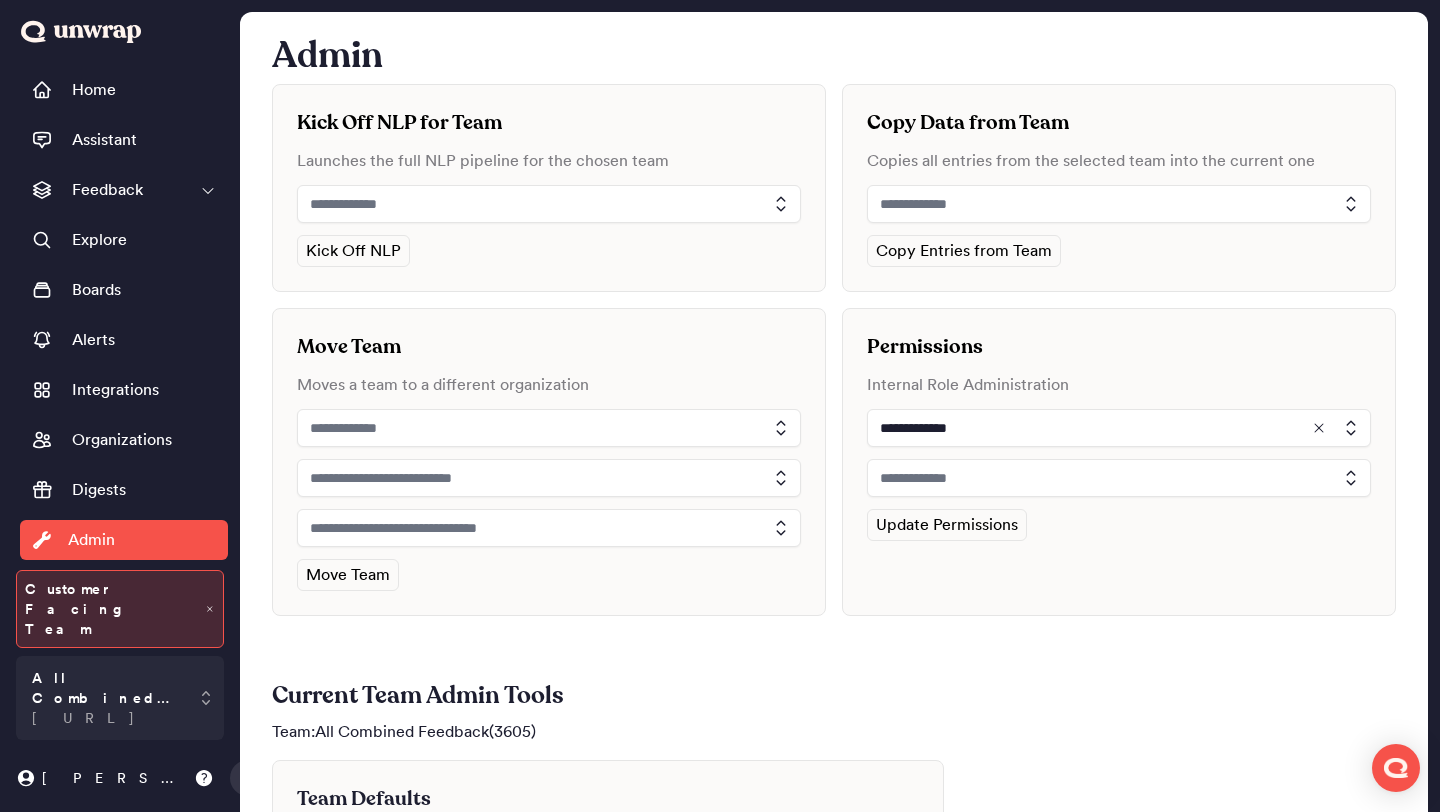 click at bounding box center (1119, 478) 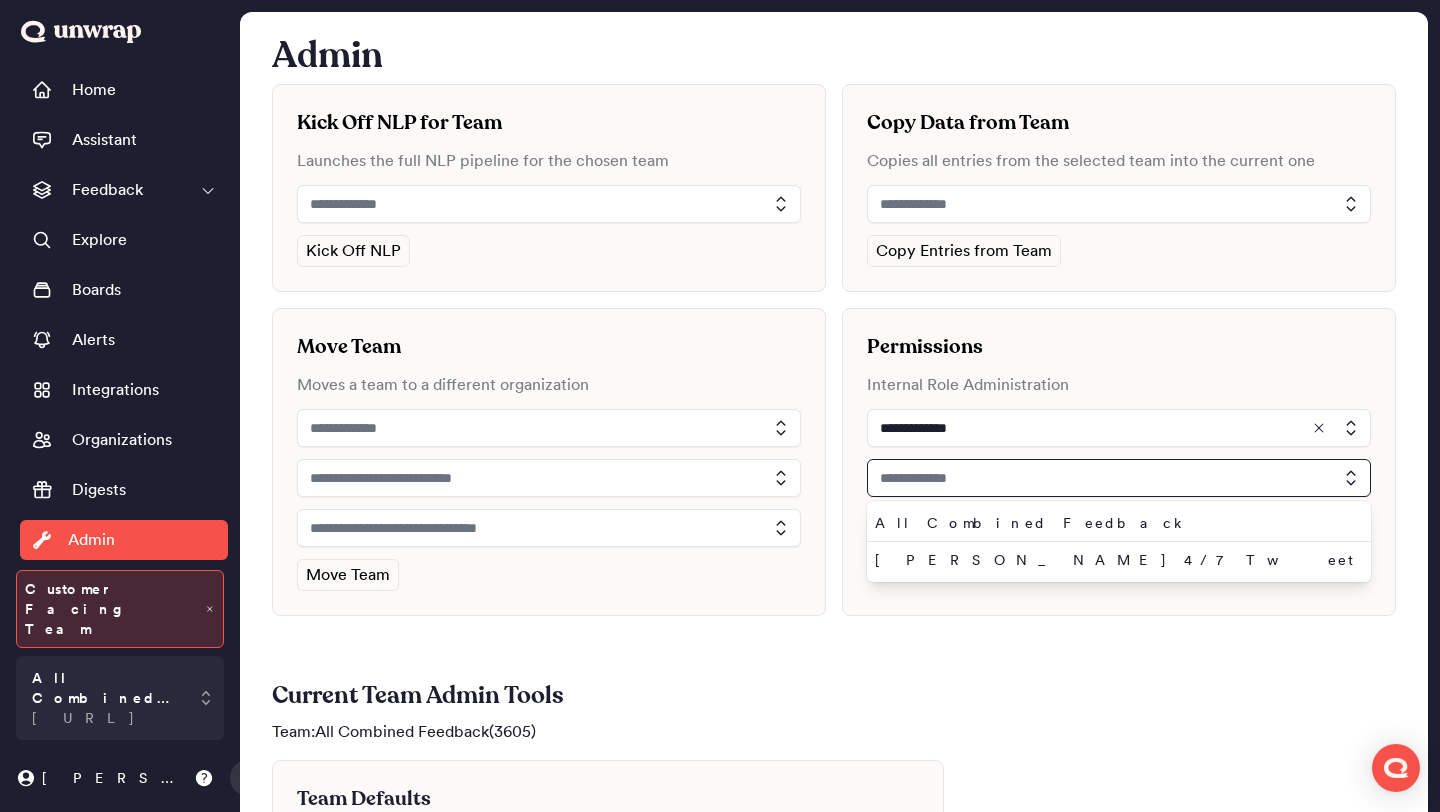type on "*" 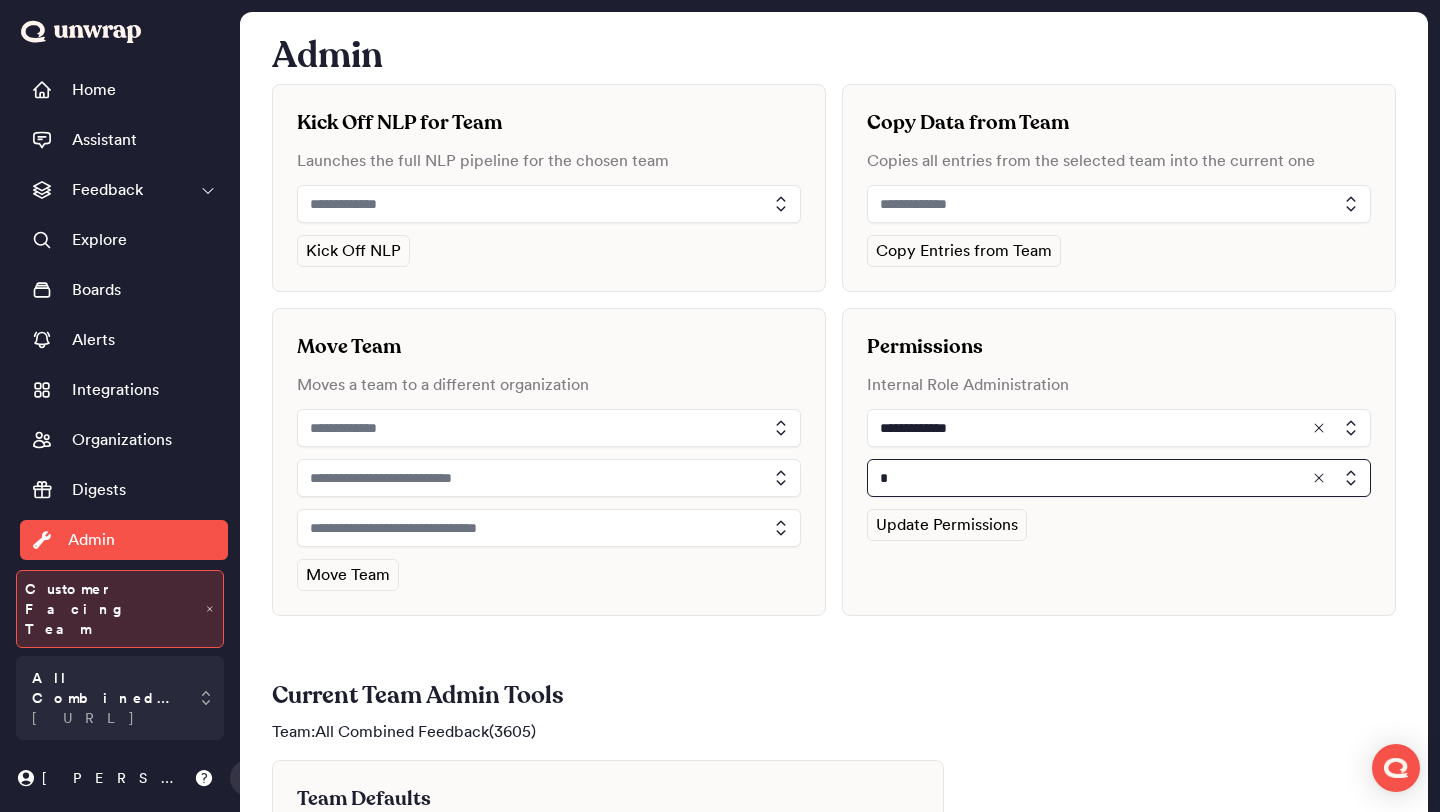 type 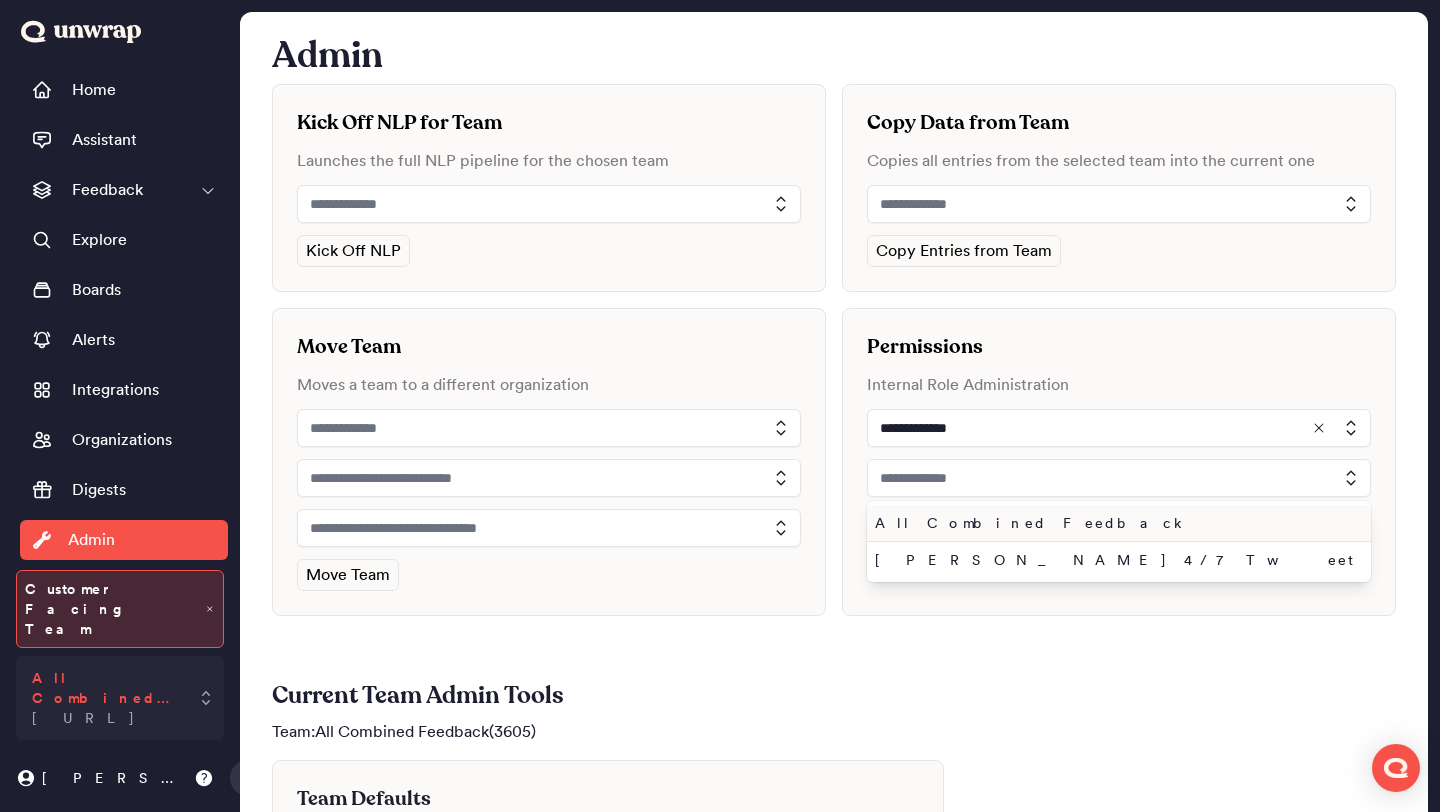 click on "All Combined Feedback [URL]" at bounding box center [120, 698] 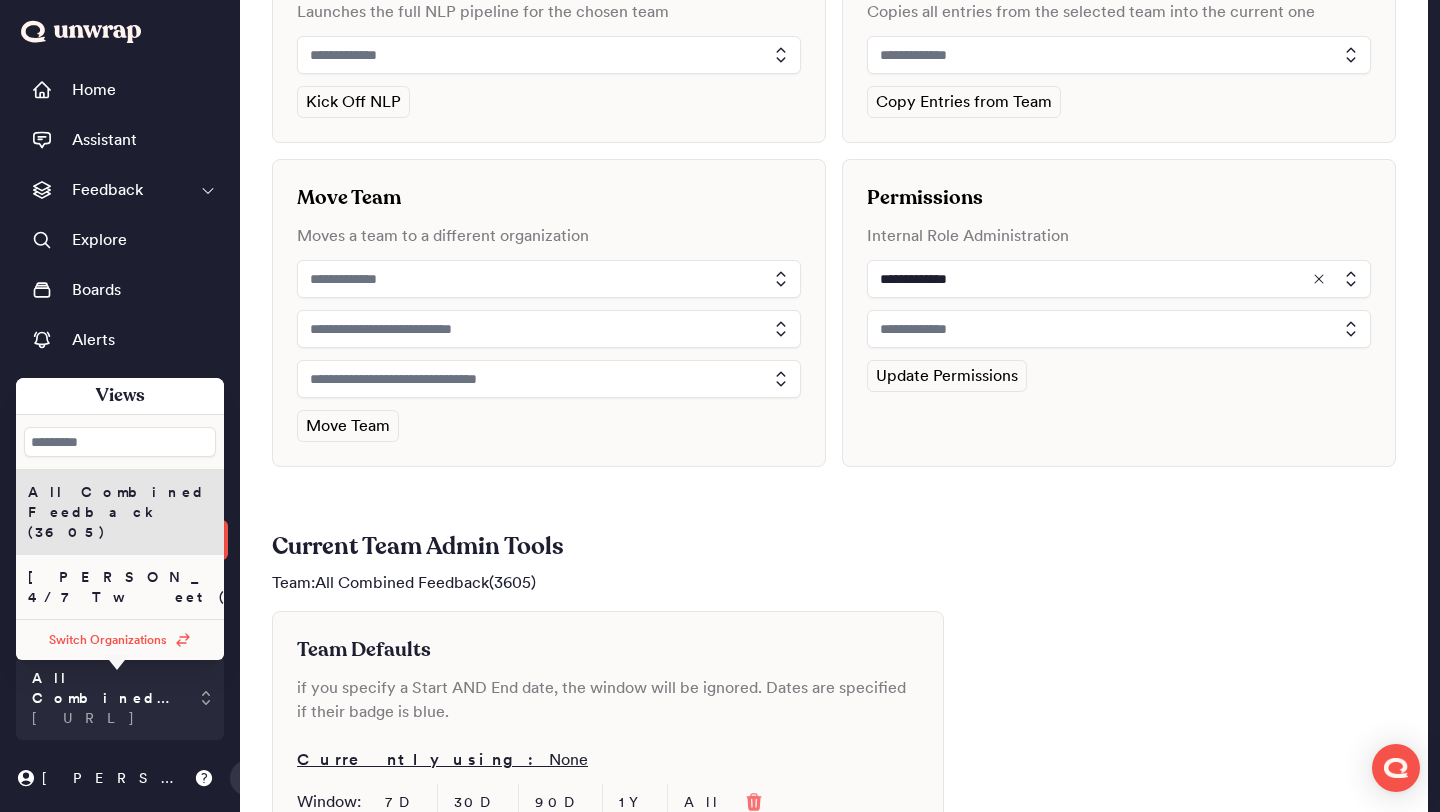 scroll, scrollTop: 279, scrollLeft: 0, axis: vertical 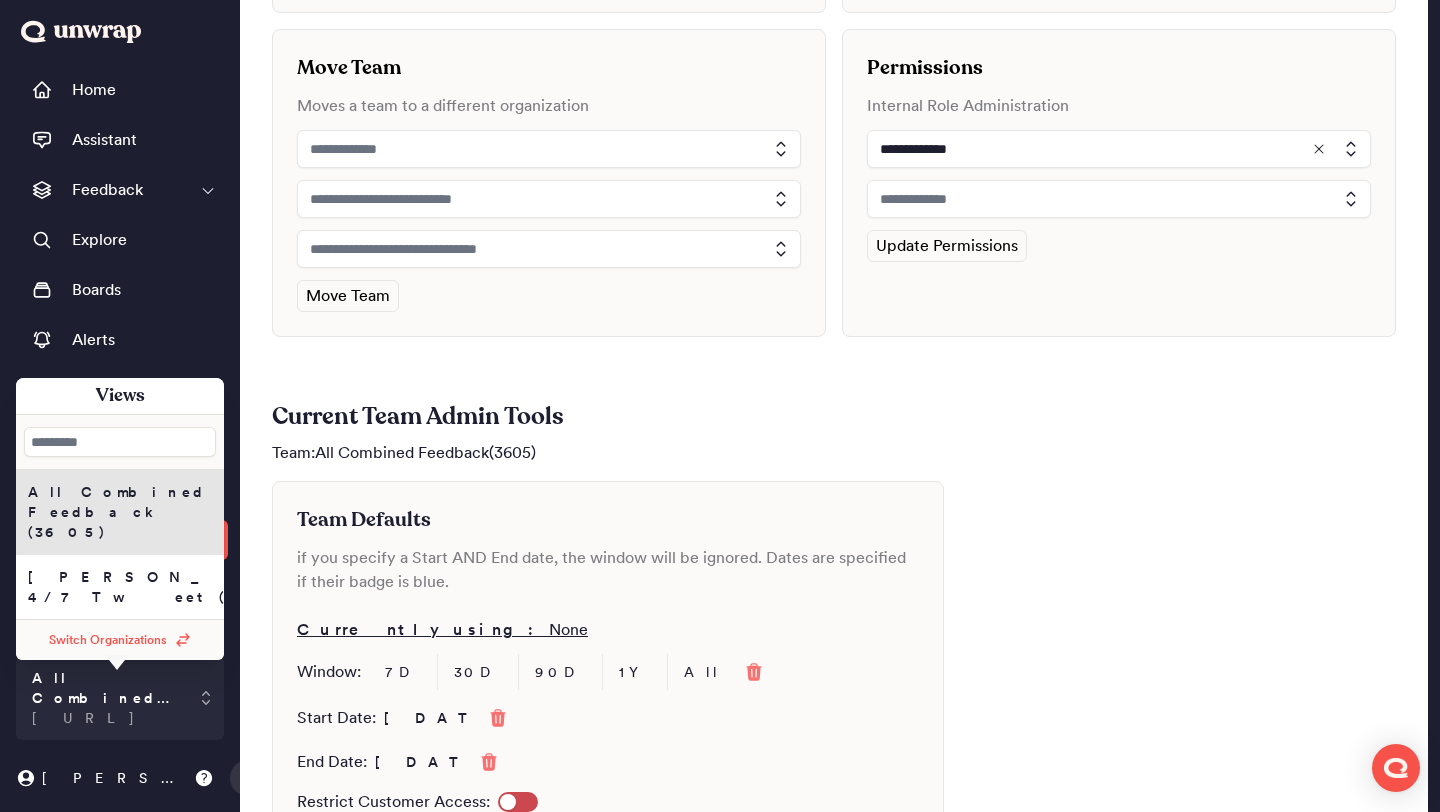 click on "Current Team Admin Tools Team:  All Combined Feedback  ( 3605 ) Team Defaults if you specify a Start AND End date, the window will be ignored. Dates are specified if their badge is blue. Currently using:   None Window: 7D 30D 90D 1Y All Start Date: Jul 10, 2025 End Date: Jul 10, 2025 Restrict Customer Access:" at bounding box center (834, 612) 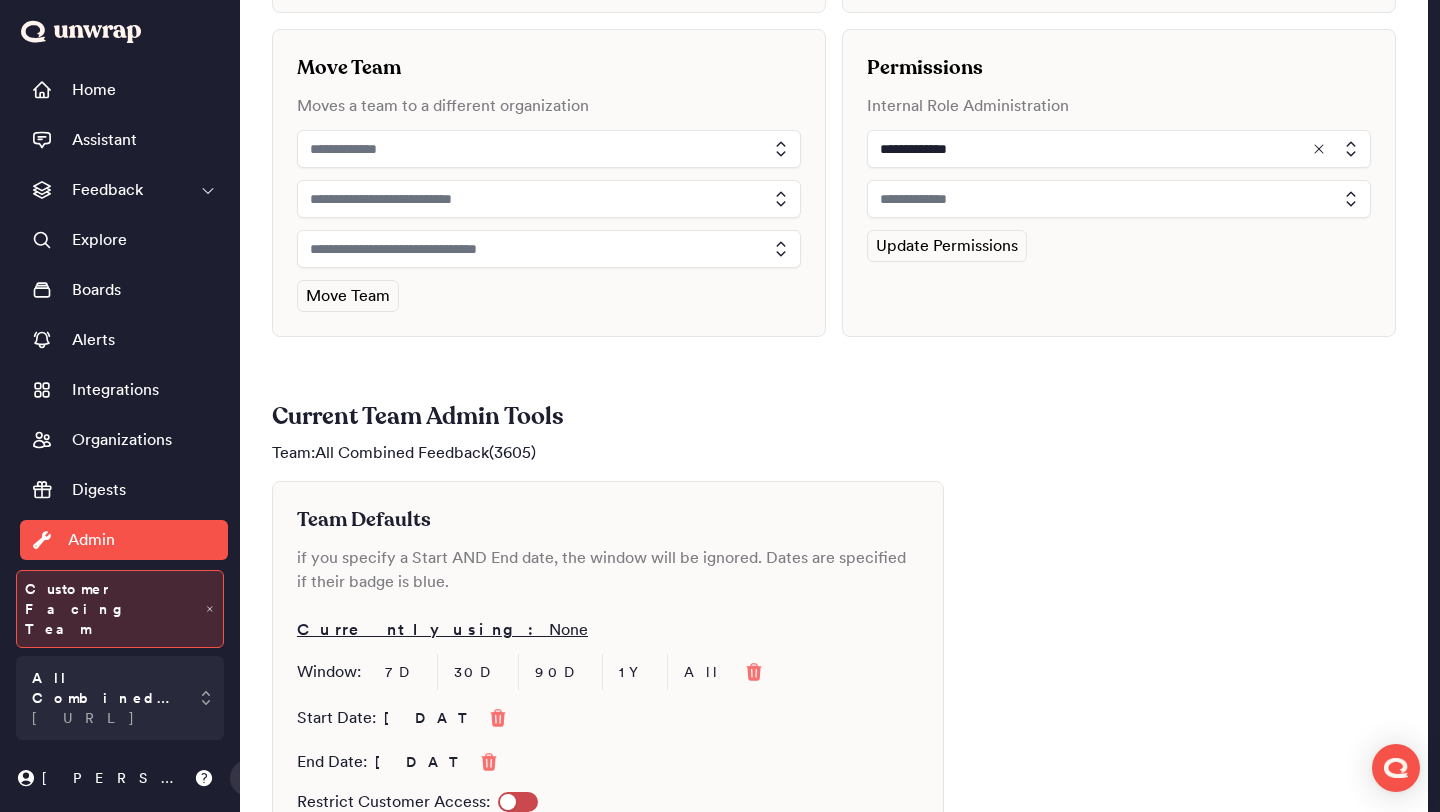 type 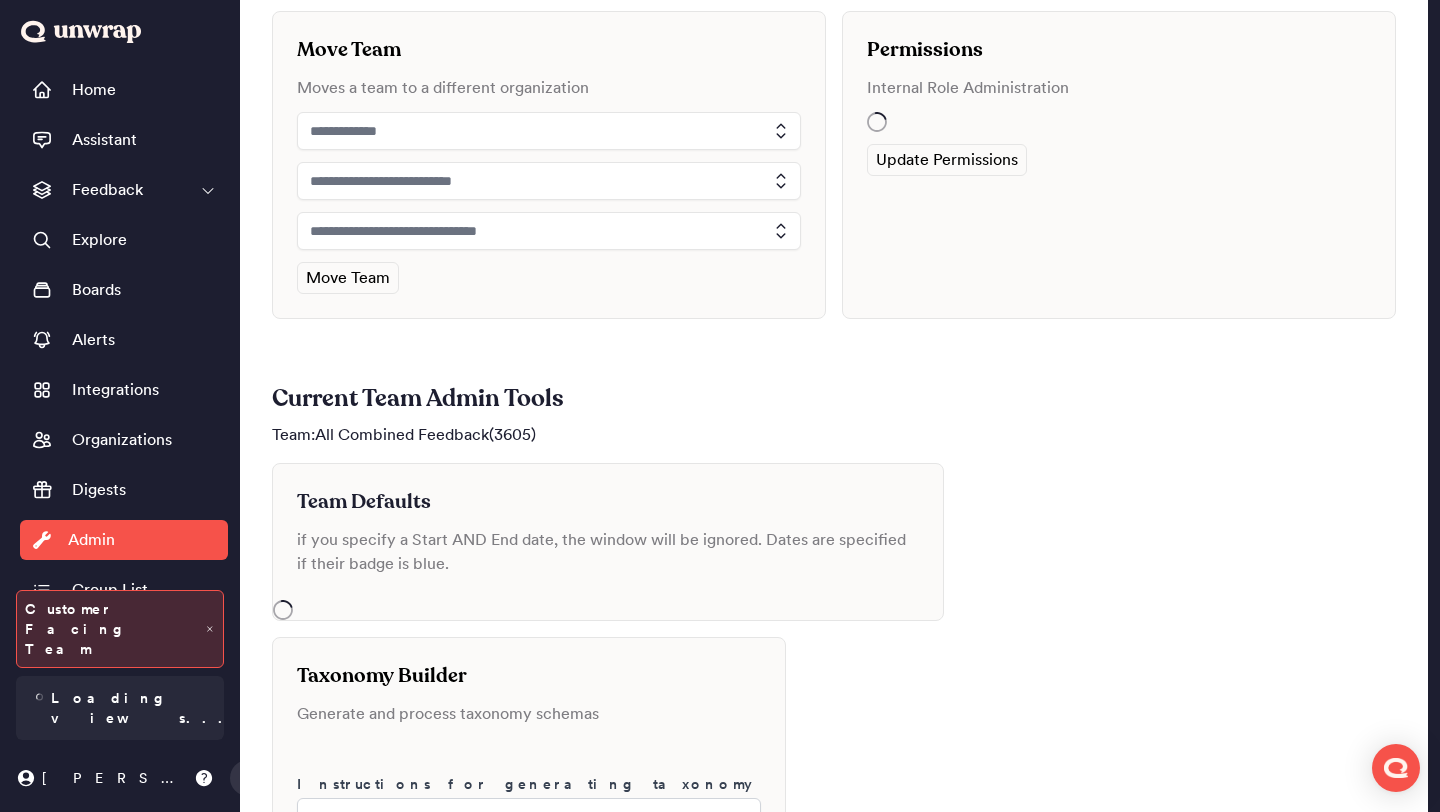 scroll, scrollTop: 297, scrollLeft: 0, axis: vertical 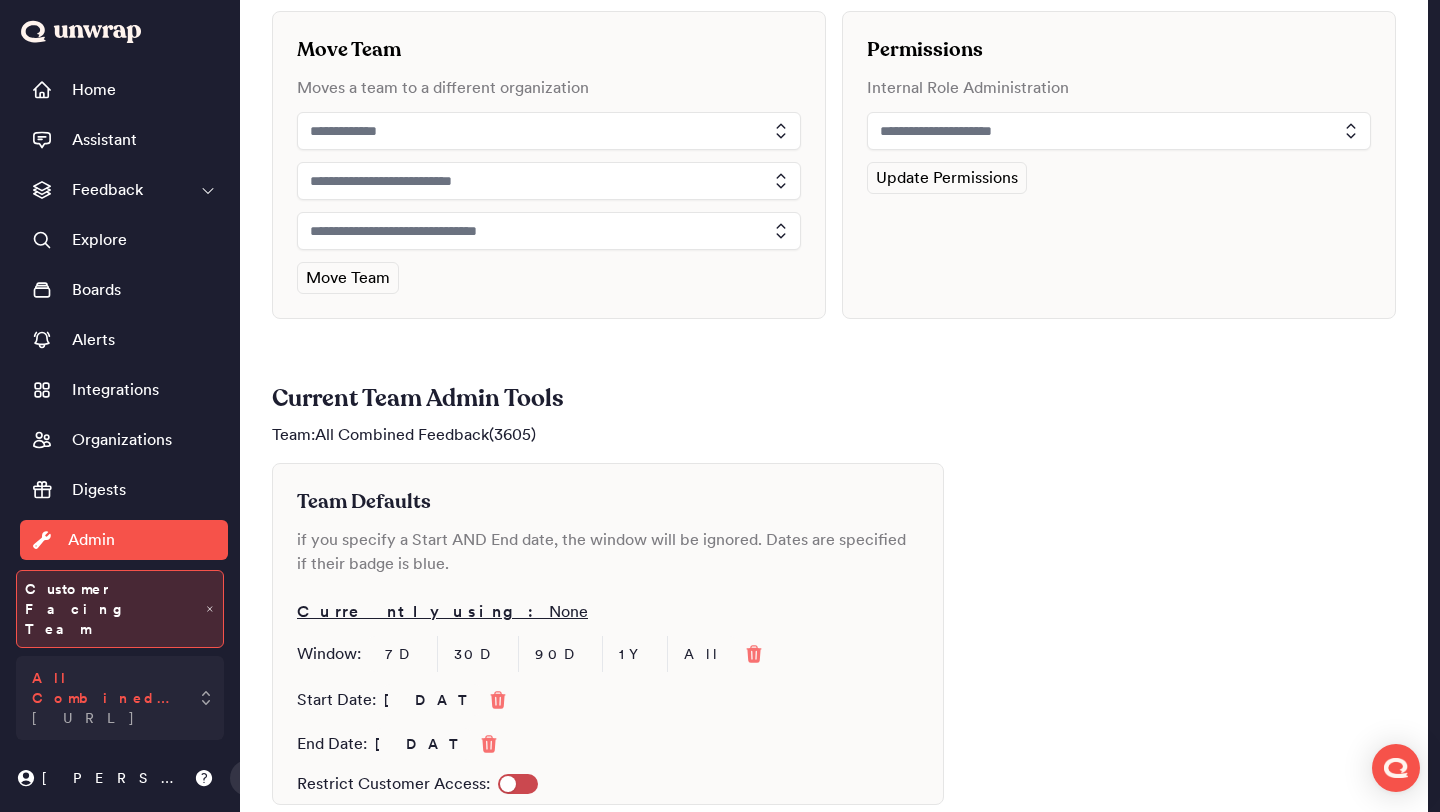 click on "All Combined Feedback [URL]" at bounding box center (106, 698) 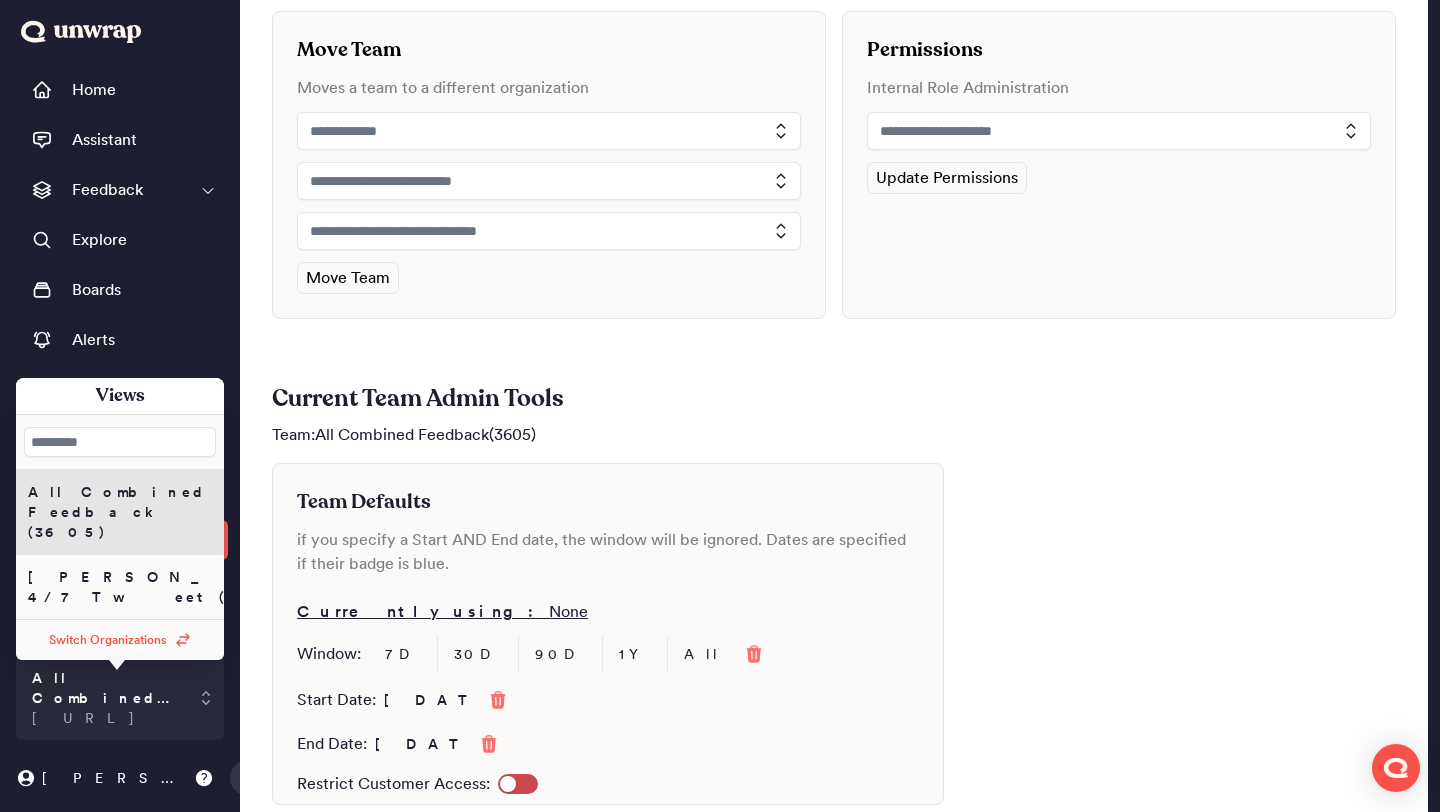 scroll, scrollTop: 345, scrollLeft: 0, axis: vertical 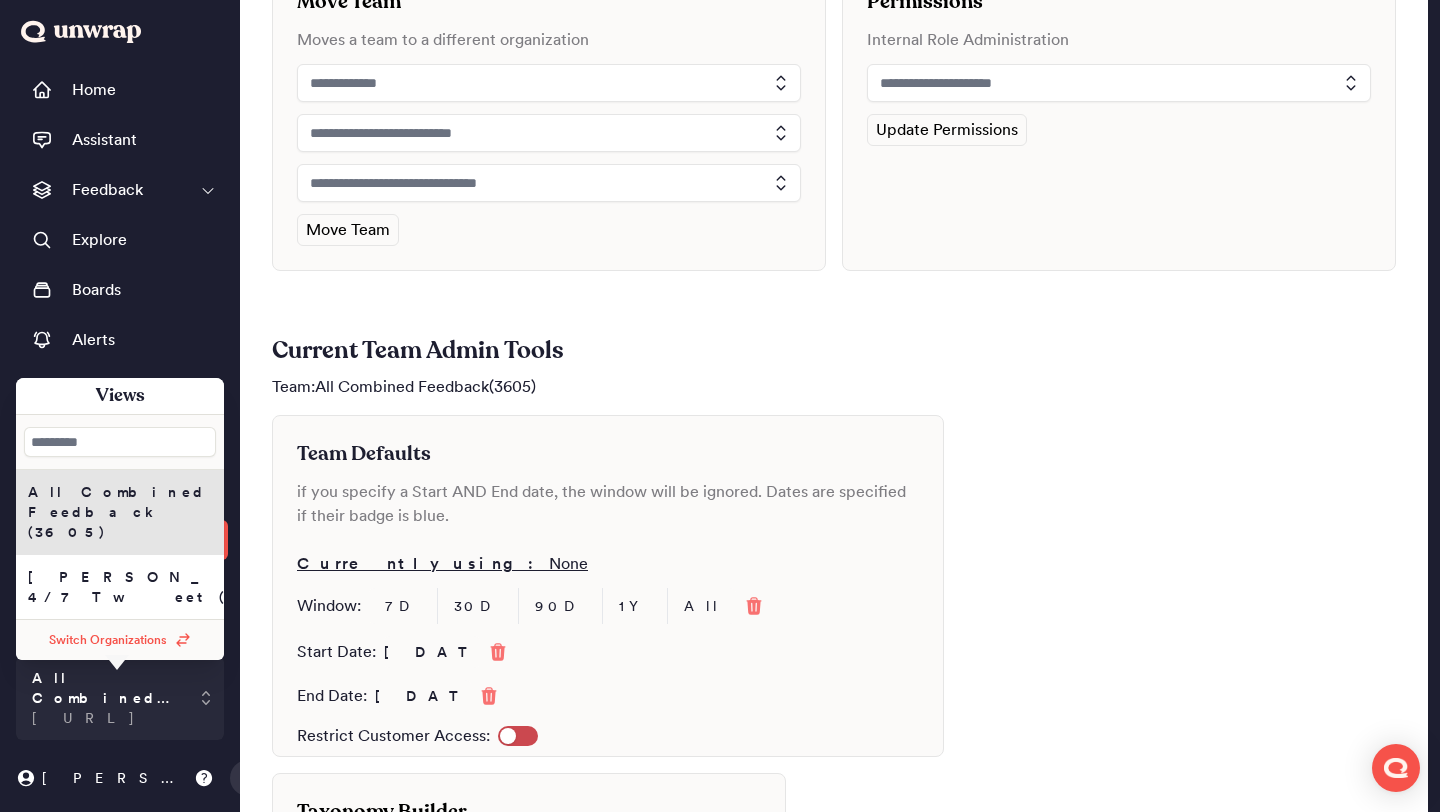 click on "Current Team Admin Tools" at bounding box center [834, 351] 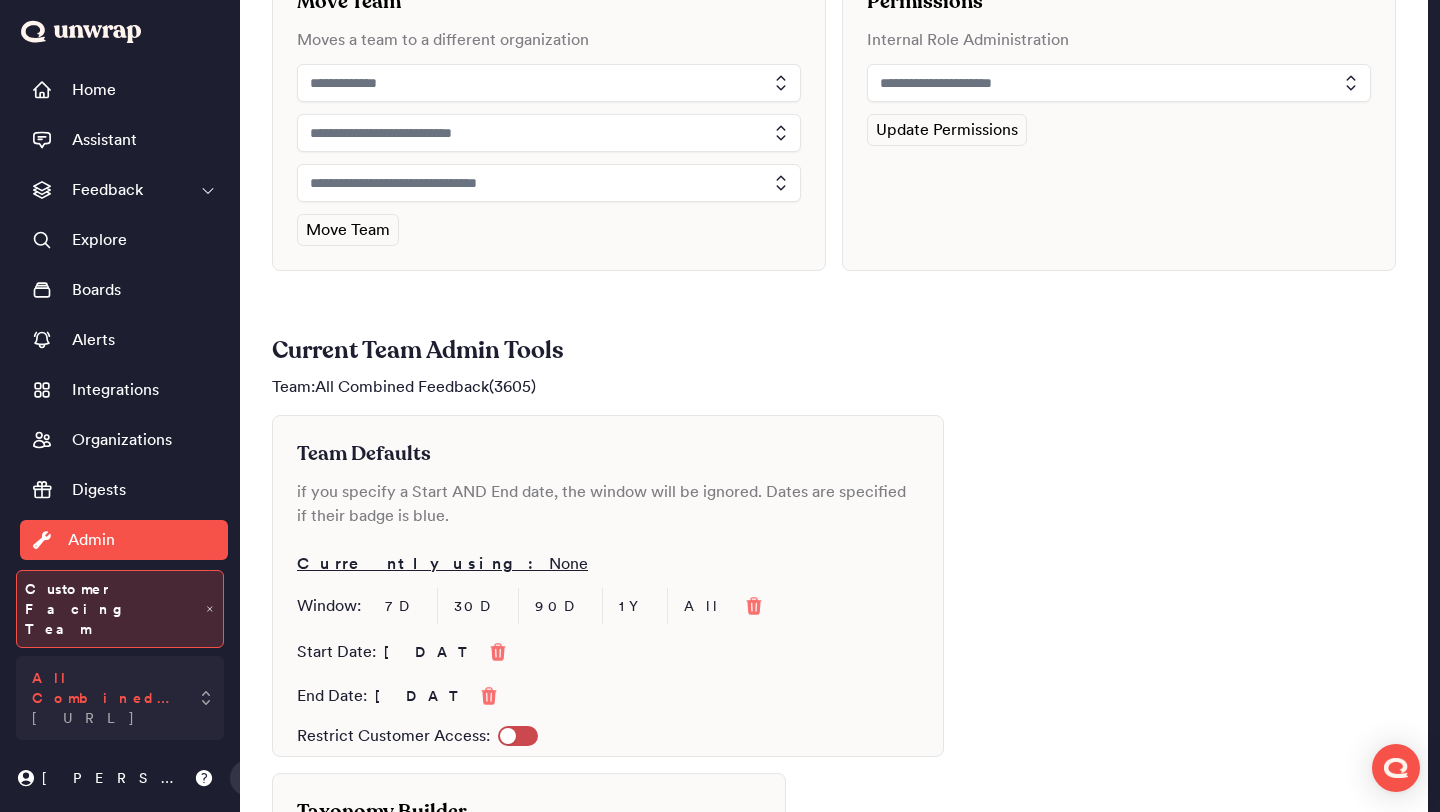 click on "All Combined Feedback" at bounding box center (106, 688) 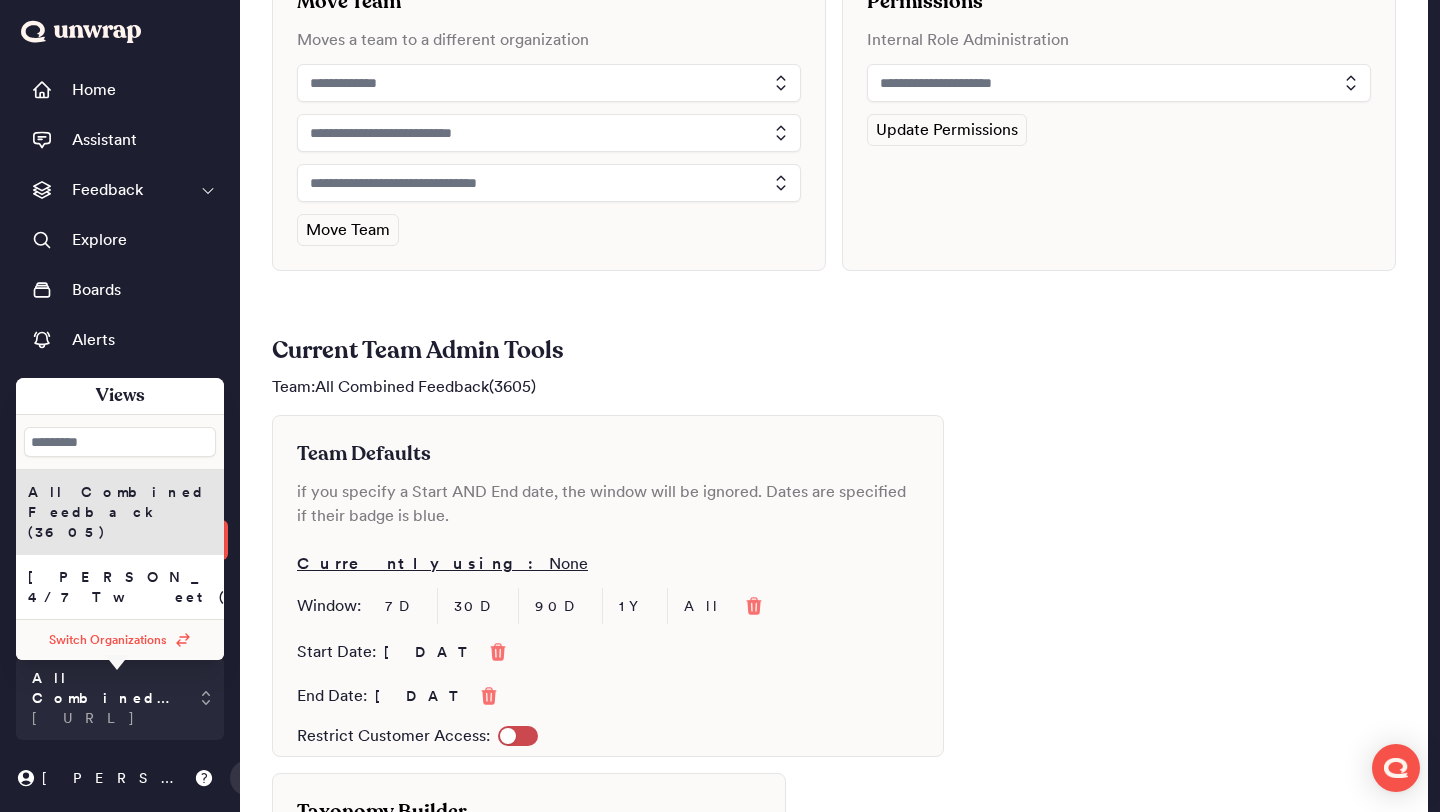 click on "Switch Organizations" at bounding box center (120, 640) 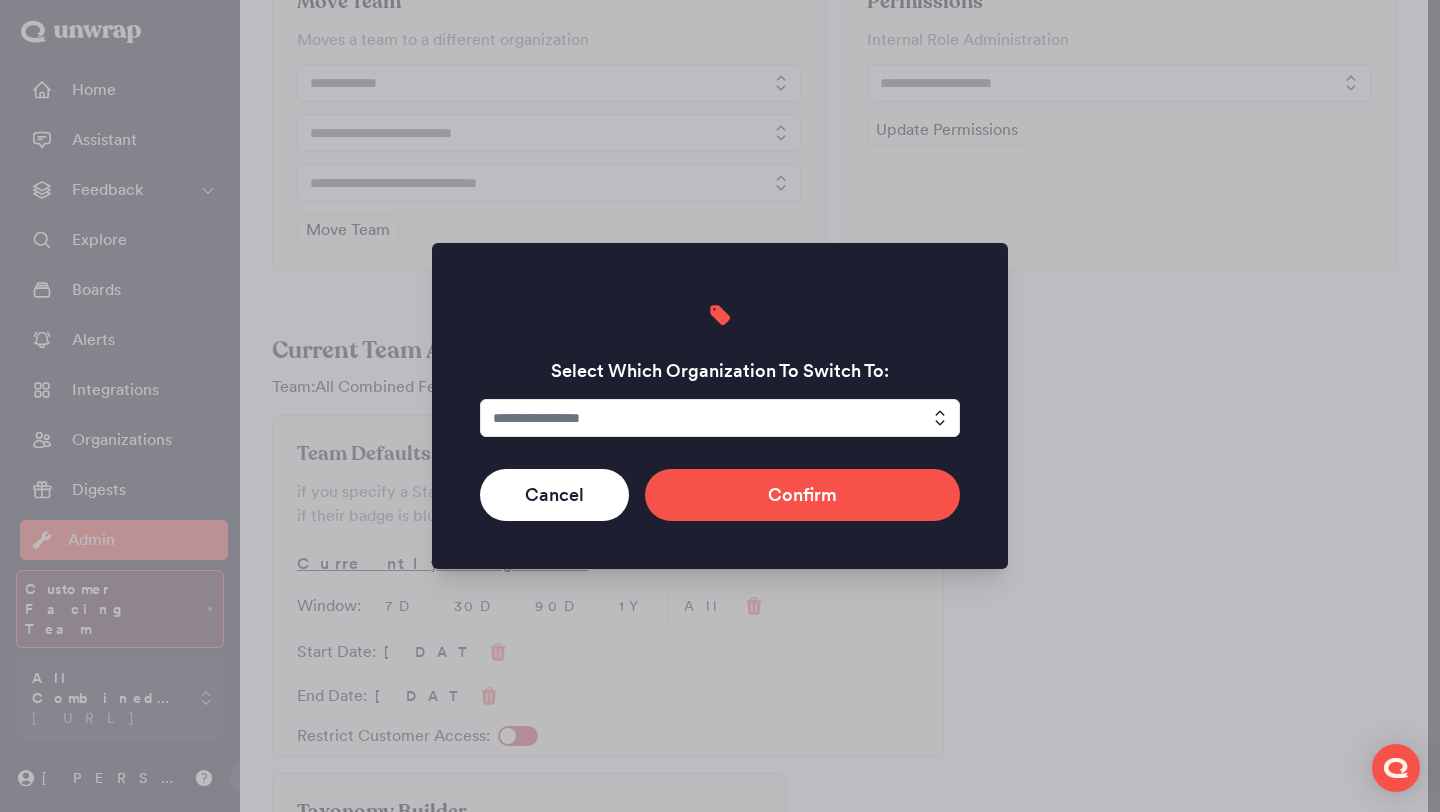 click at bounding box center [720, 418] 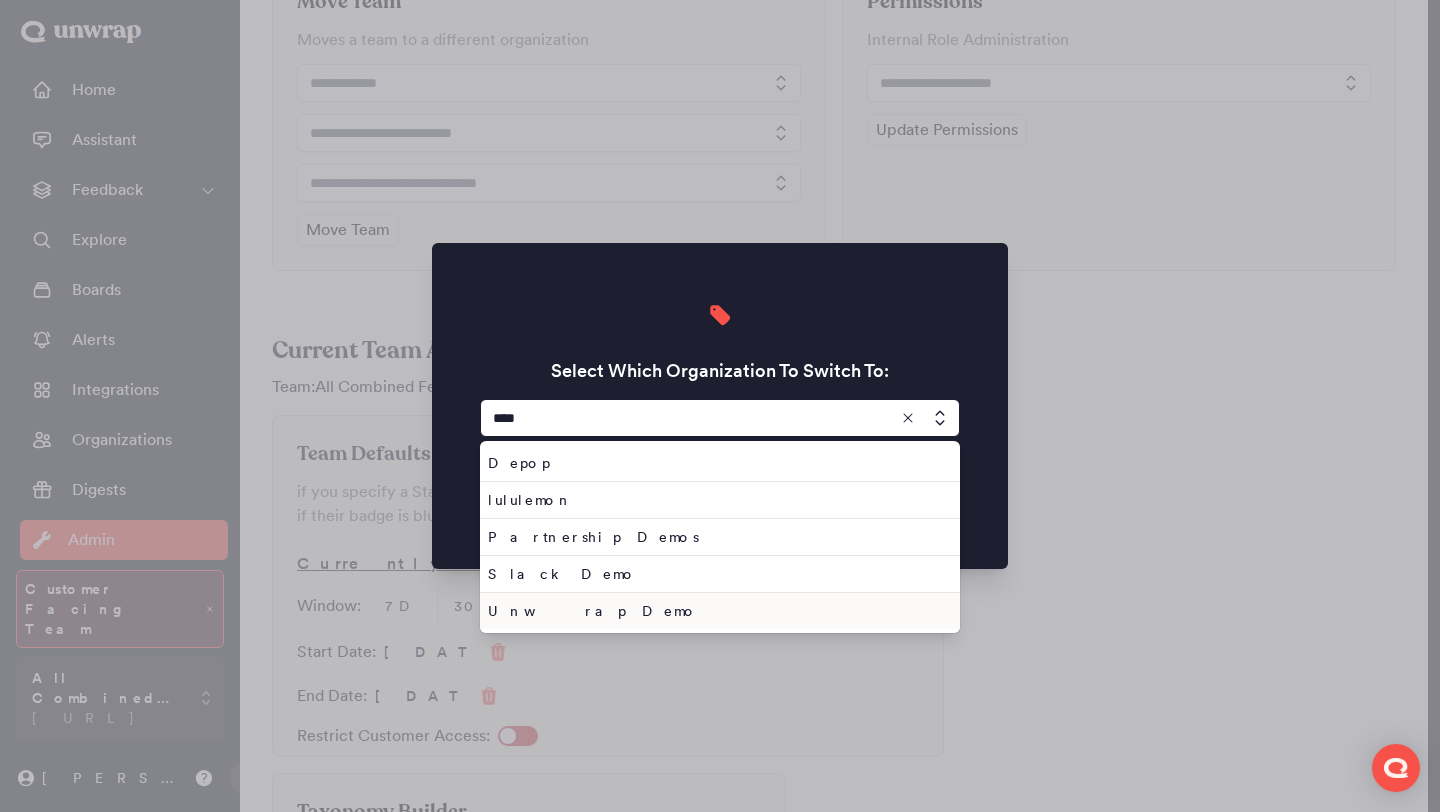 type on "****" 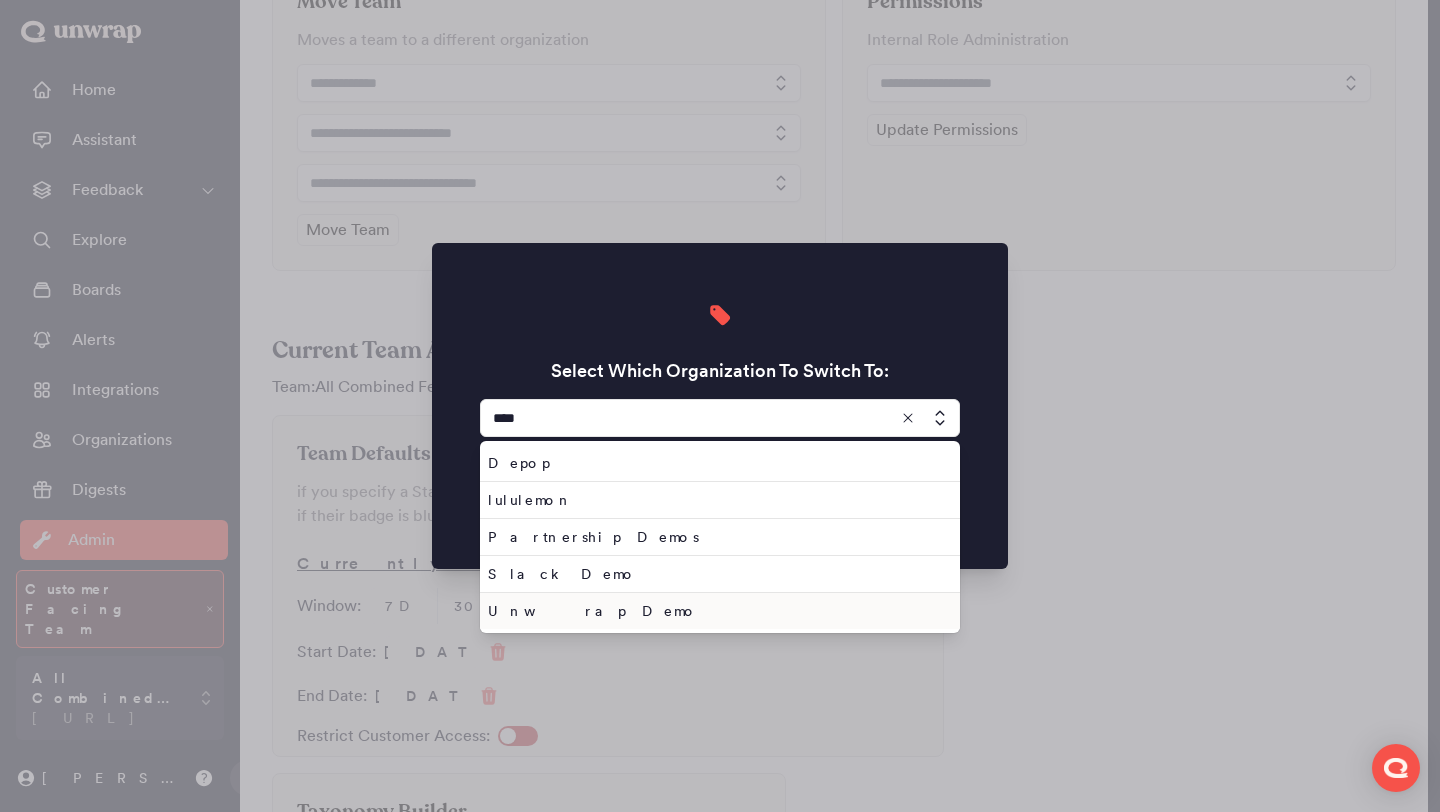 click on "Unwrap Demo" at bounding box center [716, 611] 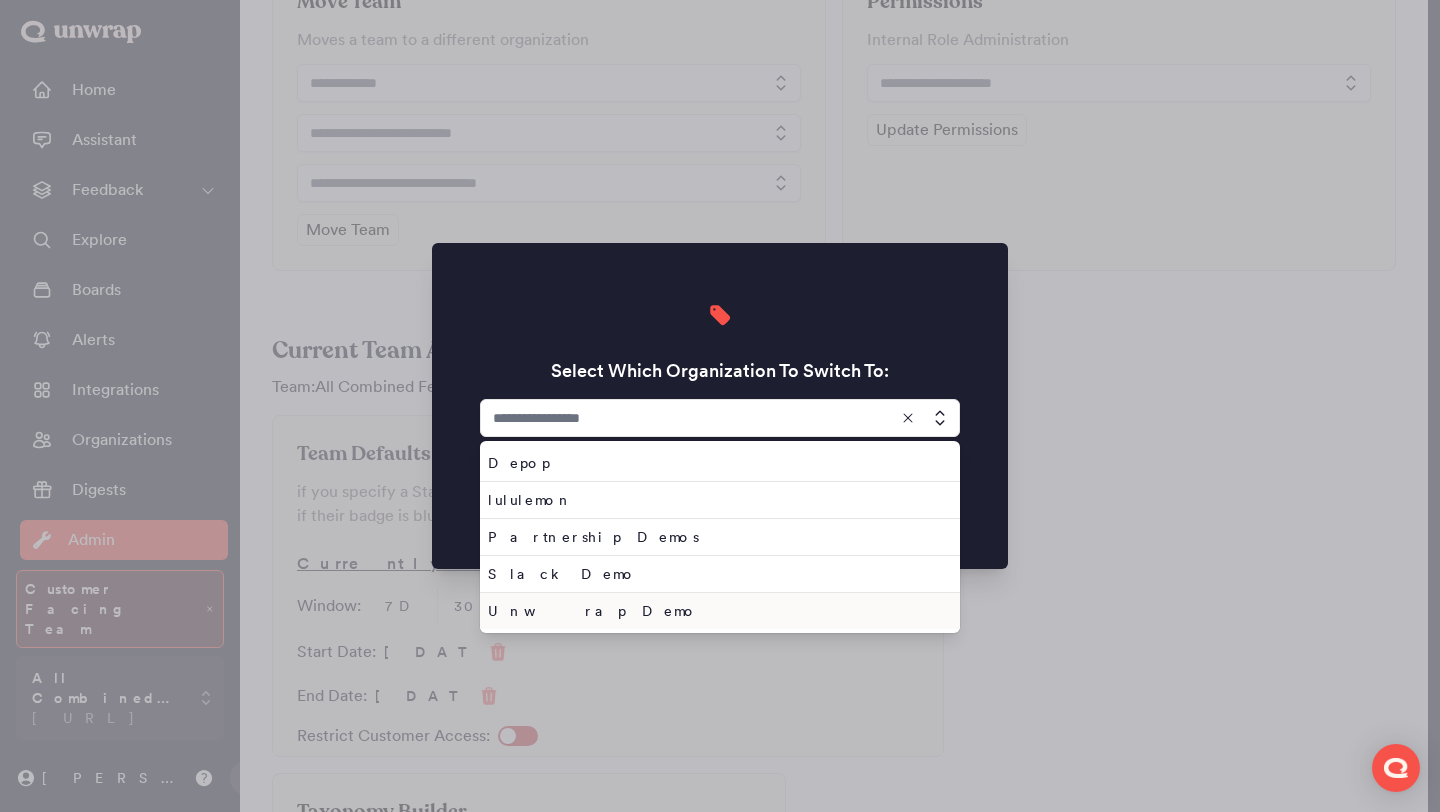 type on "**********" 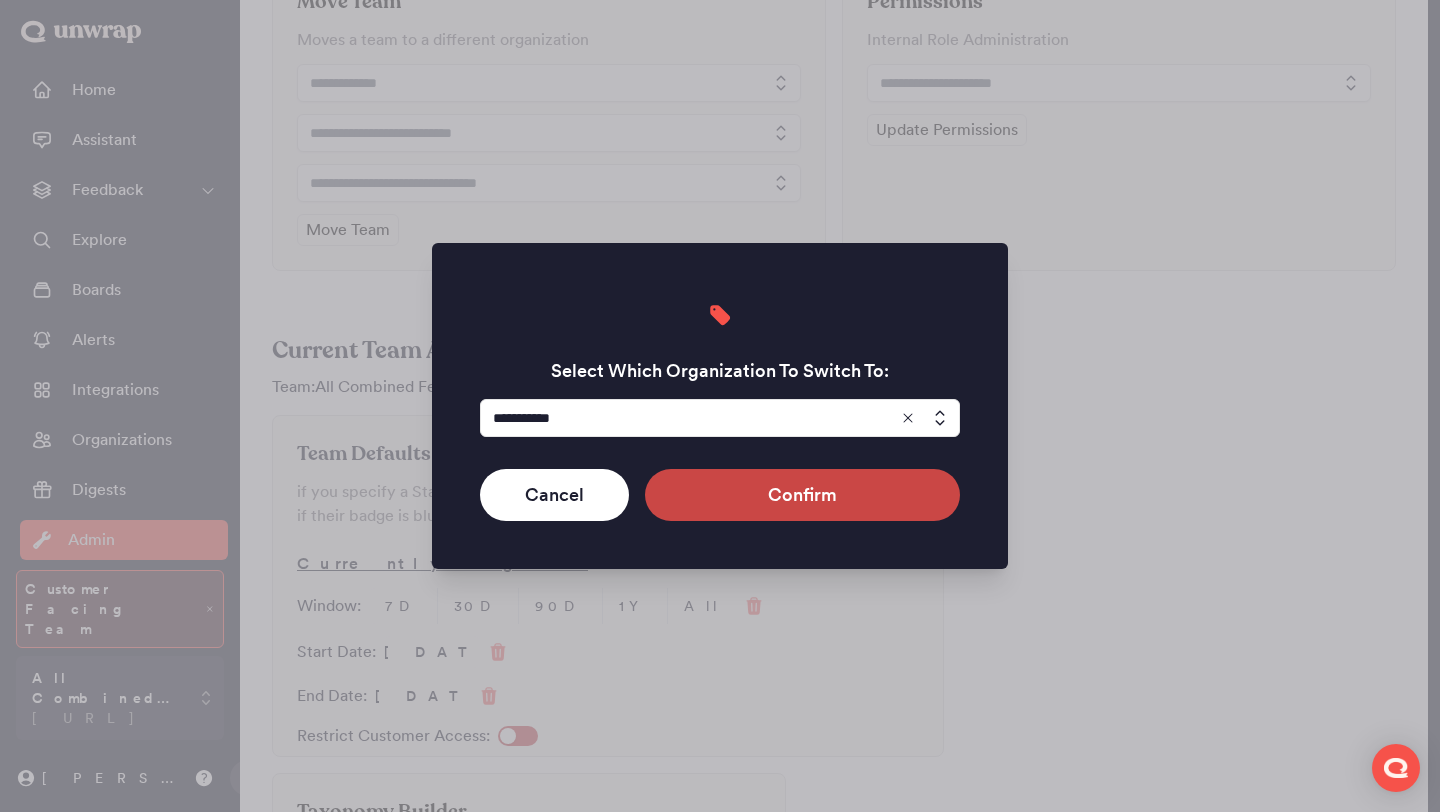 click on "Confirm" at bounding box center (802, 495) 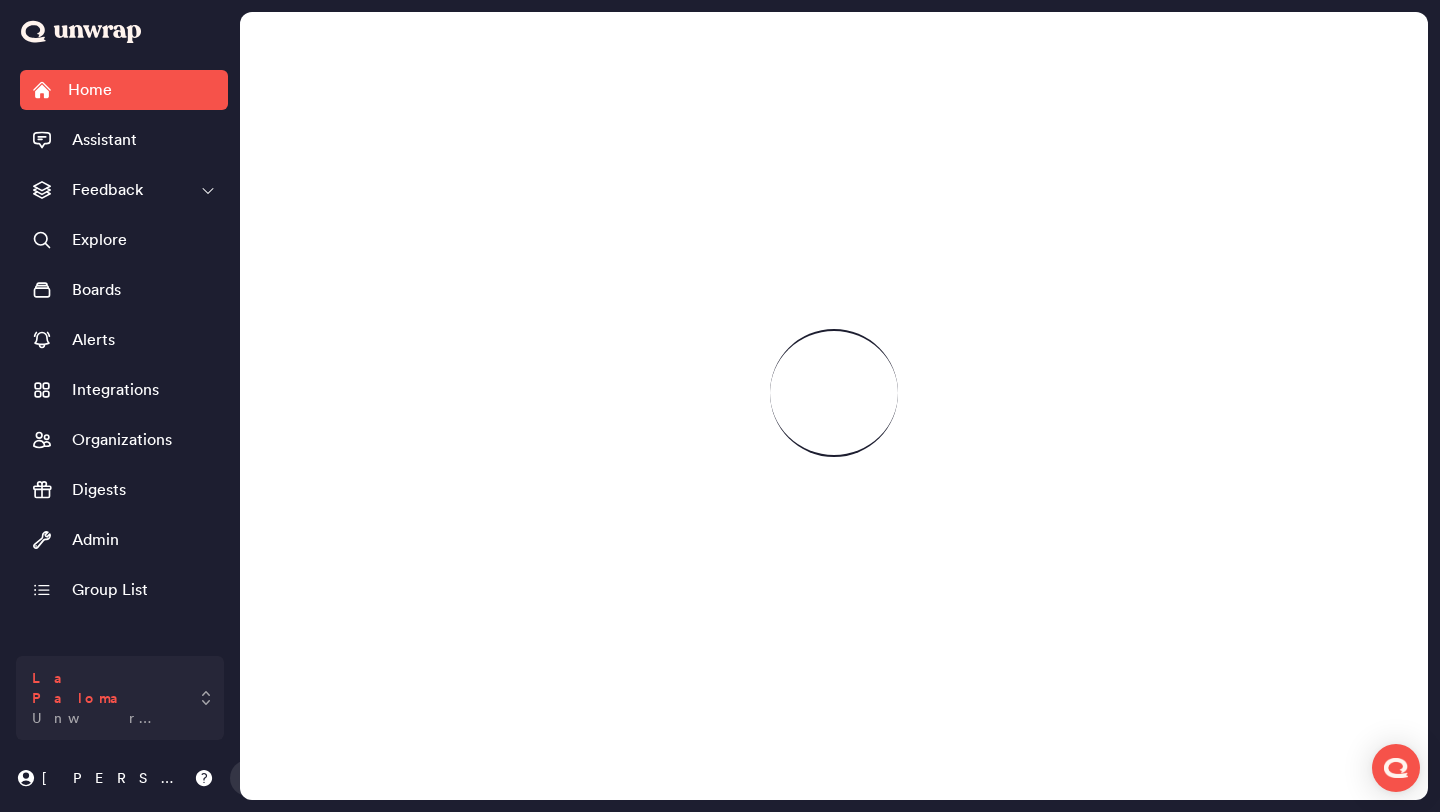 click on "La Paloma Unwrap Demo" at bounding box center [120, 698] 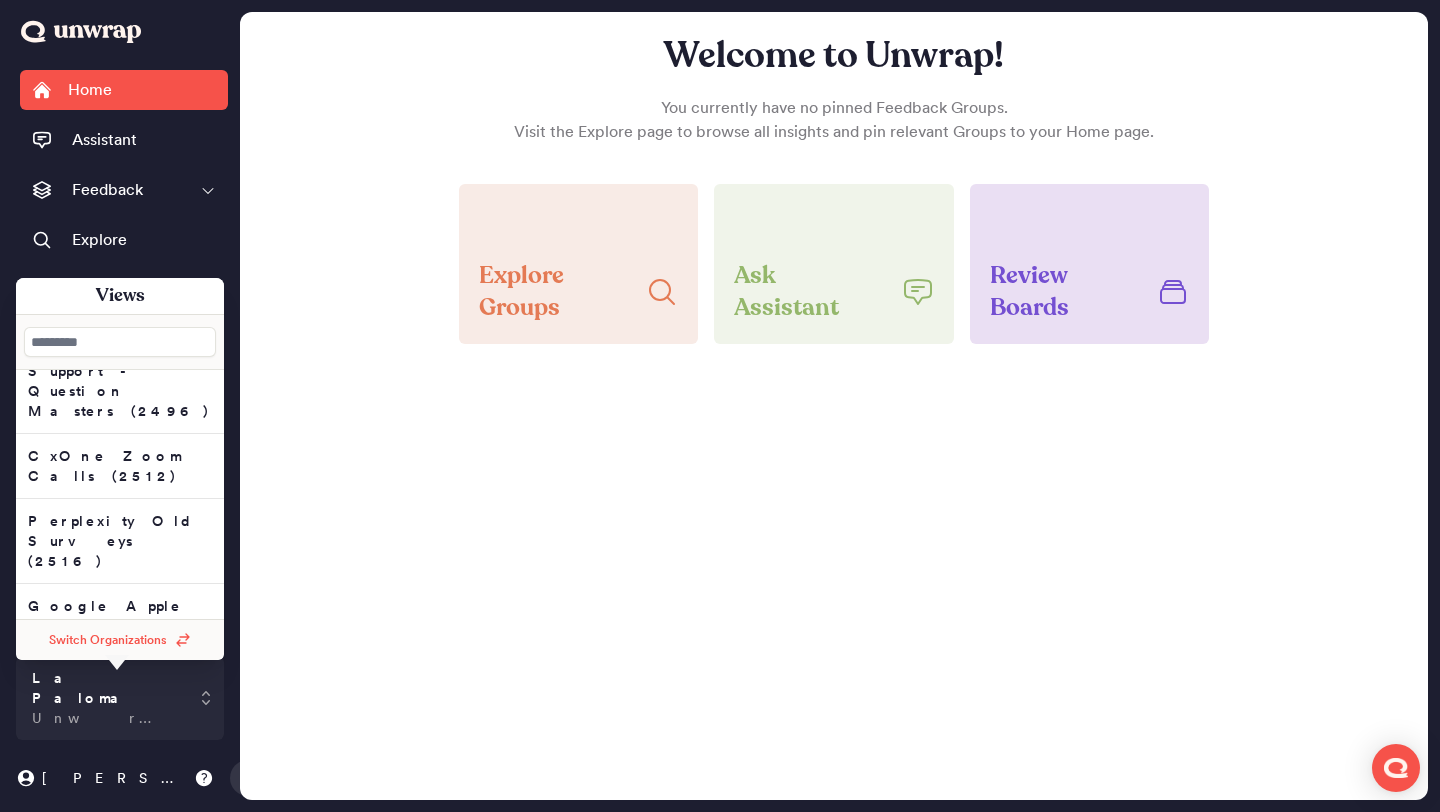 scroll, scrollTop: 18110, scrollLeft: 0, axis: vertical 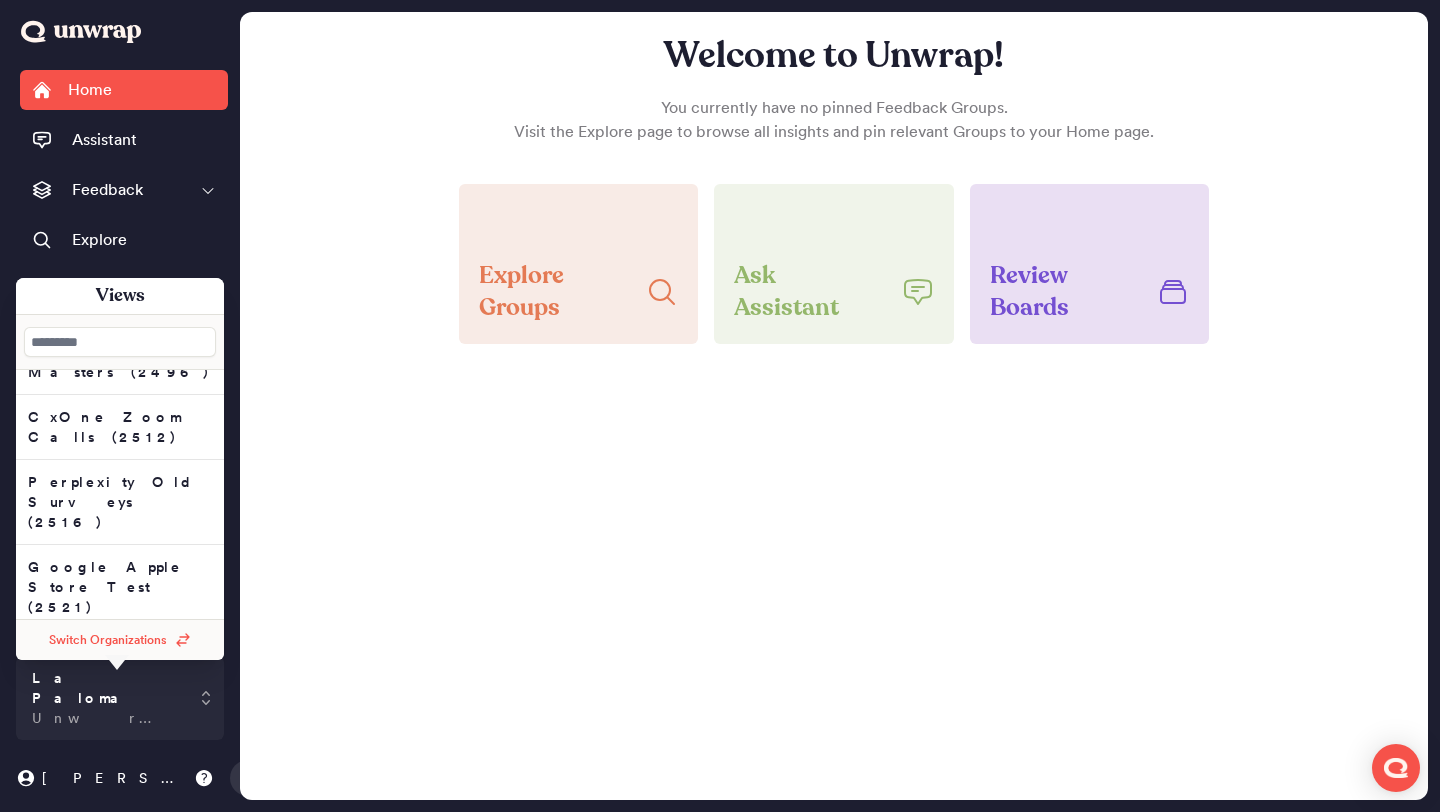 click on "Comet (10086)" at bounding box center (120, -17653) 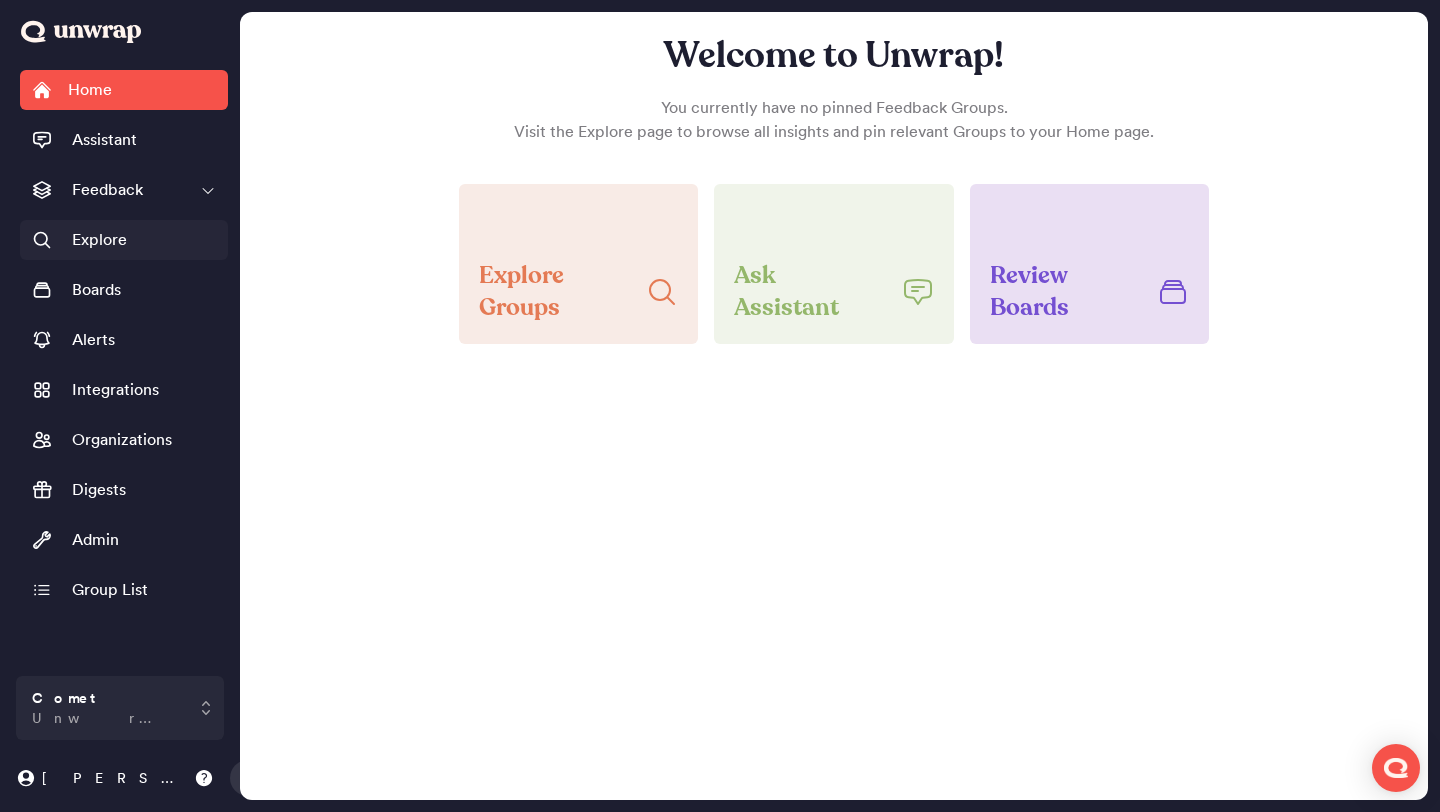click on "Explore" at bounding box center (124, 240) 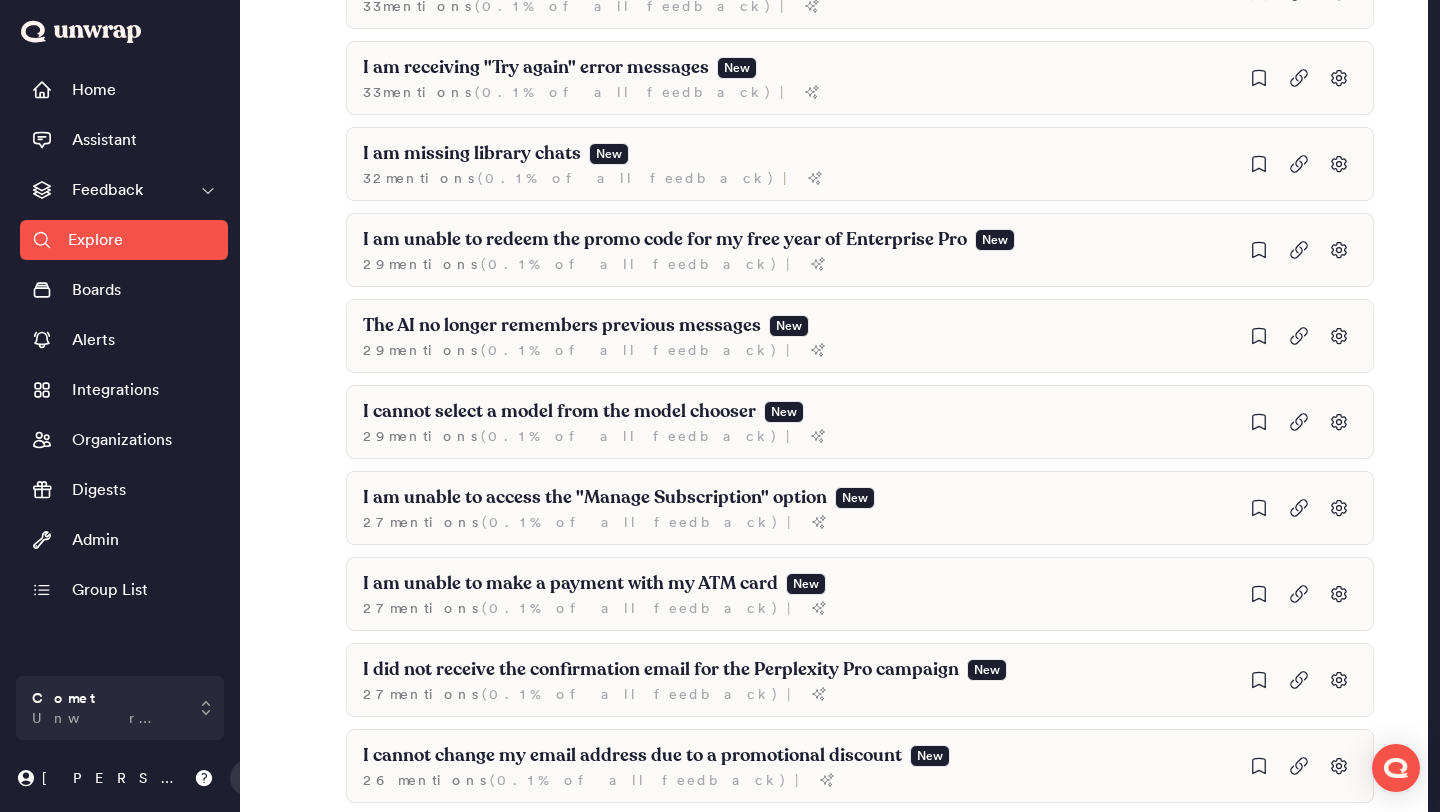 scroll, scrollTop: 9065, scrollLeft: 0, axis: vertical 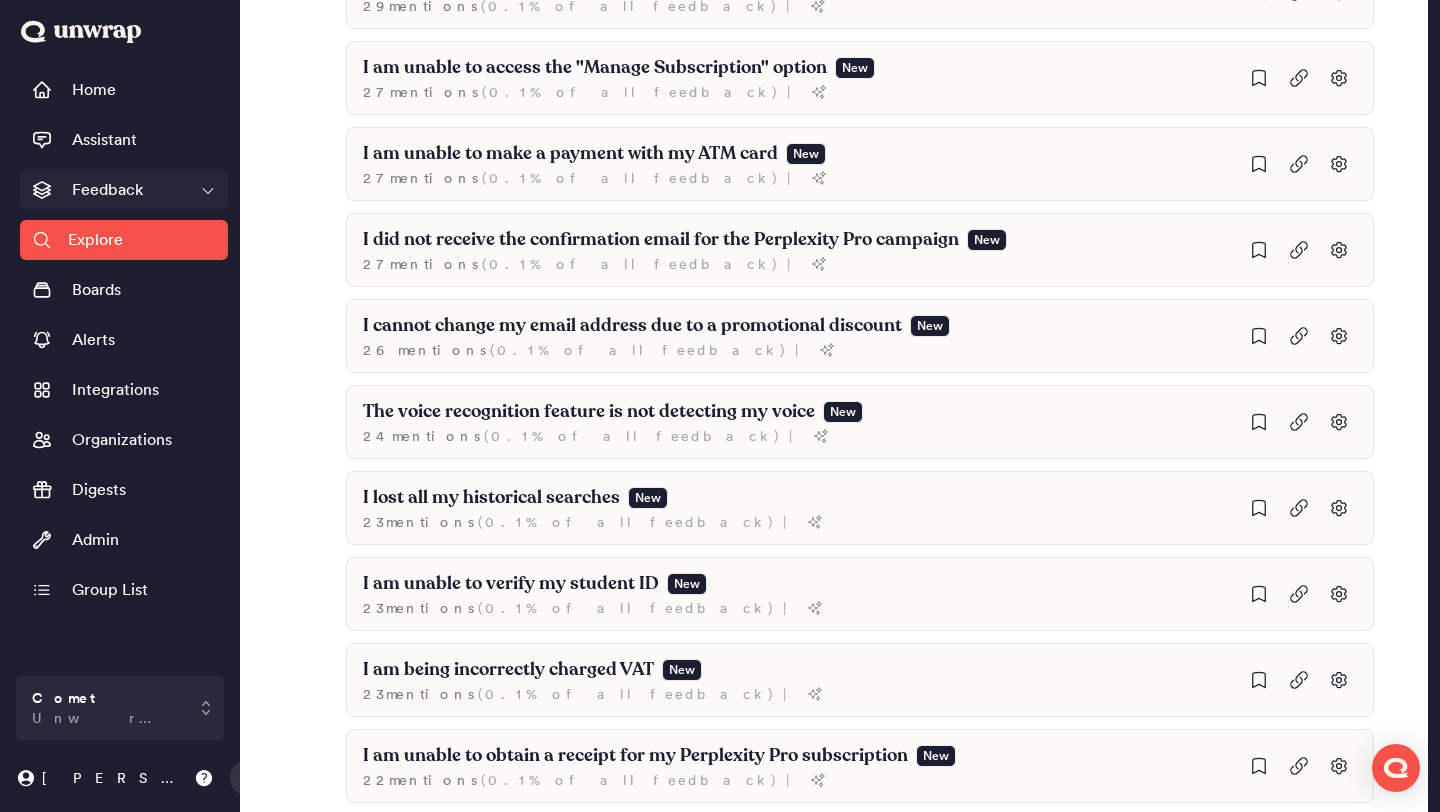 click on "Feedback" at bounding box center [124, 190] 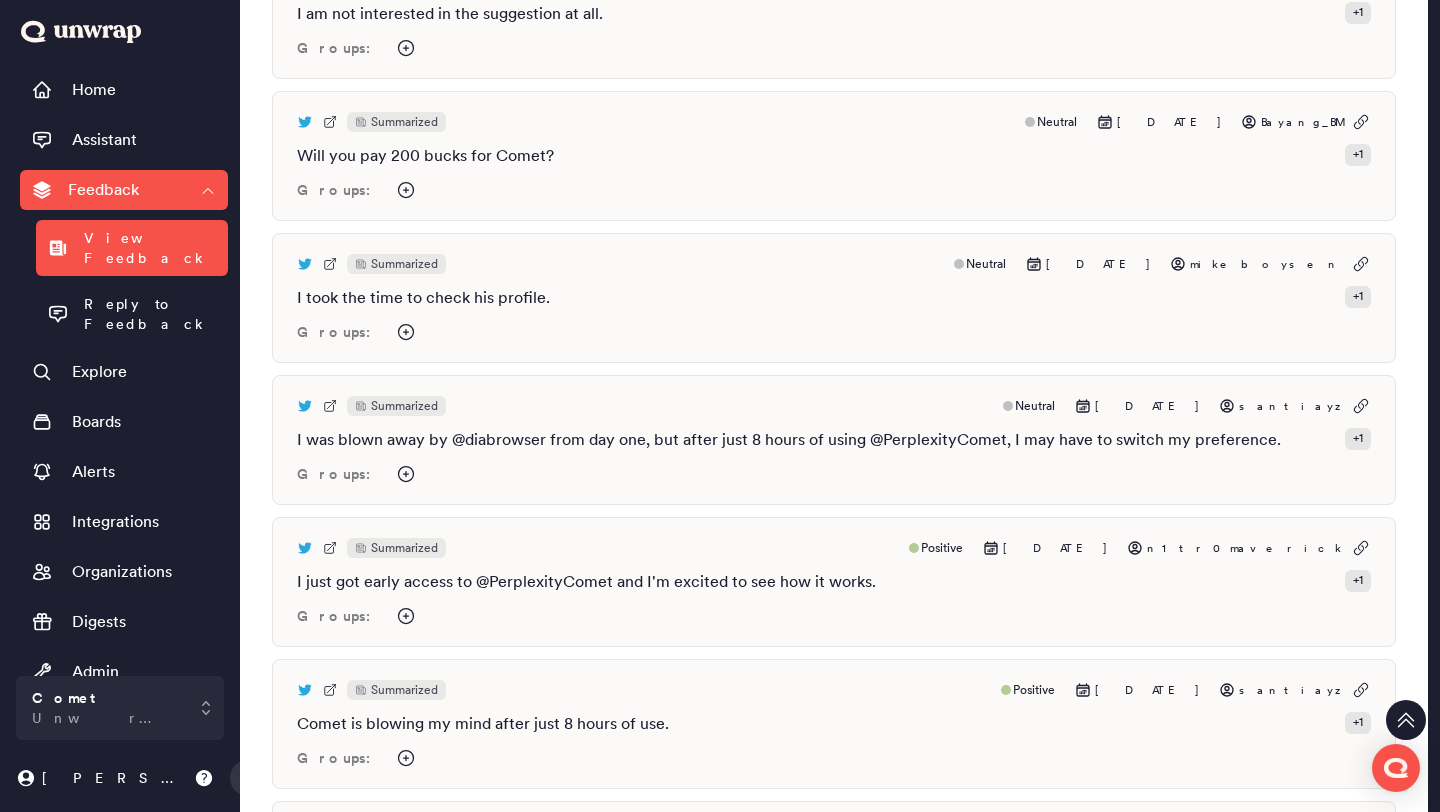scroll, scrollTop: 0, scrollLeft: 0, axis: both 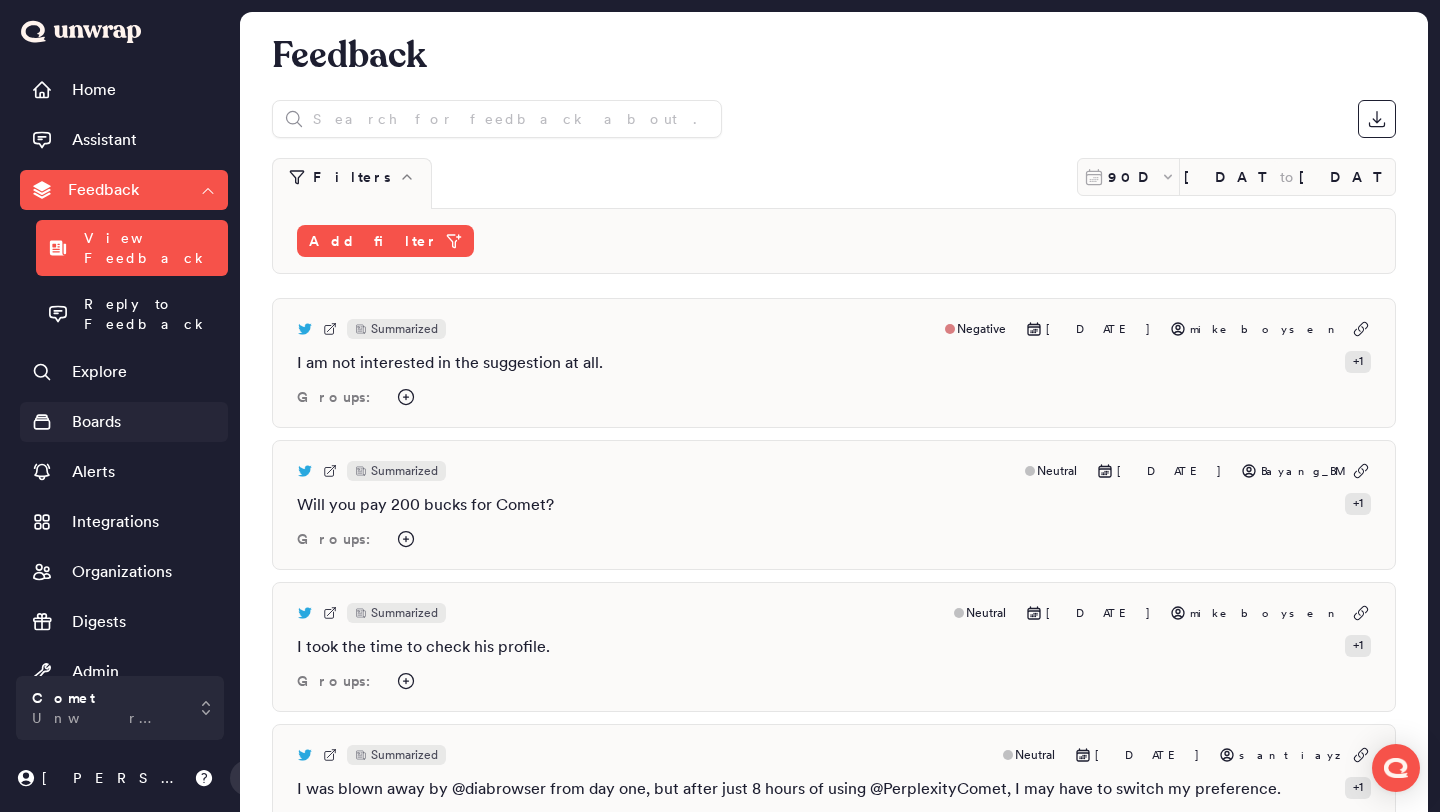 click on "Boards" at bounding box center (96, 422) 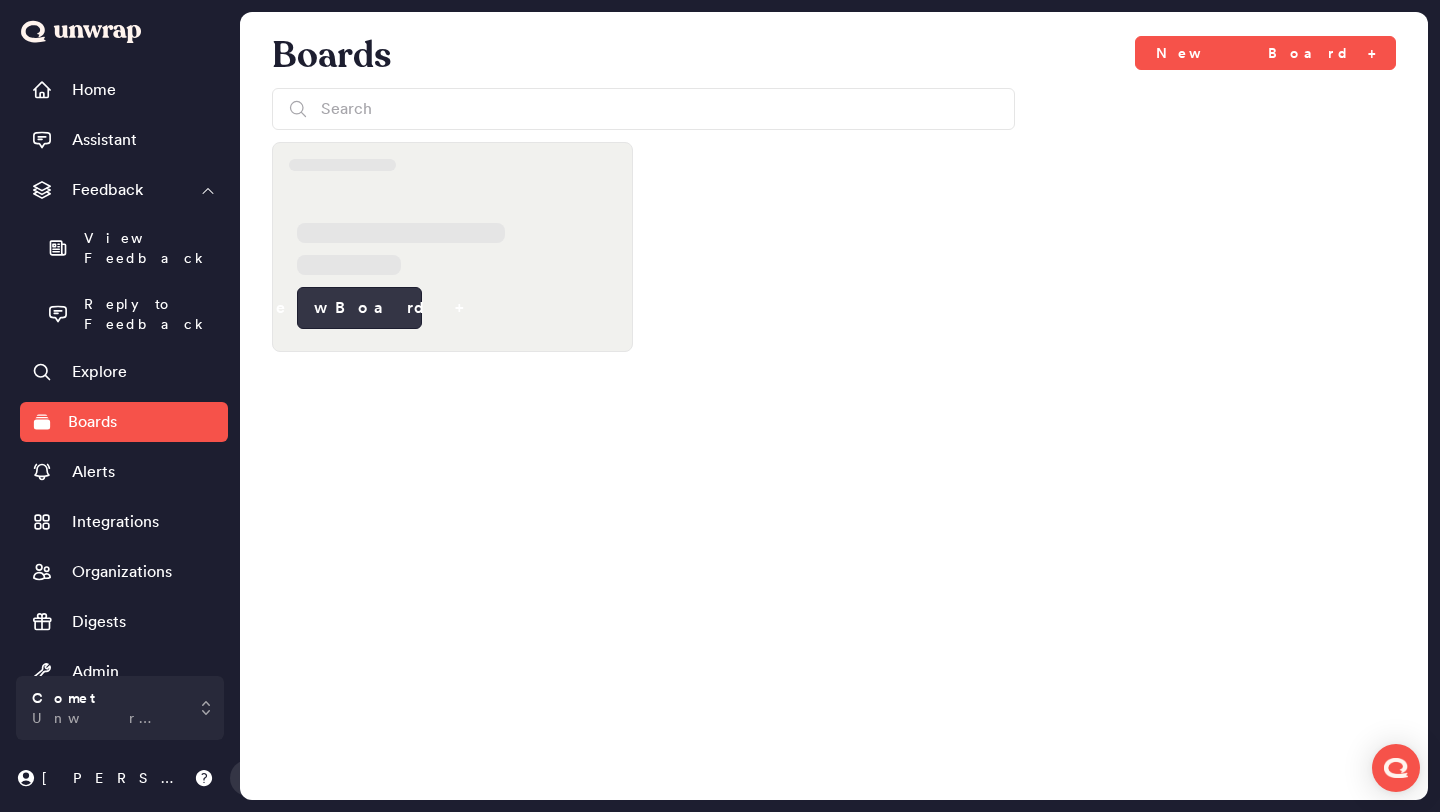 click on "New Board +" at bounding box center [359, 308] 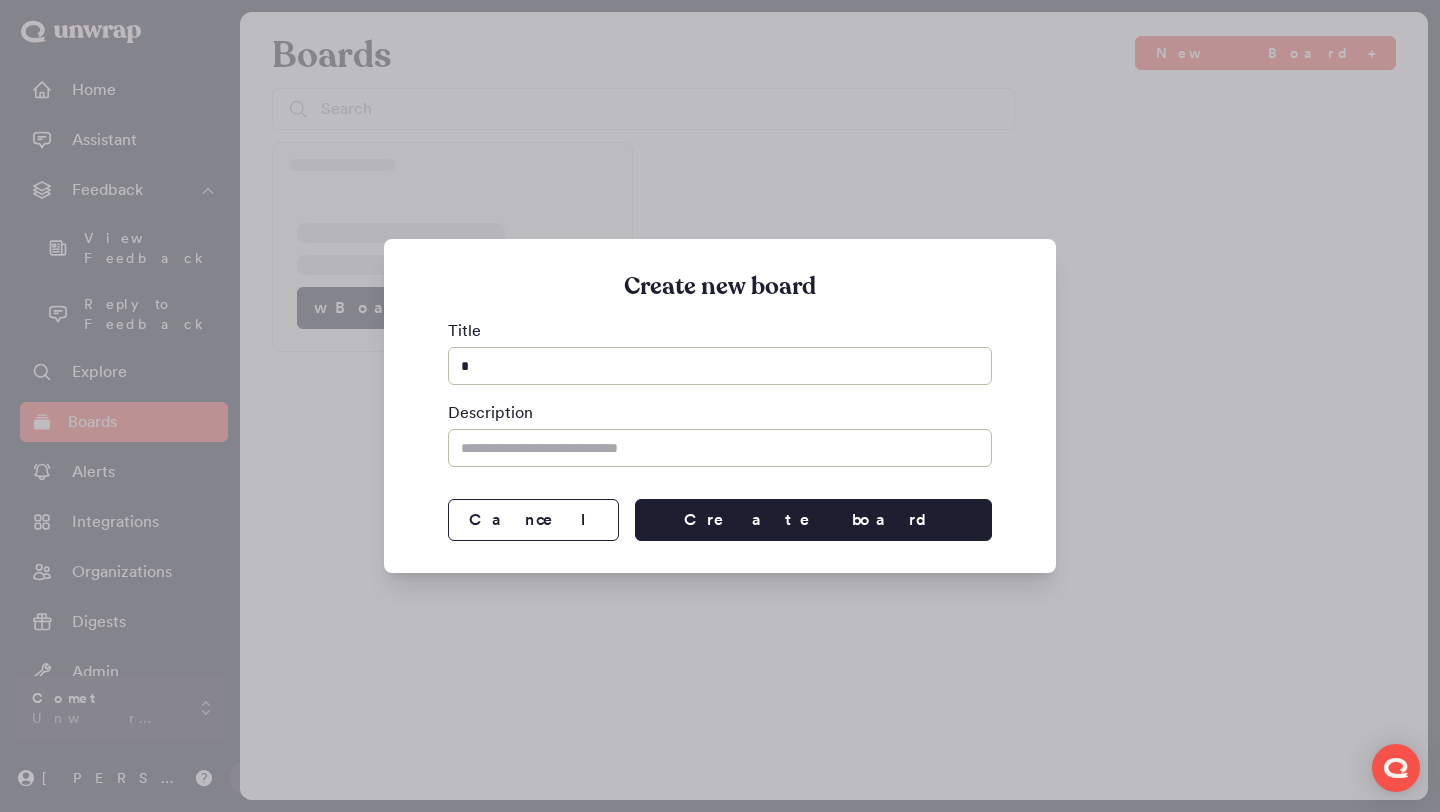 type 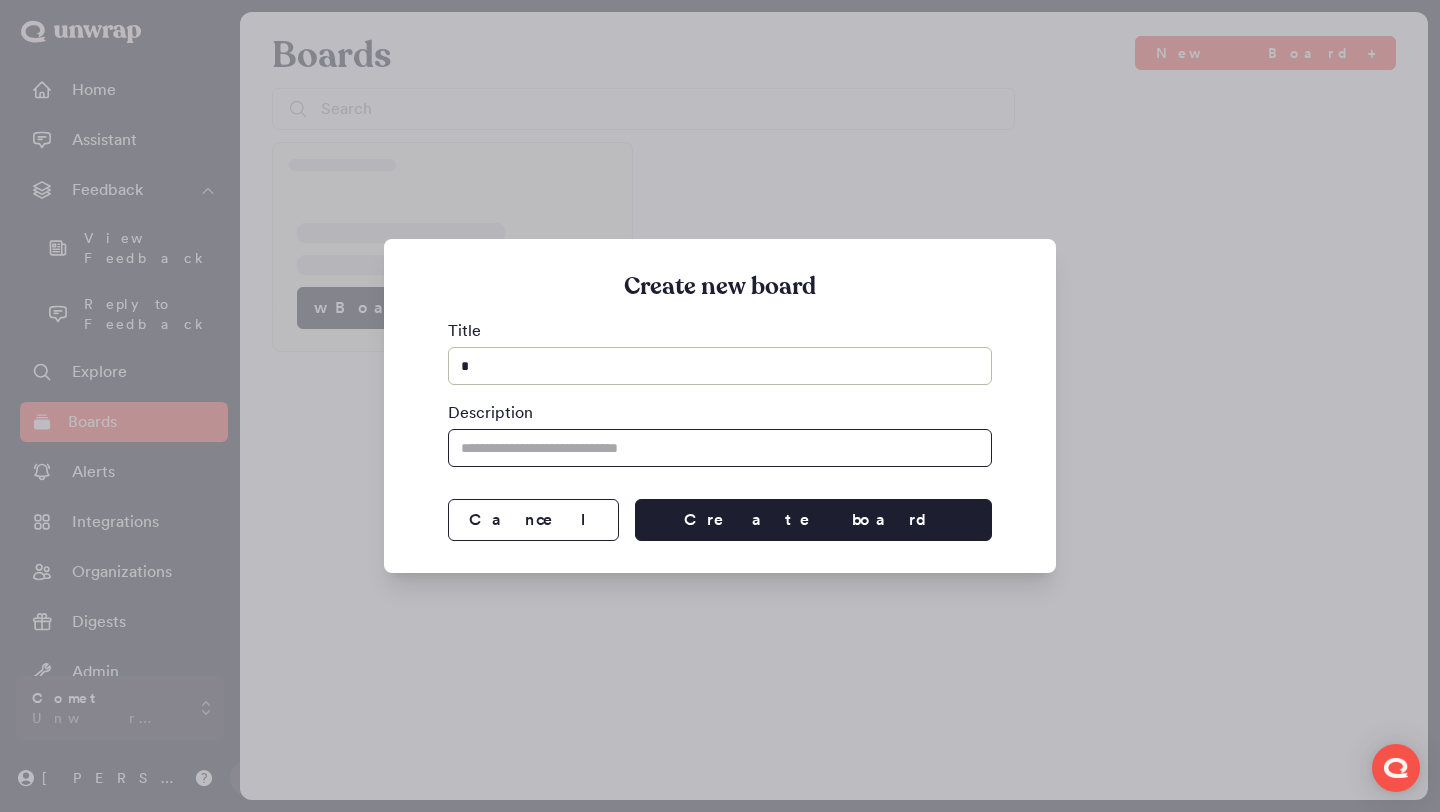 click at bounding box center [720, 448] 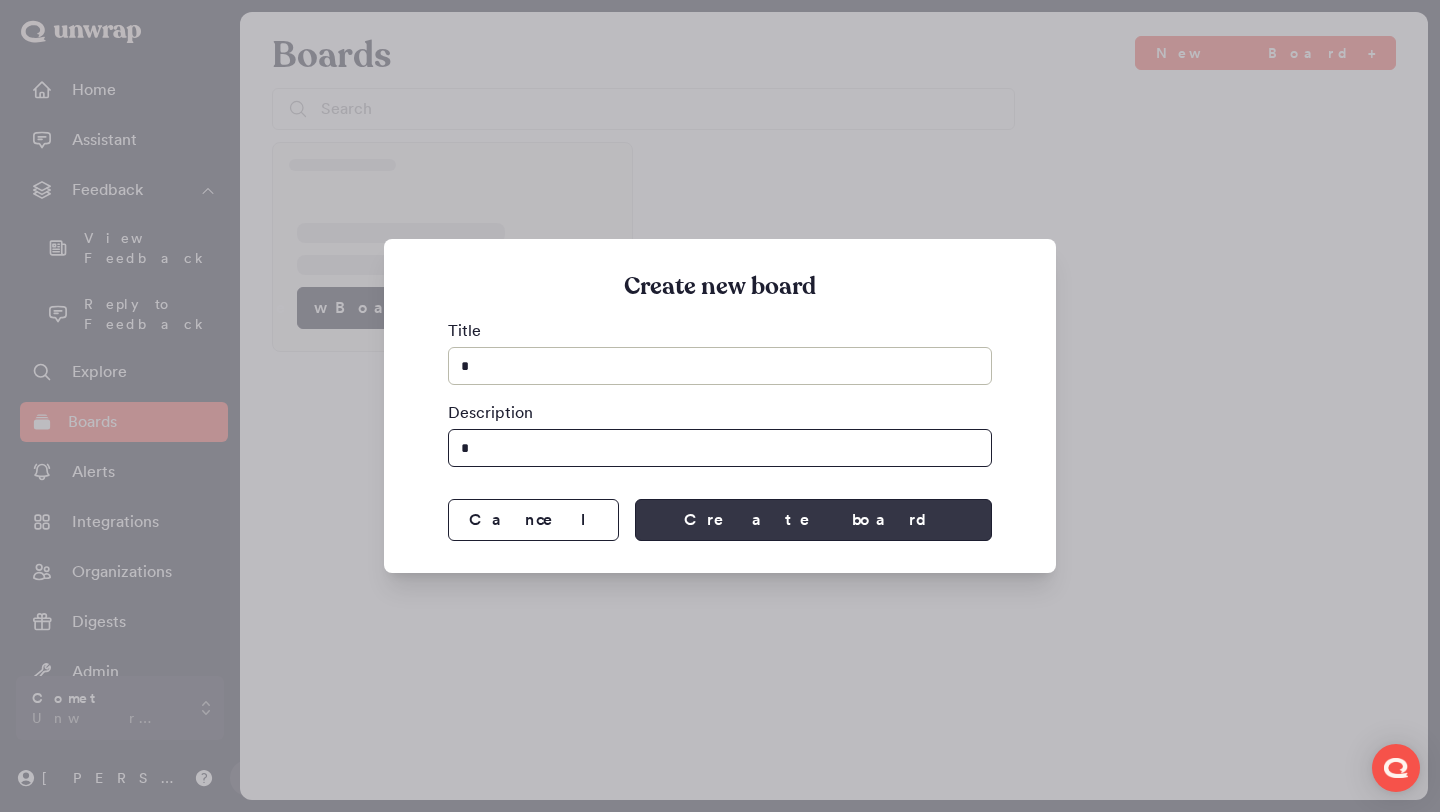 type 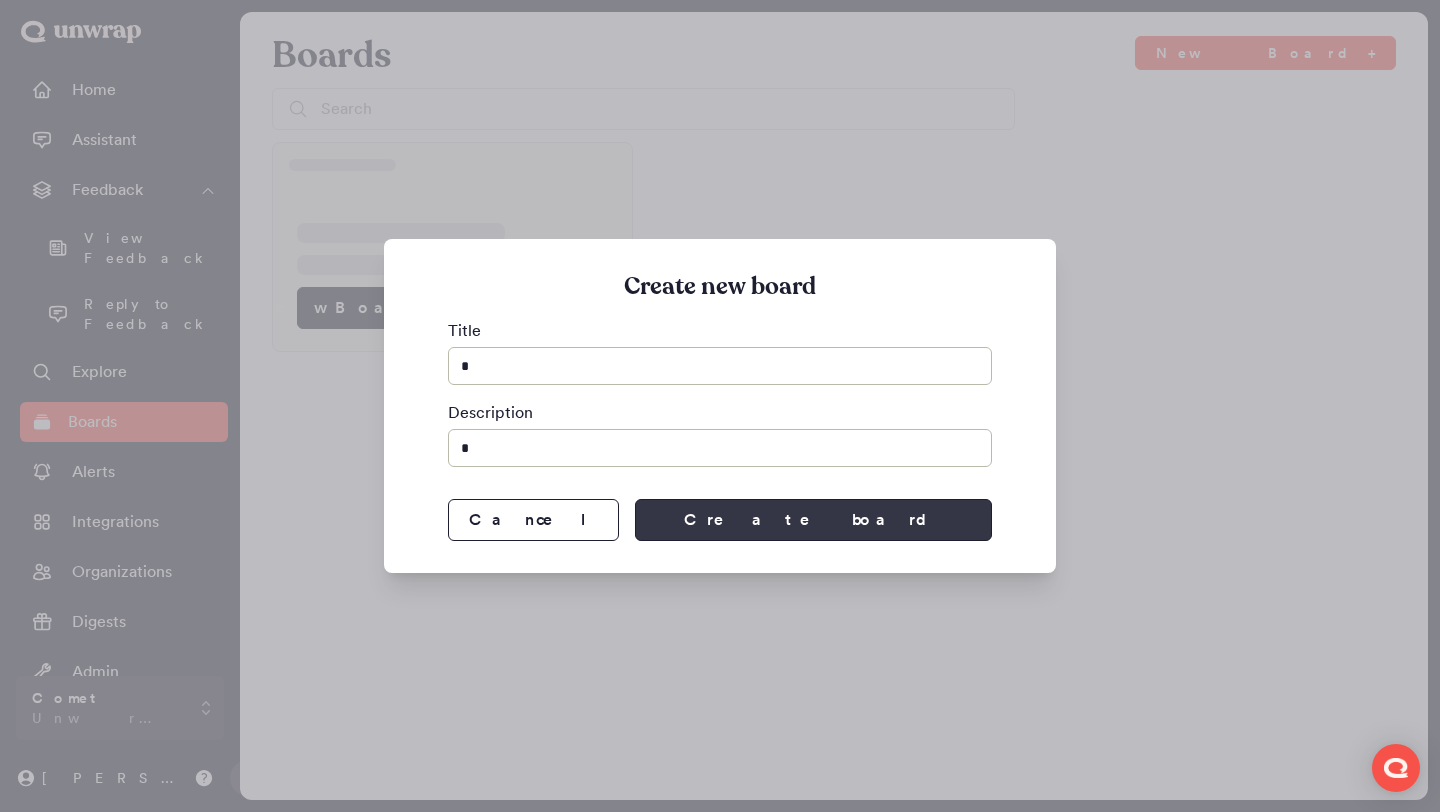 click on "Create board" at bounding box center (813, 520) 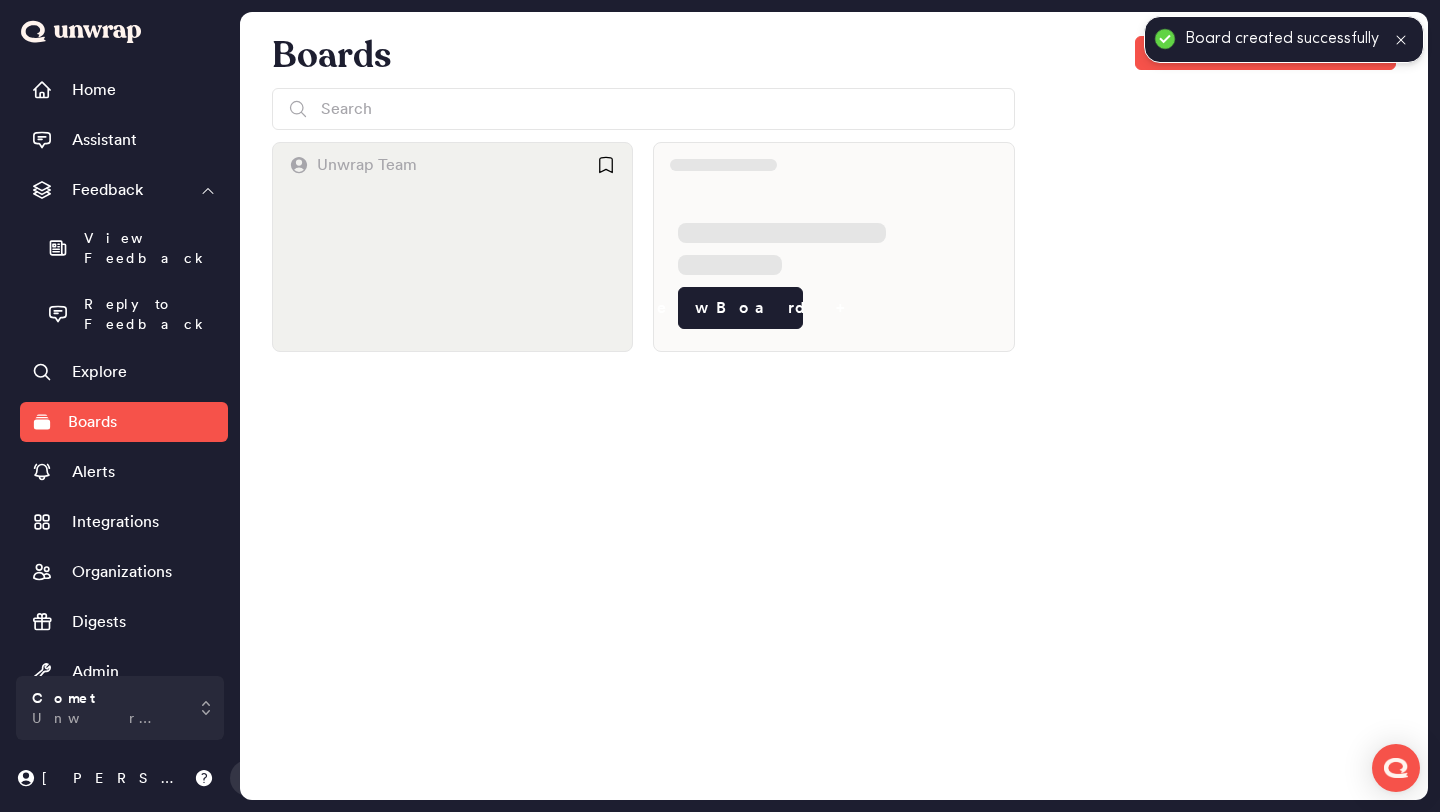 click at bounding box center [452, 269] 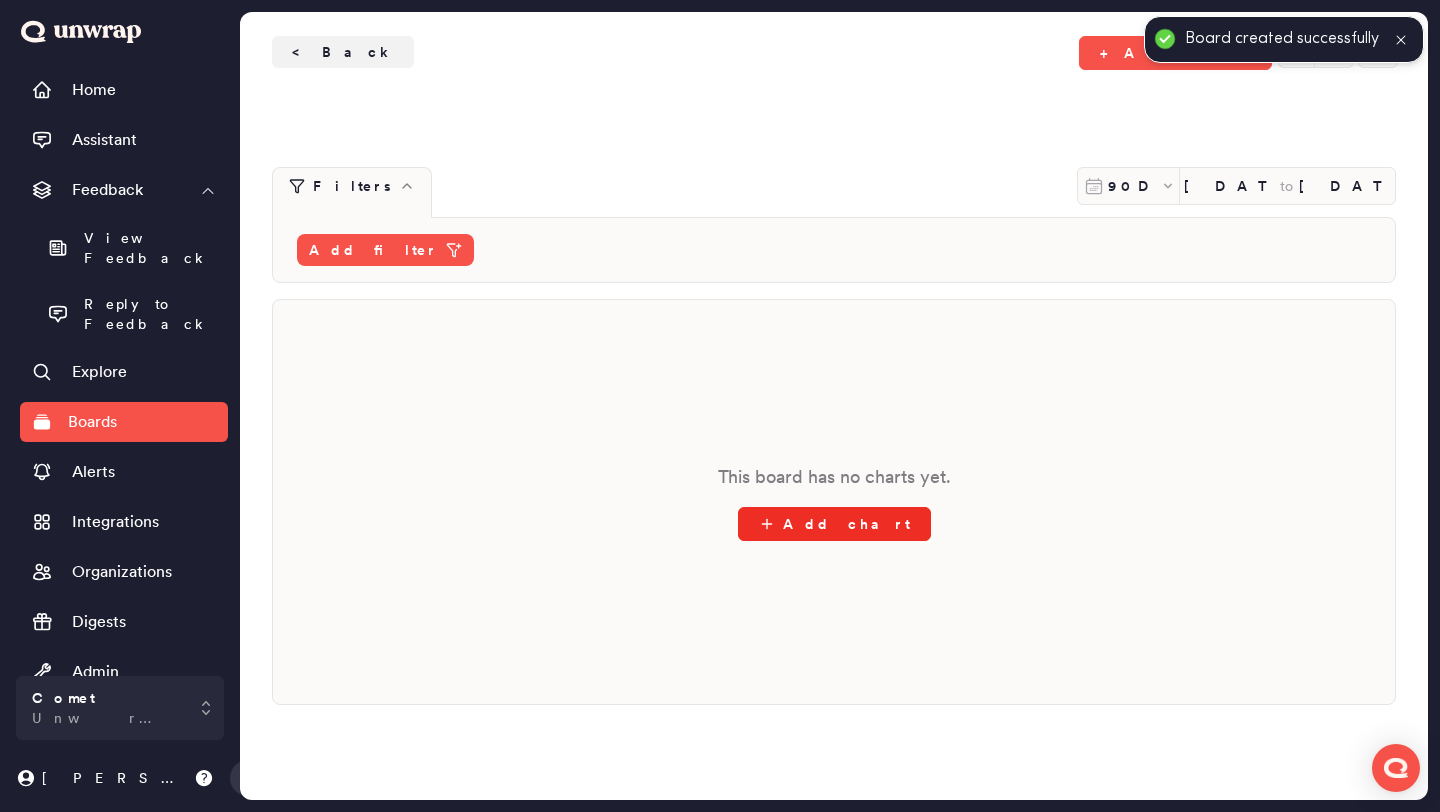 click on "Add chart" at bounding box center (834, 524) 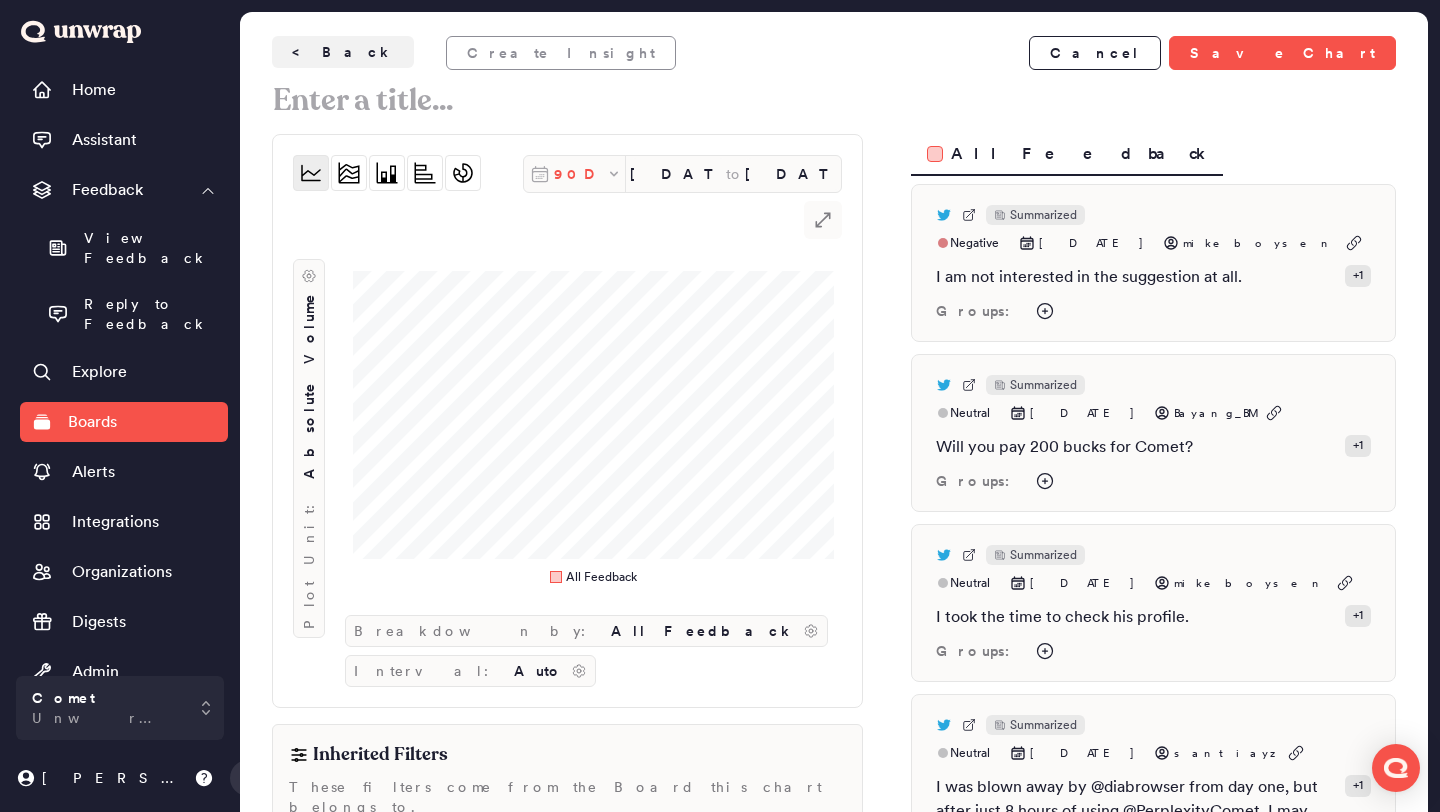 click on "90D" at bounding box center (580, 174) 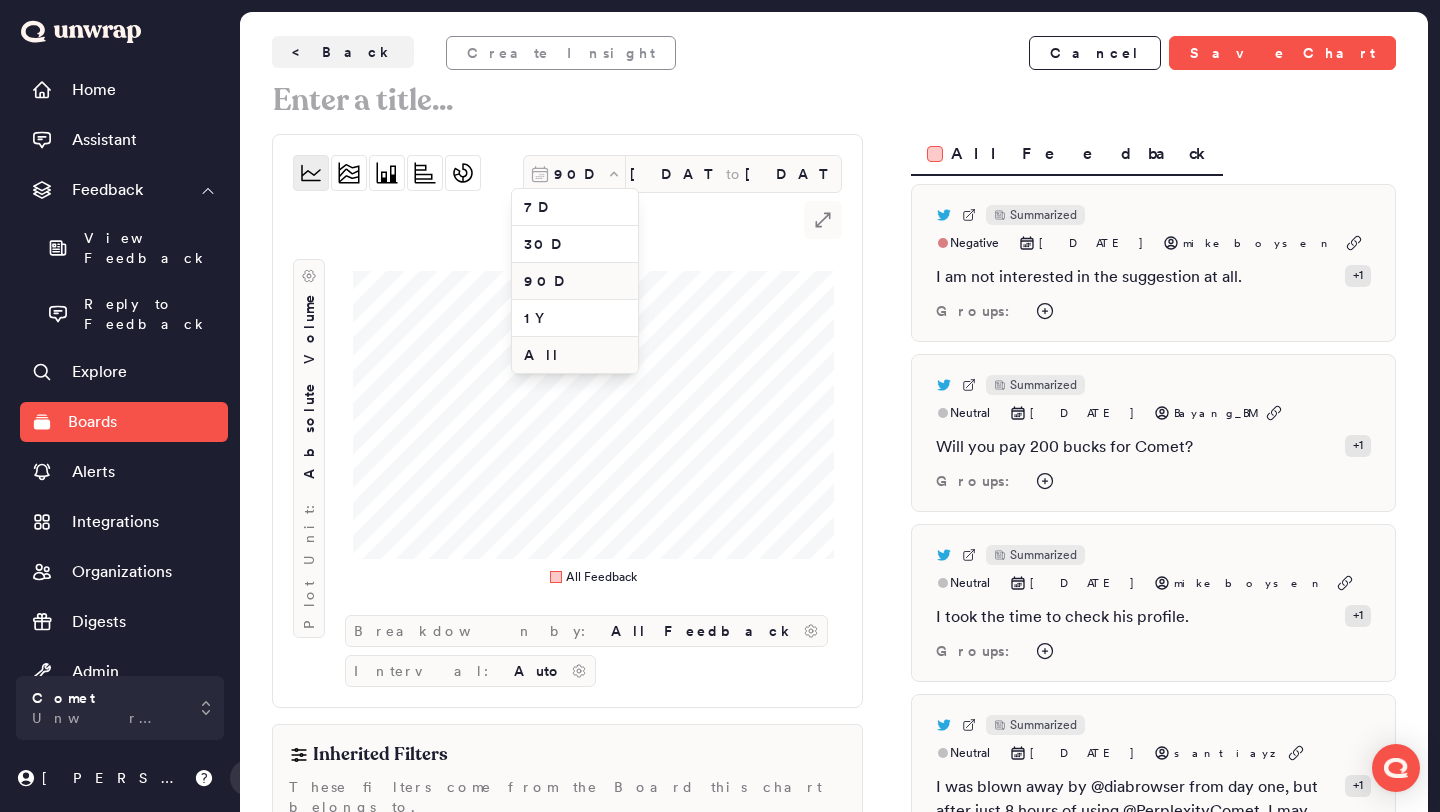 click on "All" at bounding box center [575, 355] 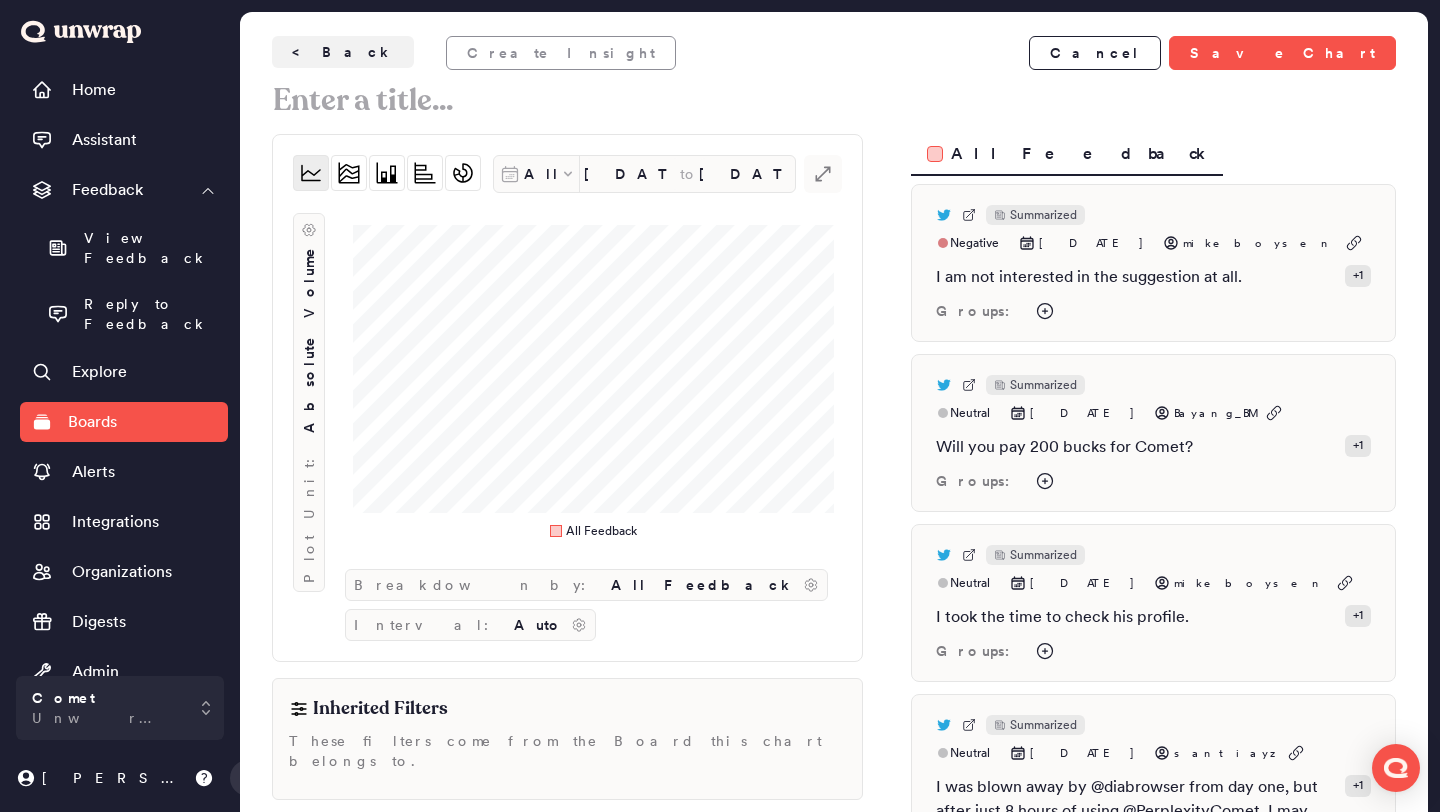type 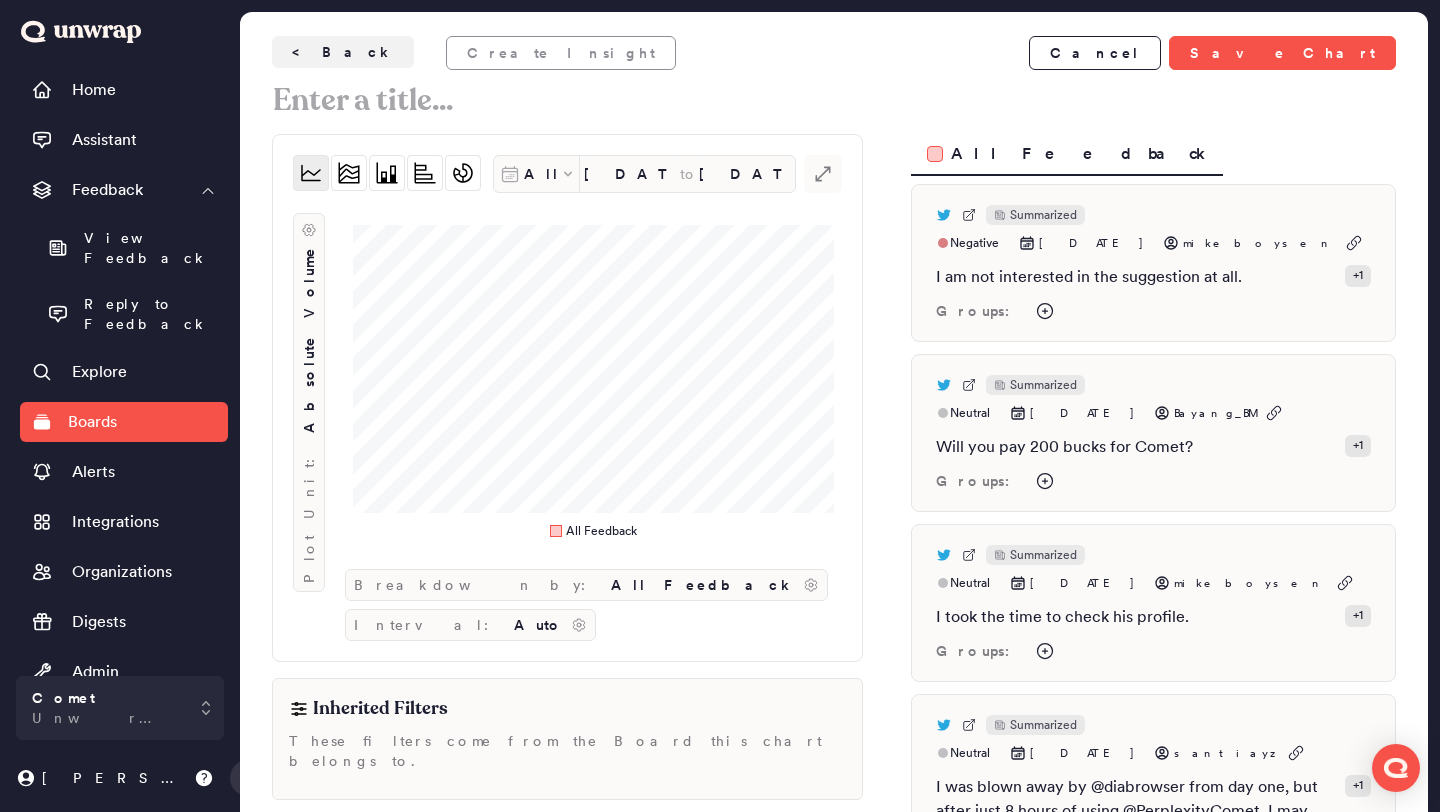 click on "Plot Unit: Absolute Volume" at bounding box center (309, 381) 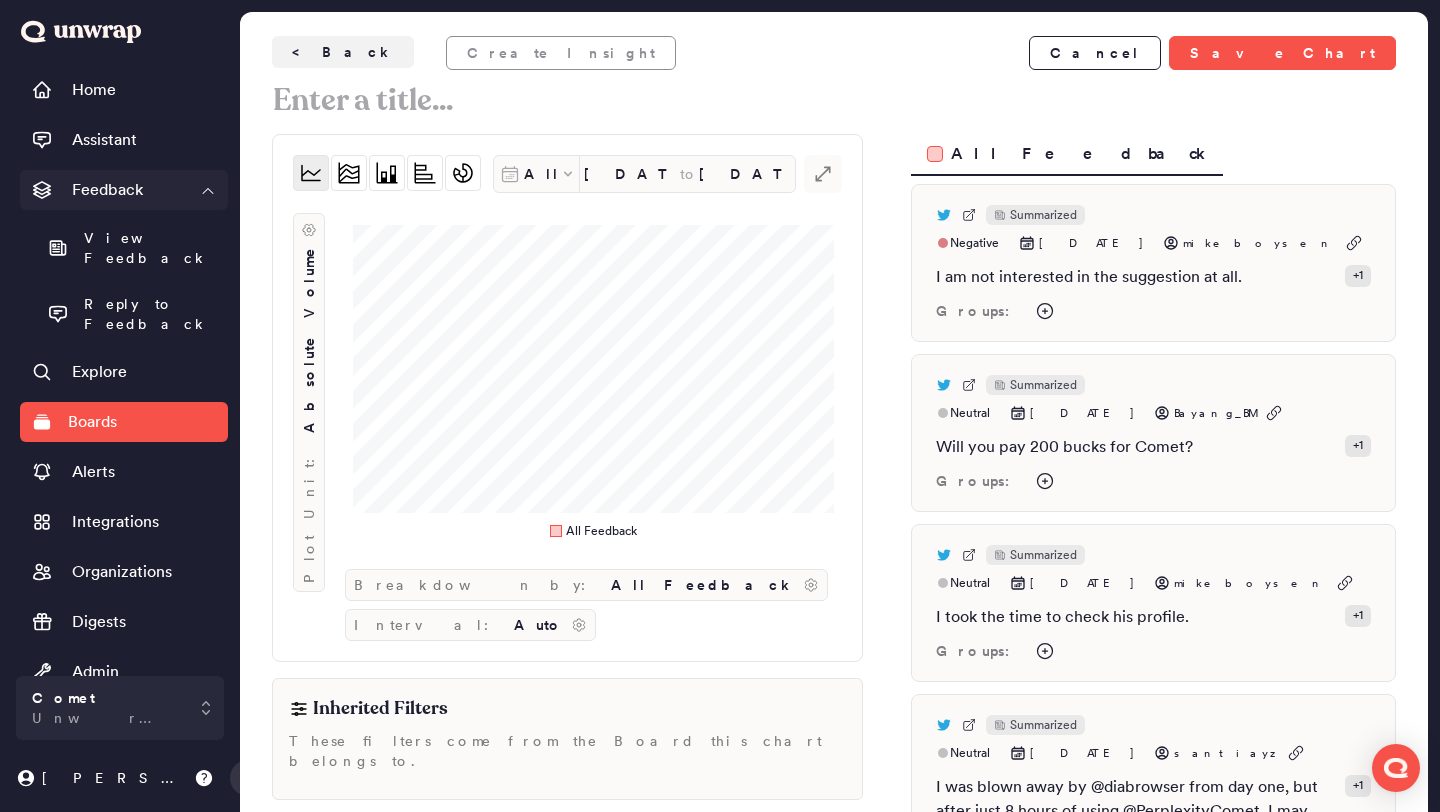 click on "Feedback" at bounding box center [124, 190] 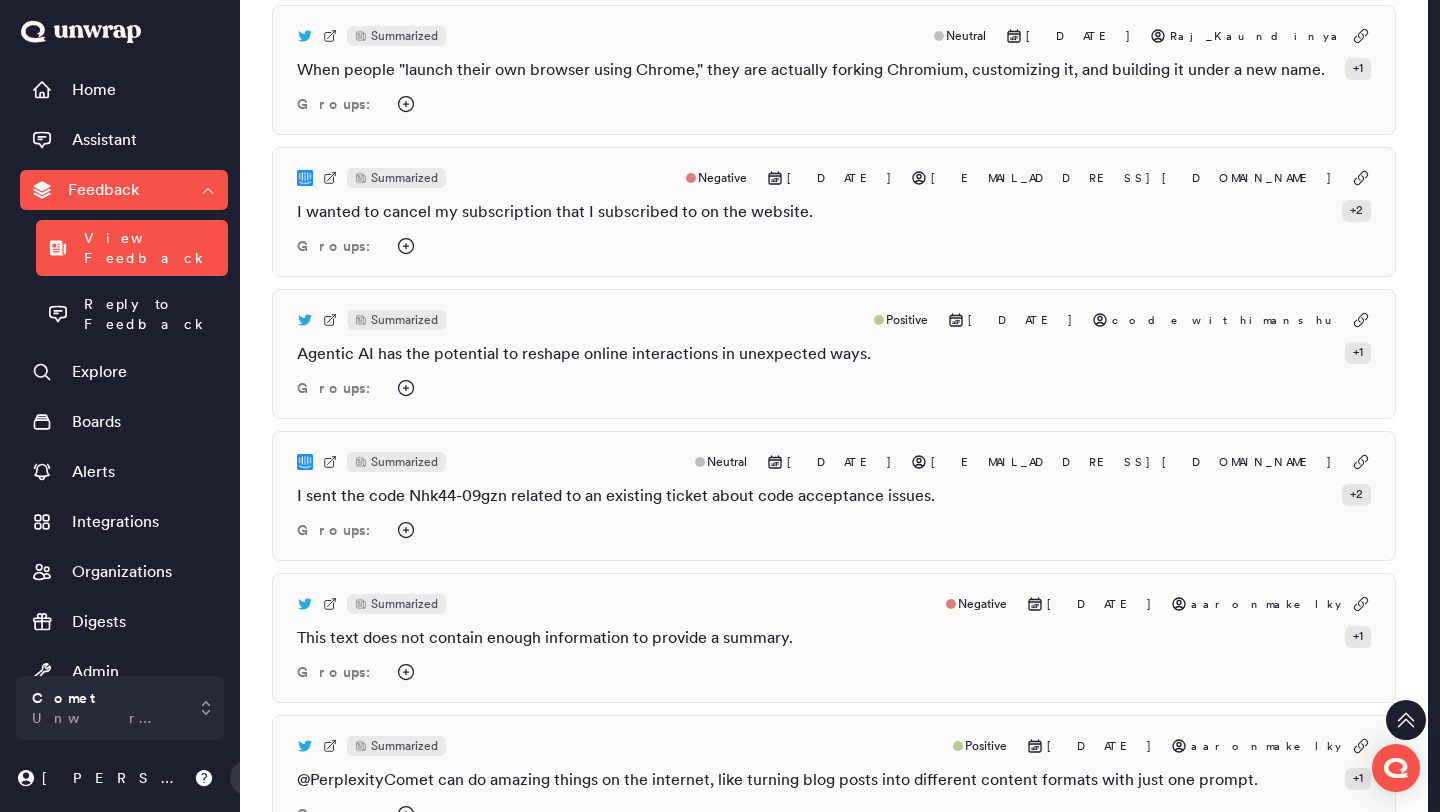 scroll, scrollTop: 2586, scrollLeft: 0, axis: vertical 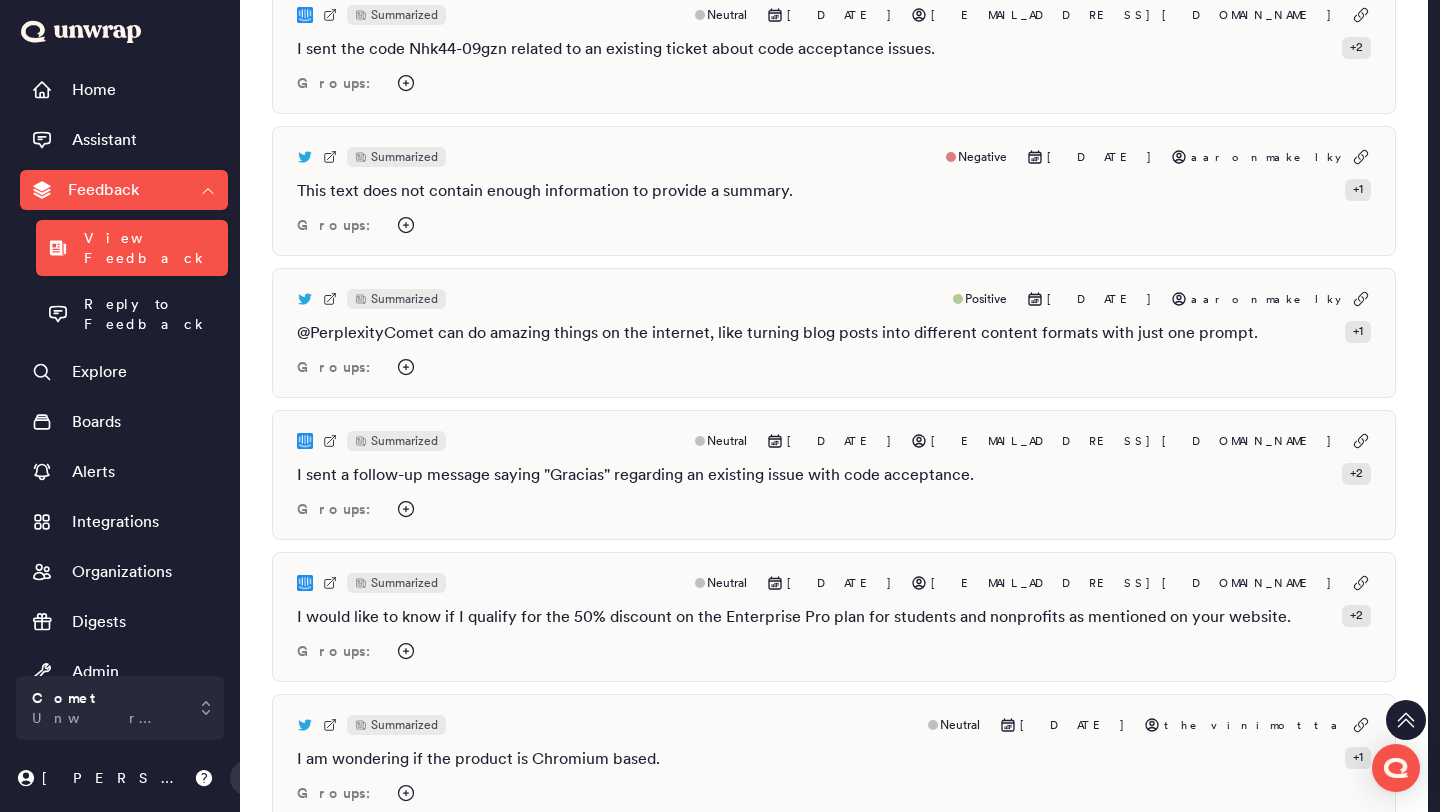 click on "Feedback" at bounding box center [124, 190] 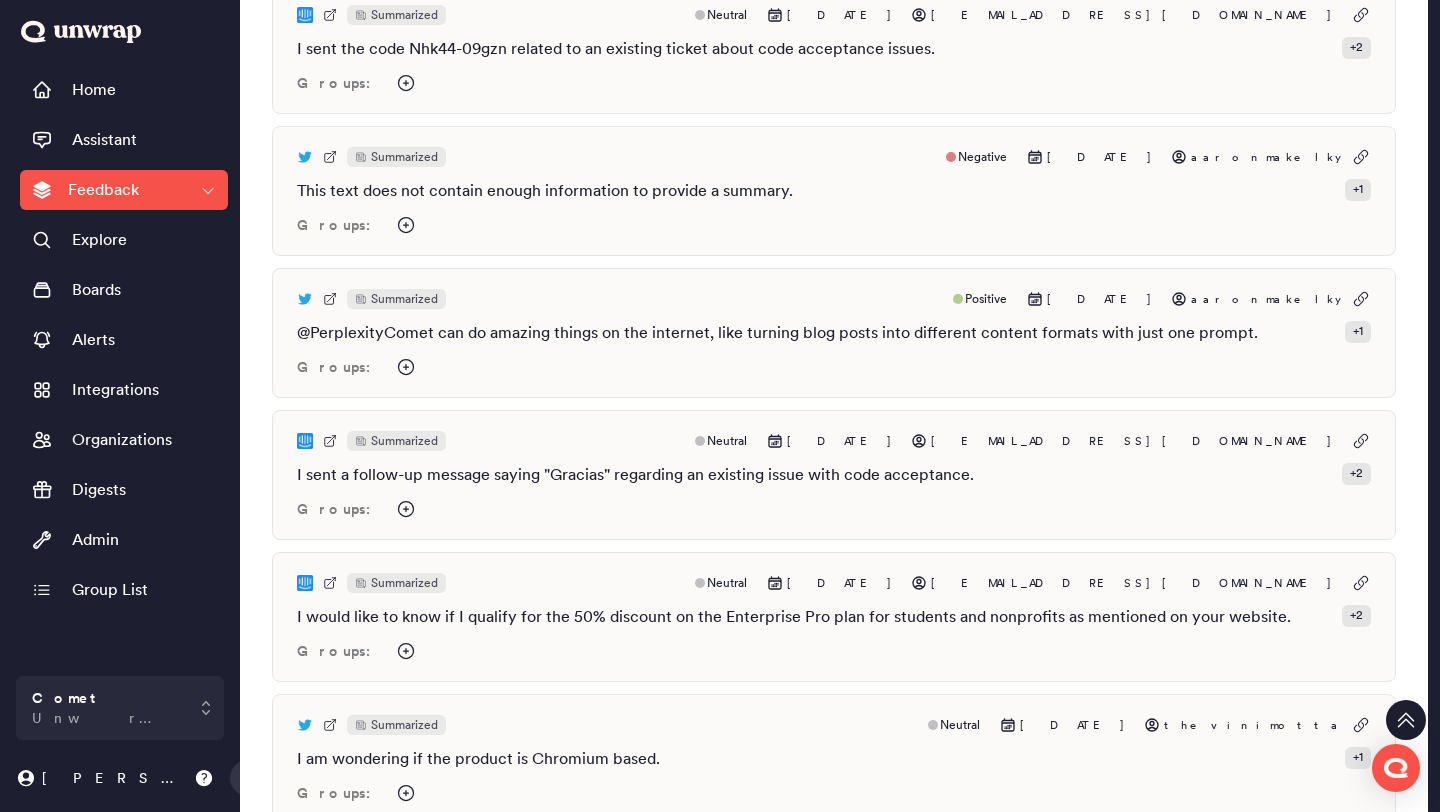 click 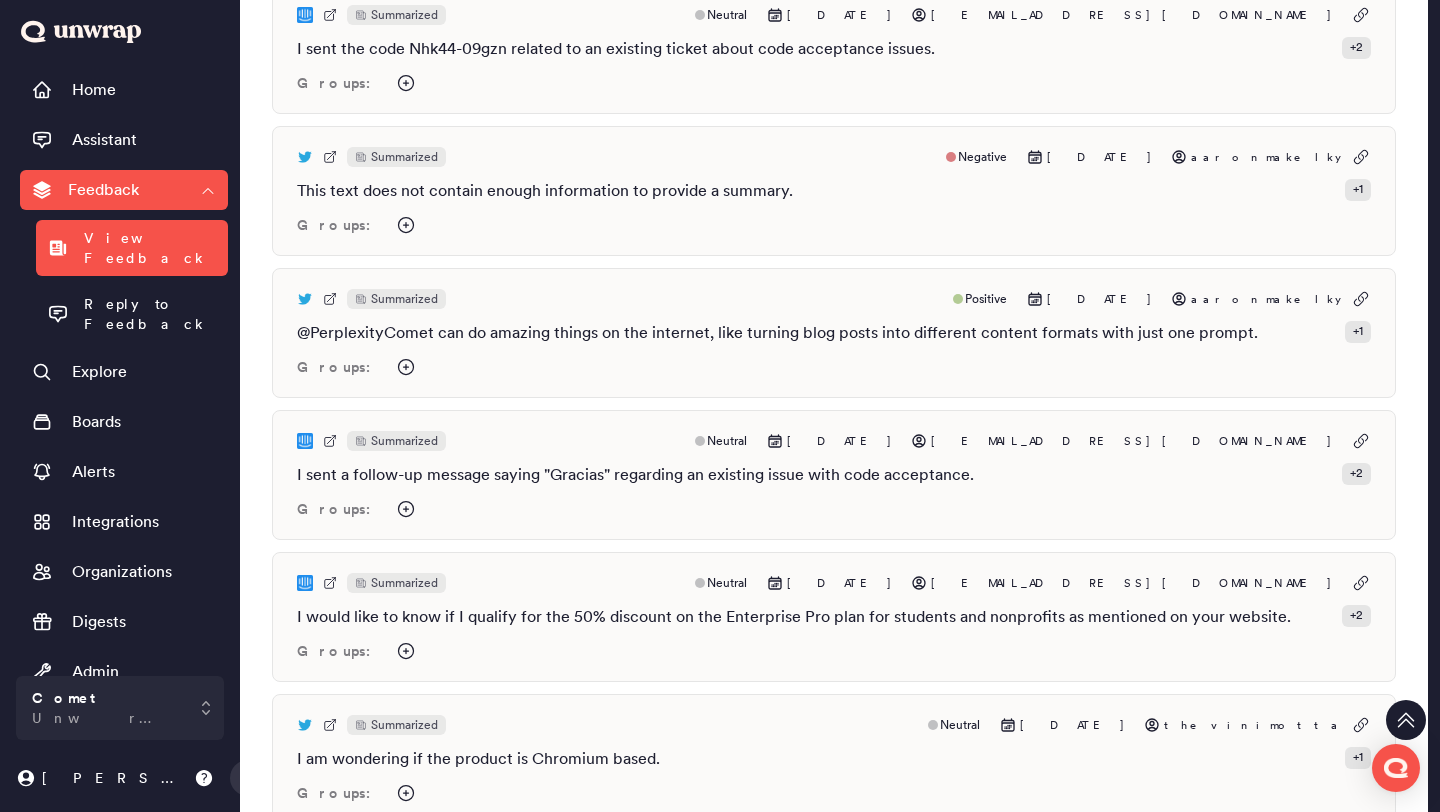 click on "View Feedback" at bounding box center [150, 248] 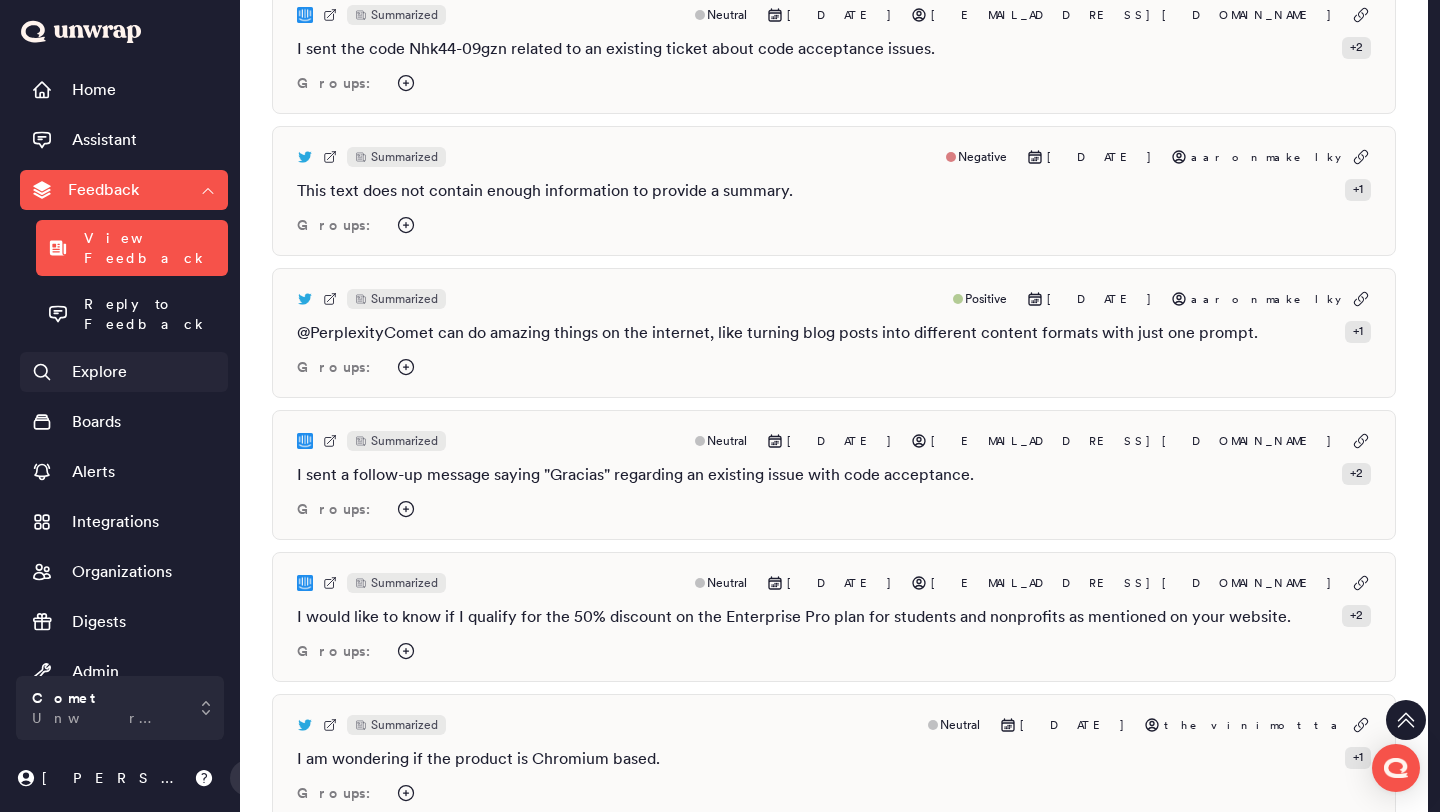 click on "Explore" at bounding box center [124, 372] 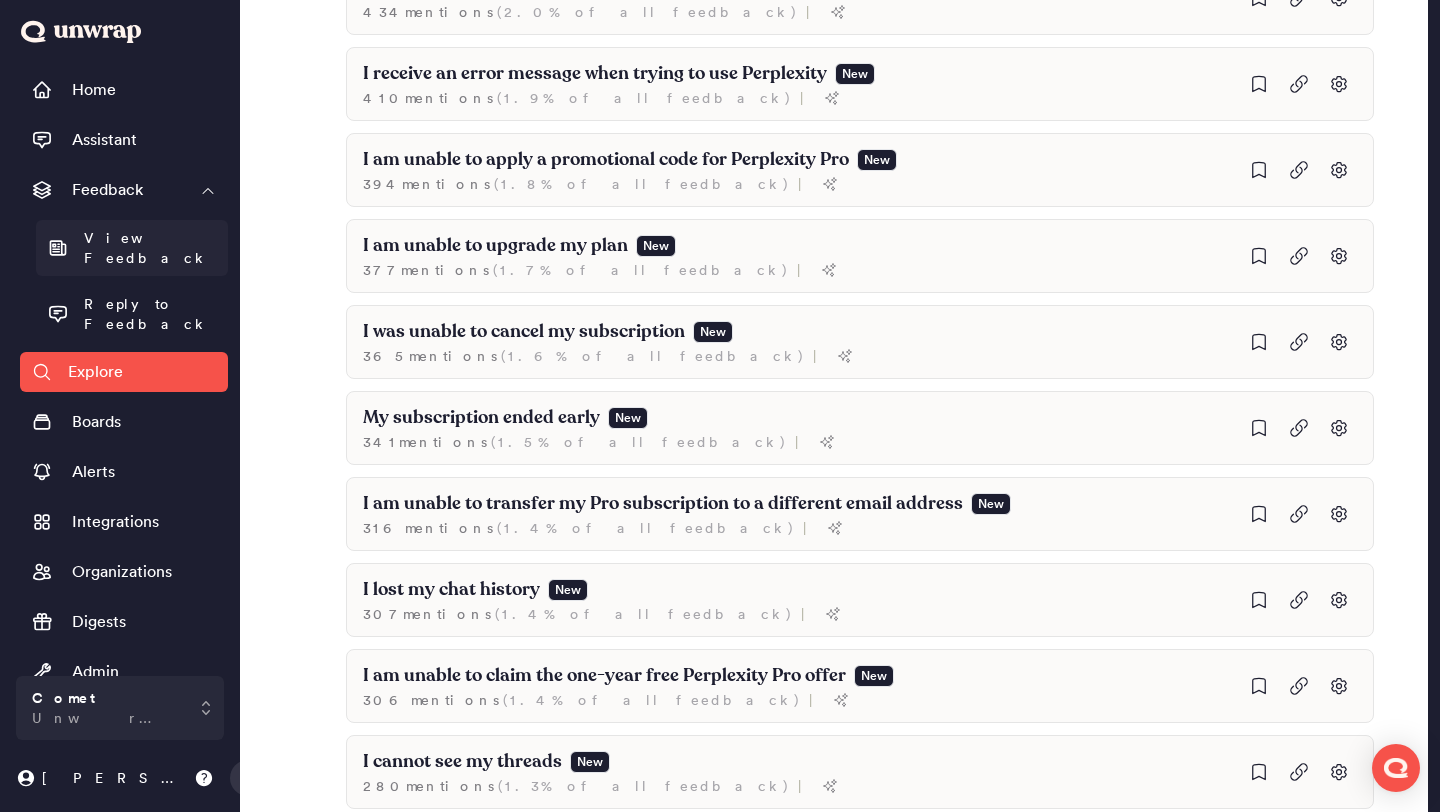 scroll, scrollTop: 2586, scrollLeft: 0, axis: vertical 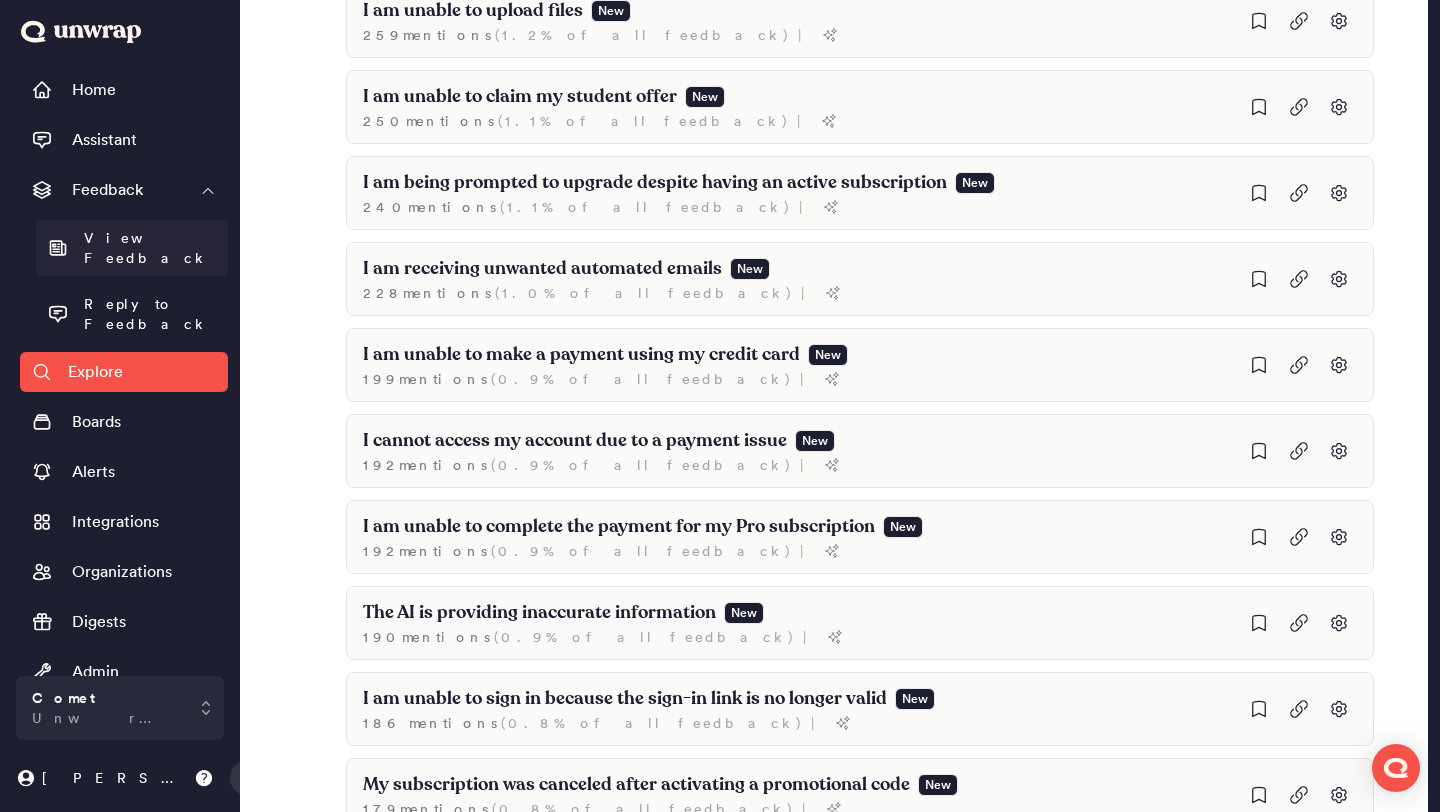 click on "View Feedback" at bounding box center (150, 248) 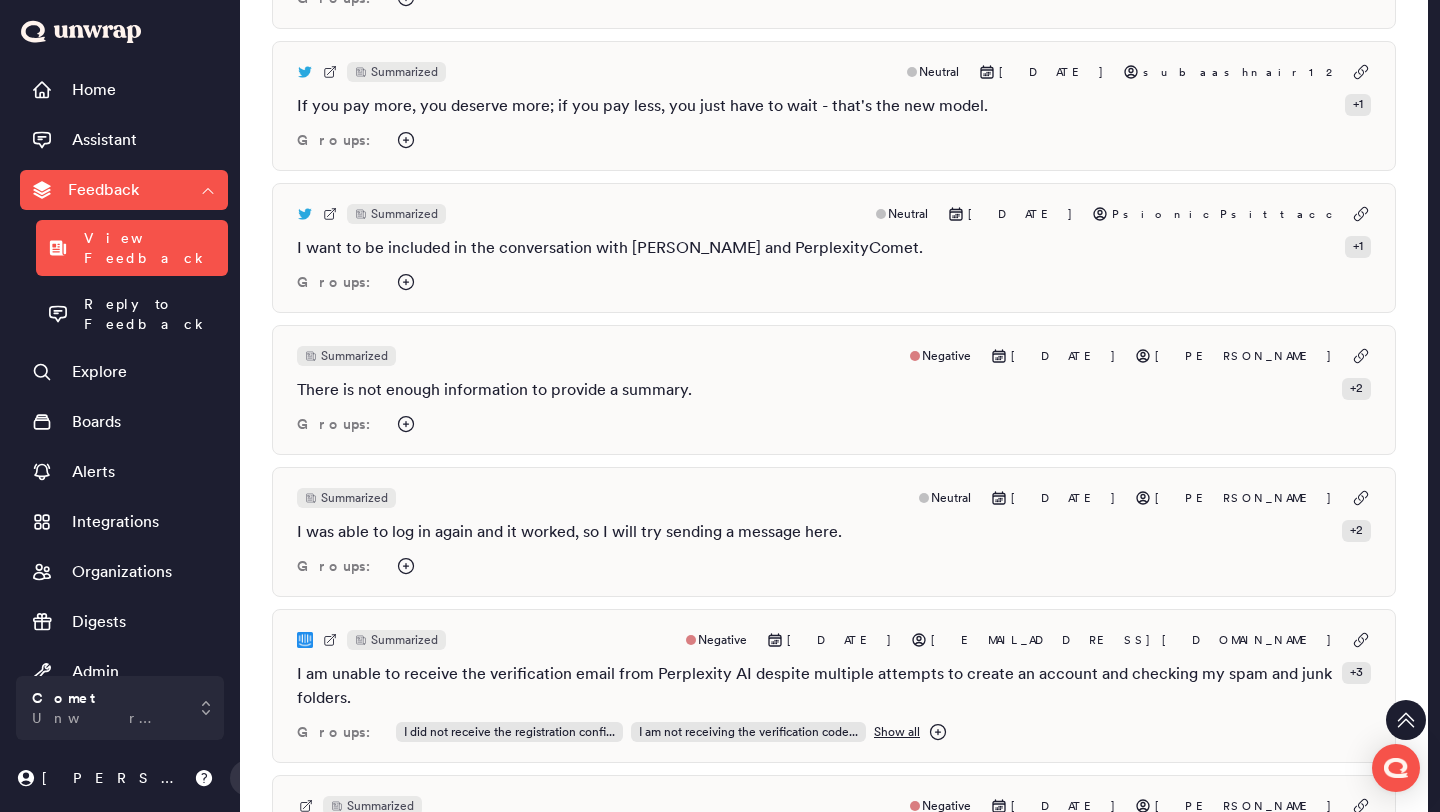 scroll, scrollTop: 6752, scrollLeft: 0, axis: vertical 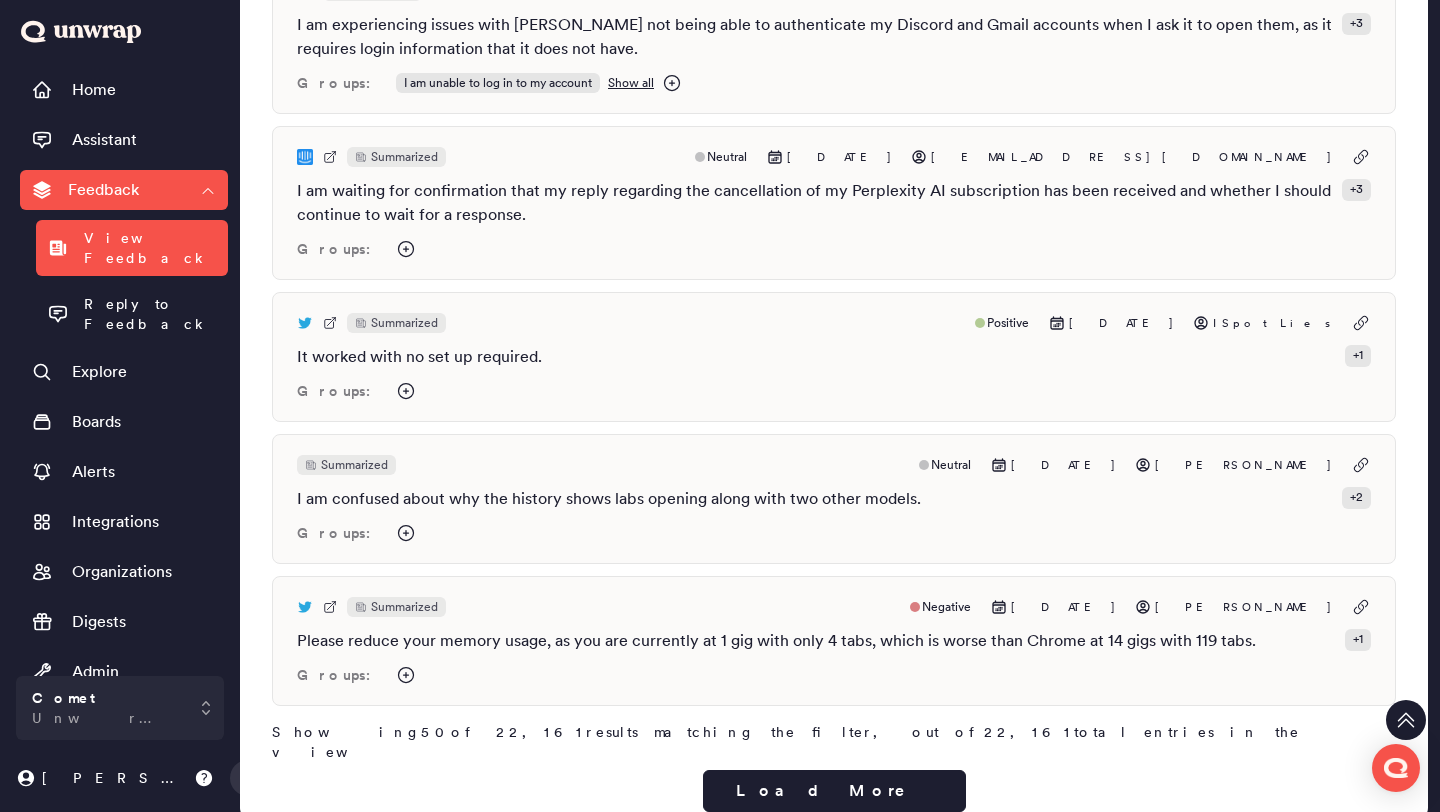 click on "22,161" at bounding box center [1029, 732] 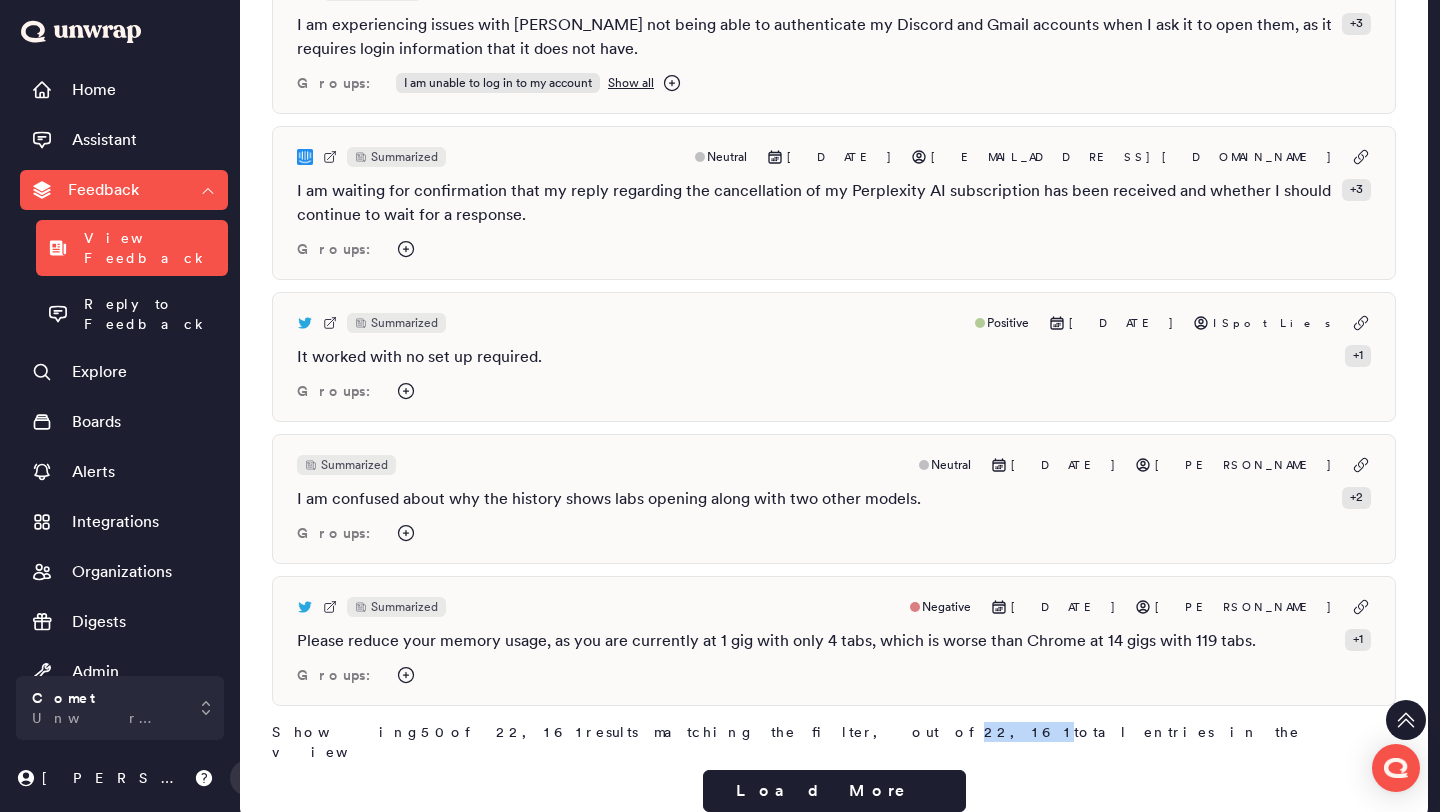 click on "22,161" at bounding box center (1029, 732) 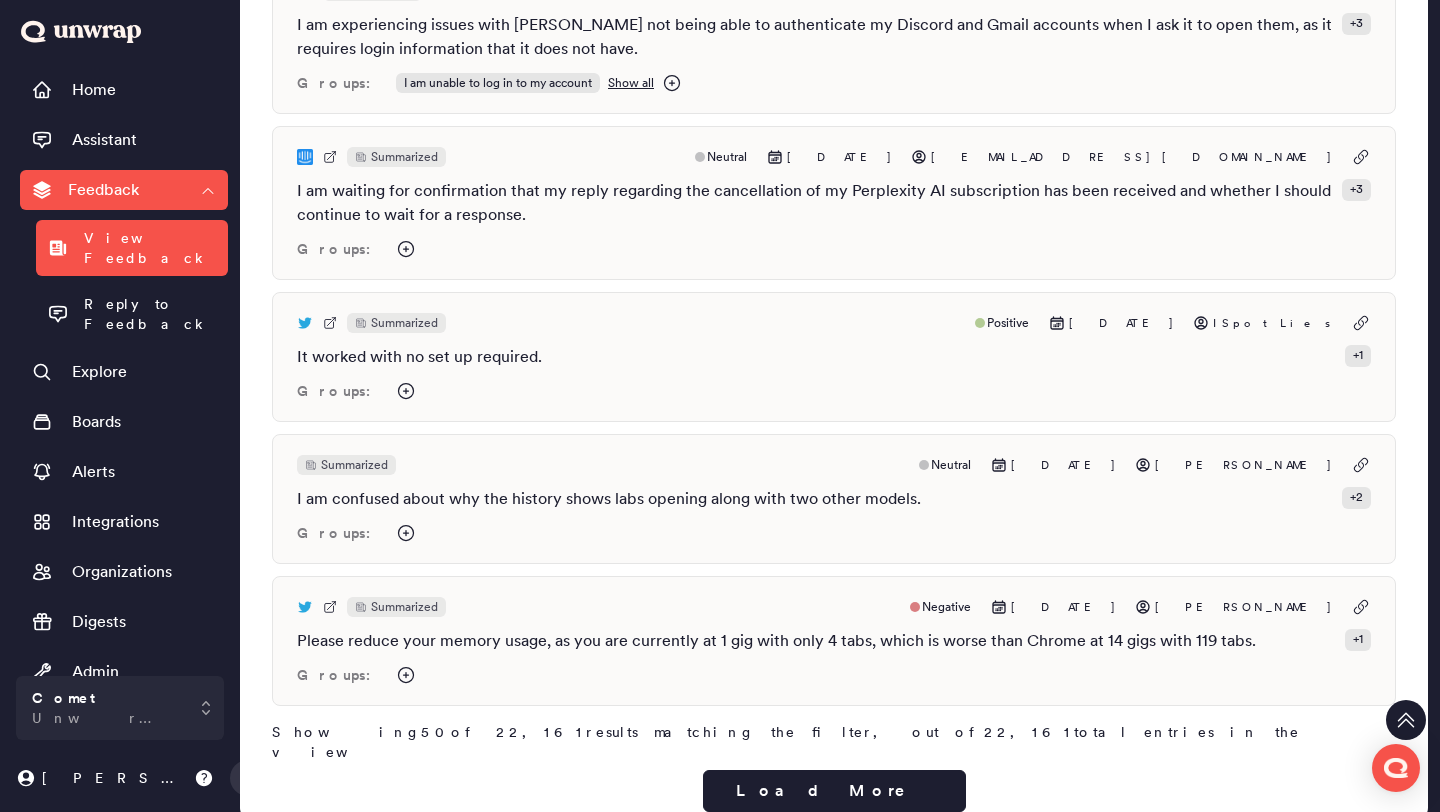 click on "Summarized Negative [DATE] mikeboysen I am not interested in the suggestion at all.    + 1 Groups: Summarized Neutral [DATE] Bayang_BM Will you pay 200 bucks for Comet?    + 1 Groups: Summarized Neutral [DATE] [PERSON_NAME] took the time to check his profile.    + 1 Groups: Summarized Neutral [DATE] santiayz I was blown away by @diabrowser from day one, but after just 8 hours of using @PerplexityComet, I may have to switch my preference.    + 1 Groups: Summarized Positive [DATE] n1tr0maverick I just got early access to @PerplexityComet and I'm excited to see how it works.    + 1 Groups: Summarized Positive [DATE] santiayz Comet is blowing my mind after just 8 hours of use.    + 1 Groups: Summarized Positive [DATE] rmnth I signed up in February and am eagerly waiting for the product launch.    + 1 Groups: Summarized Neutral [DATE] Bayang_BM I find it funny that he works for Perplexity.    + 1 Groups: Summarized Negative [DATE] .matsku    + 2 Groups: Summarized    + 1" at bounding box center [834, -2821] 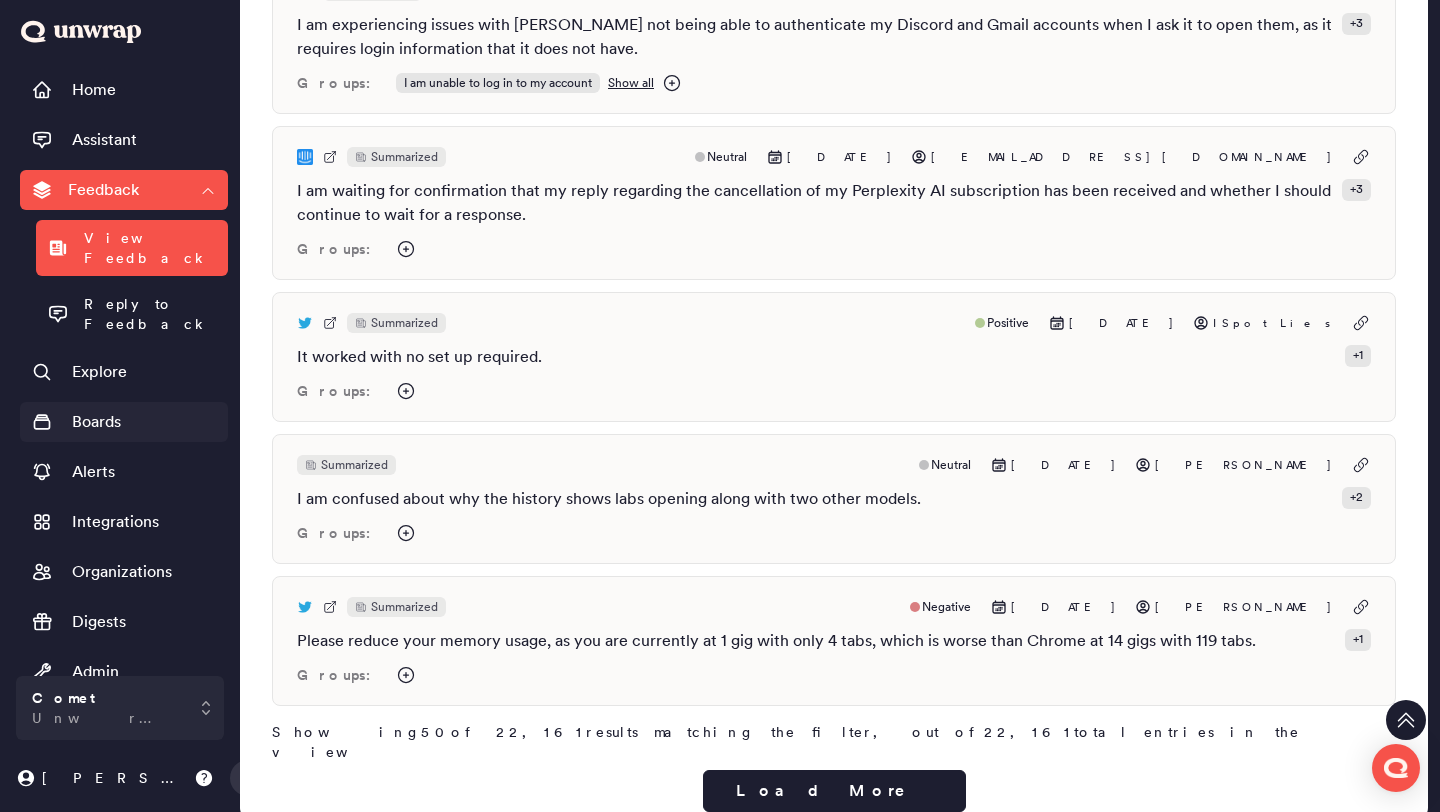 click on "Boards" at bounding box center [124, 422] 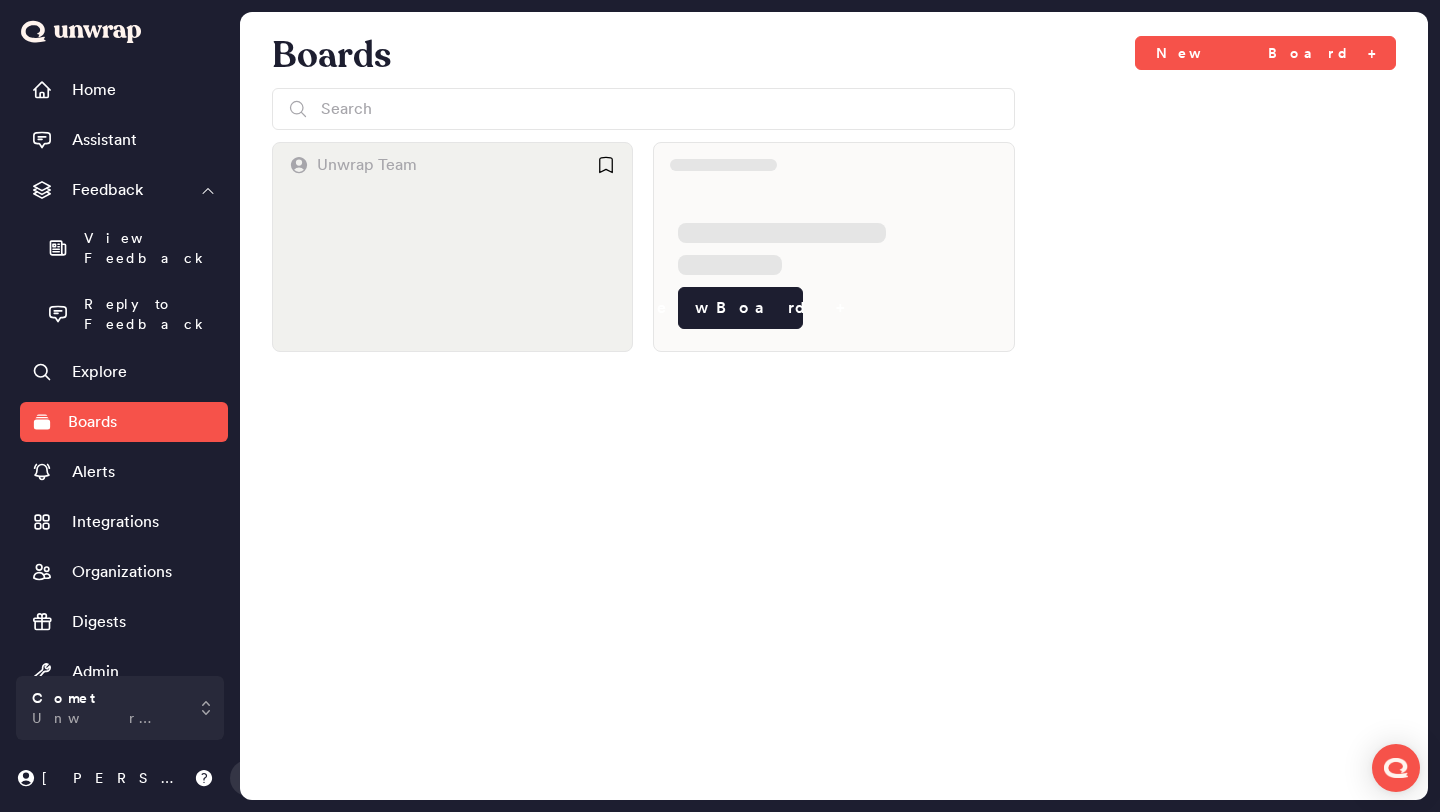 click at bounding box center [452, 269] 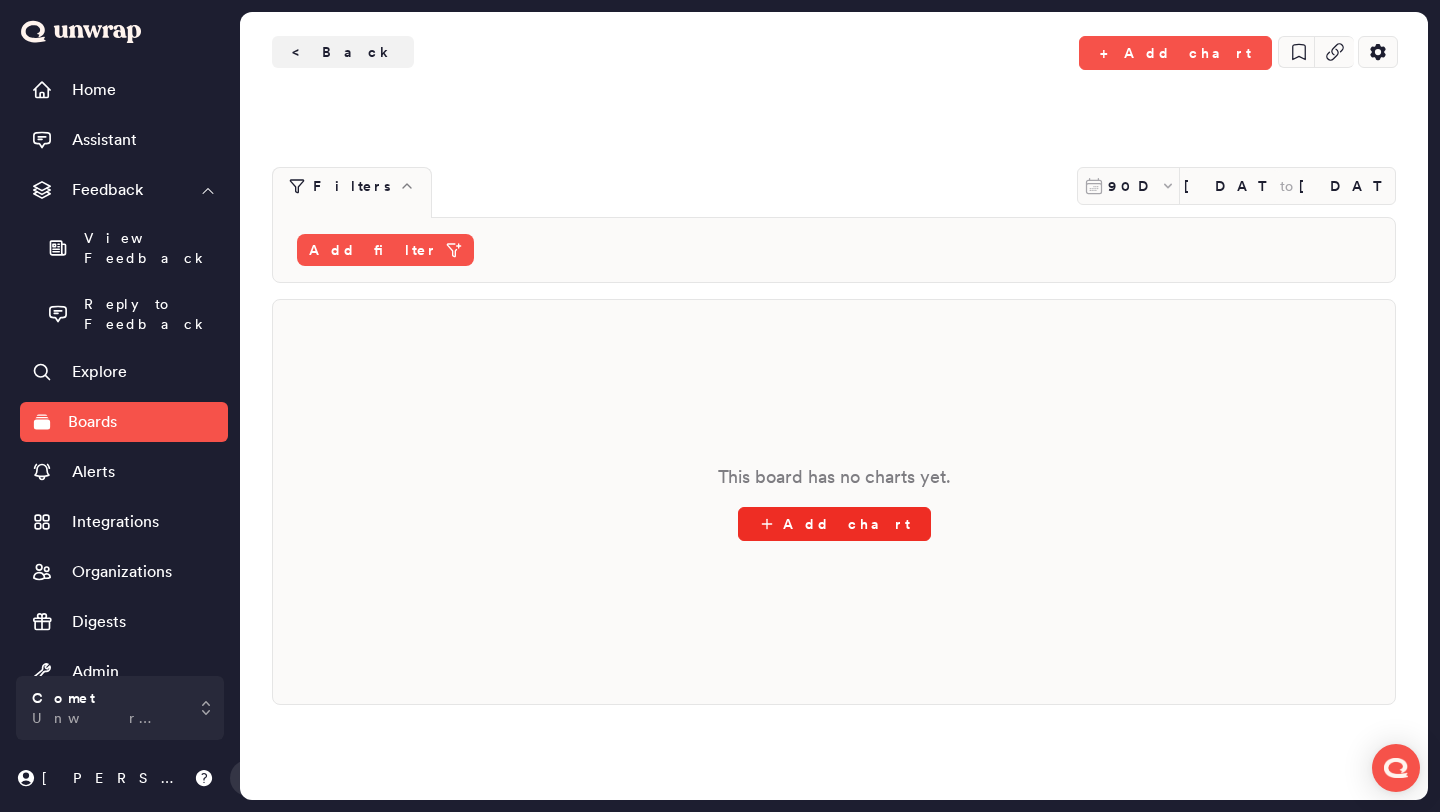 click on "Add chart" at bounding box center [834, 524] 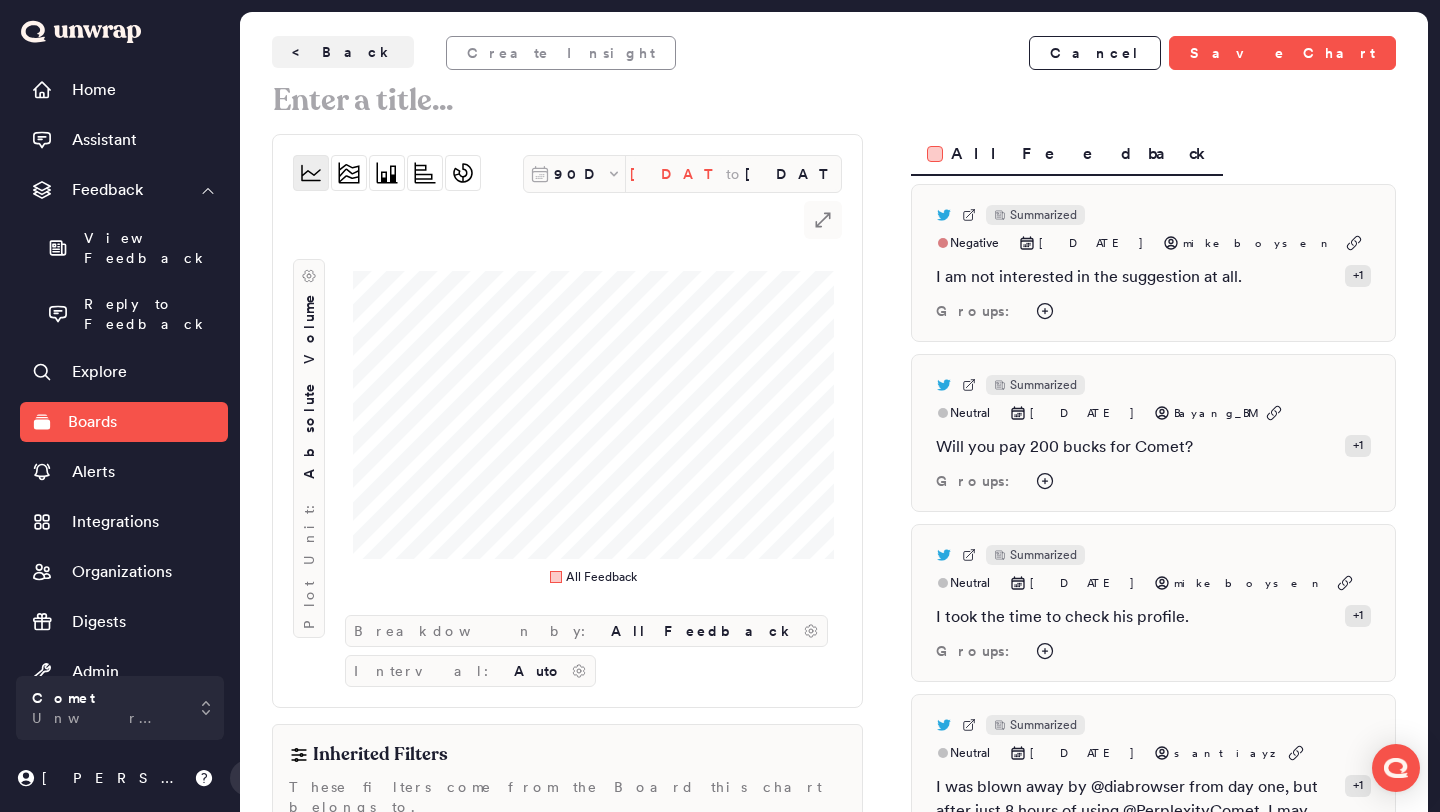 click on "[DATE]" at bounding box center (678, 174) 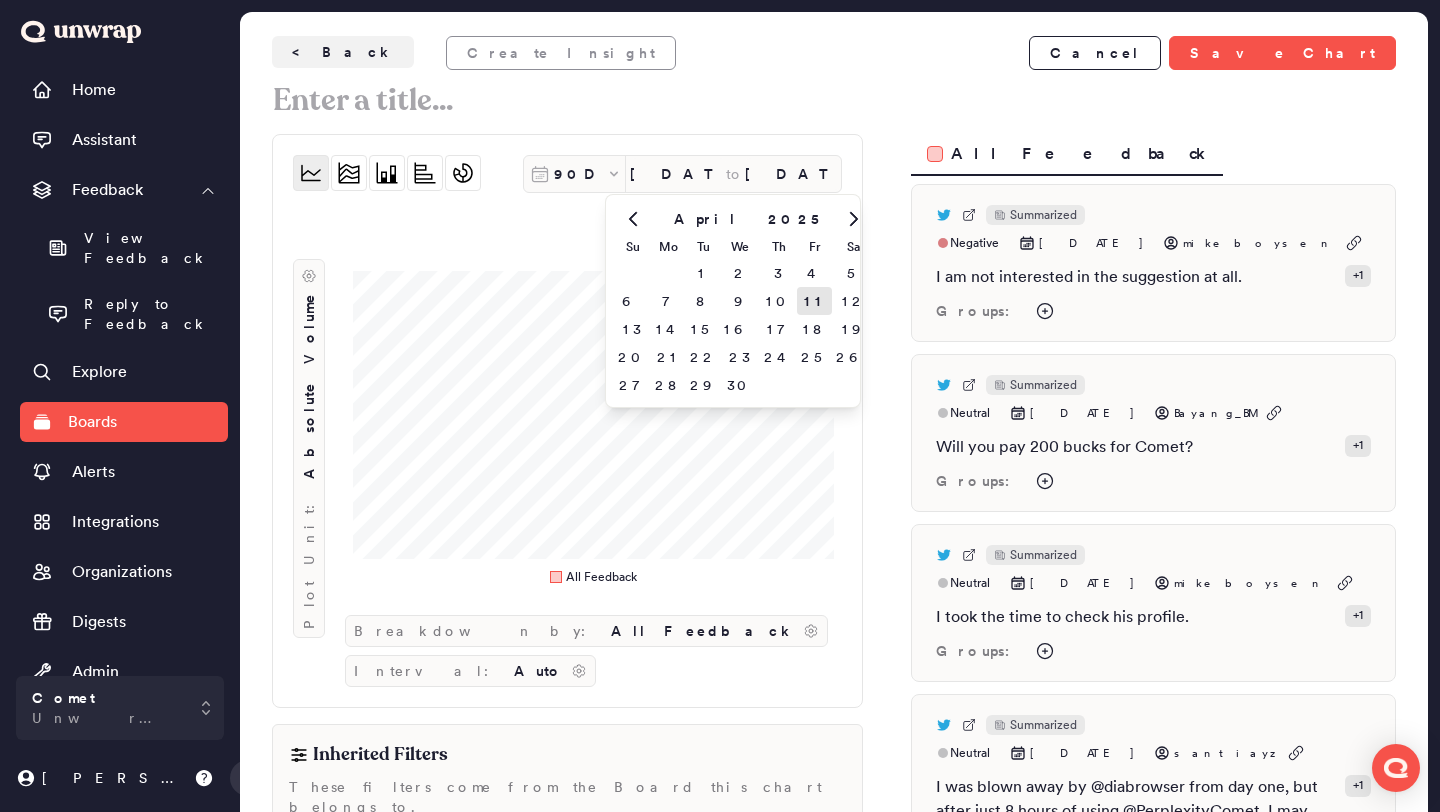 click 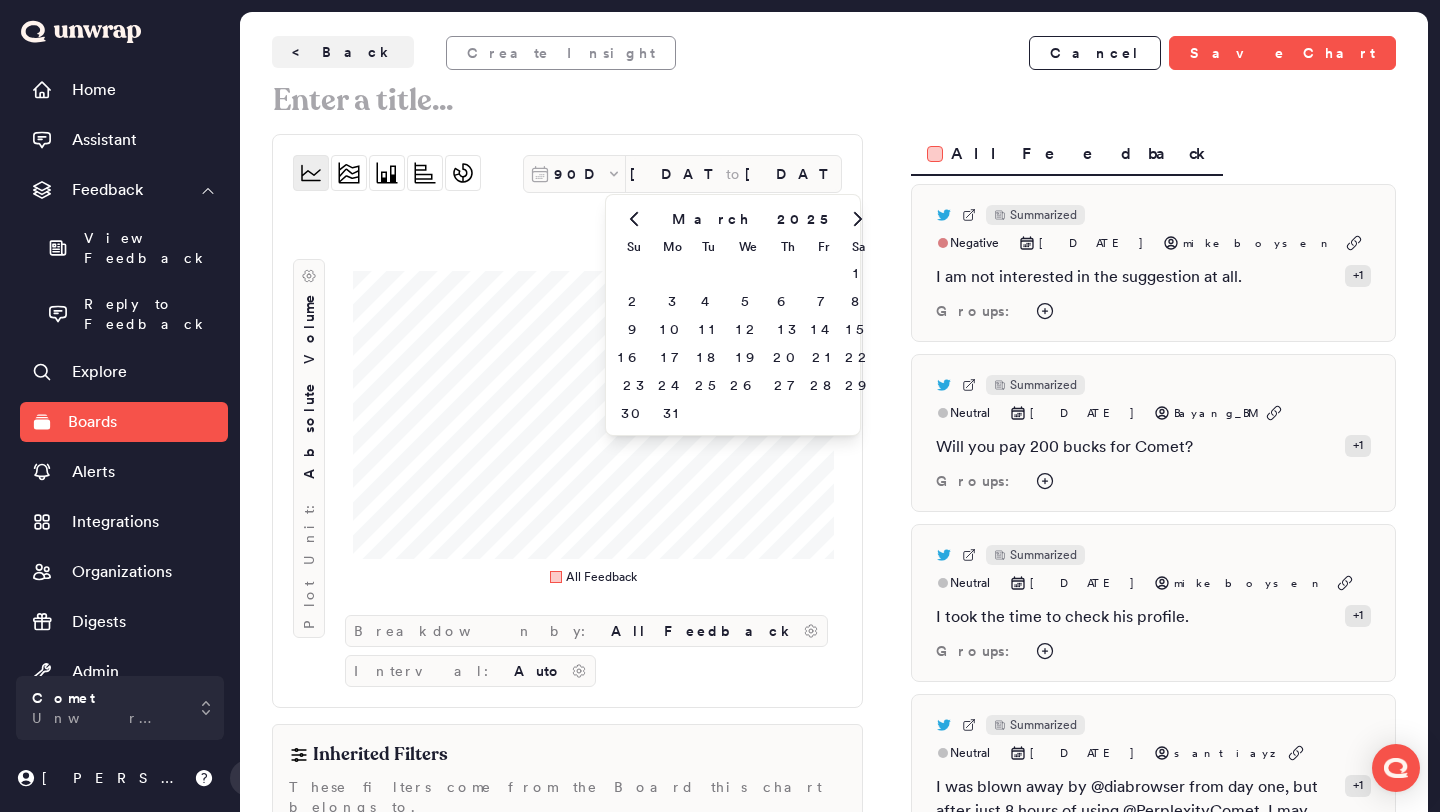 click 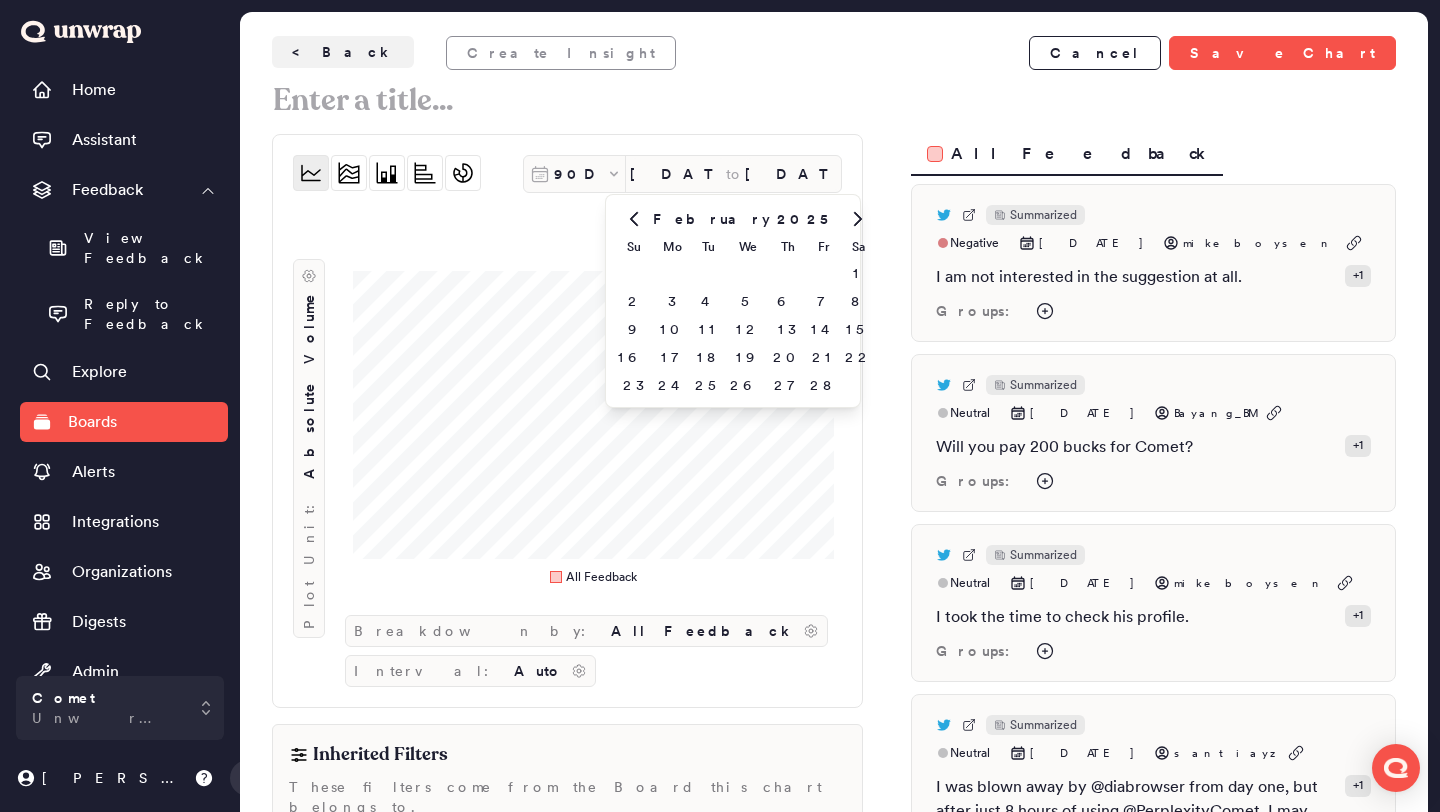 click 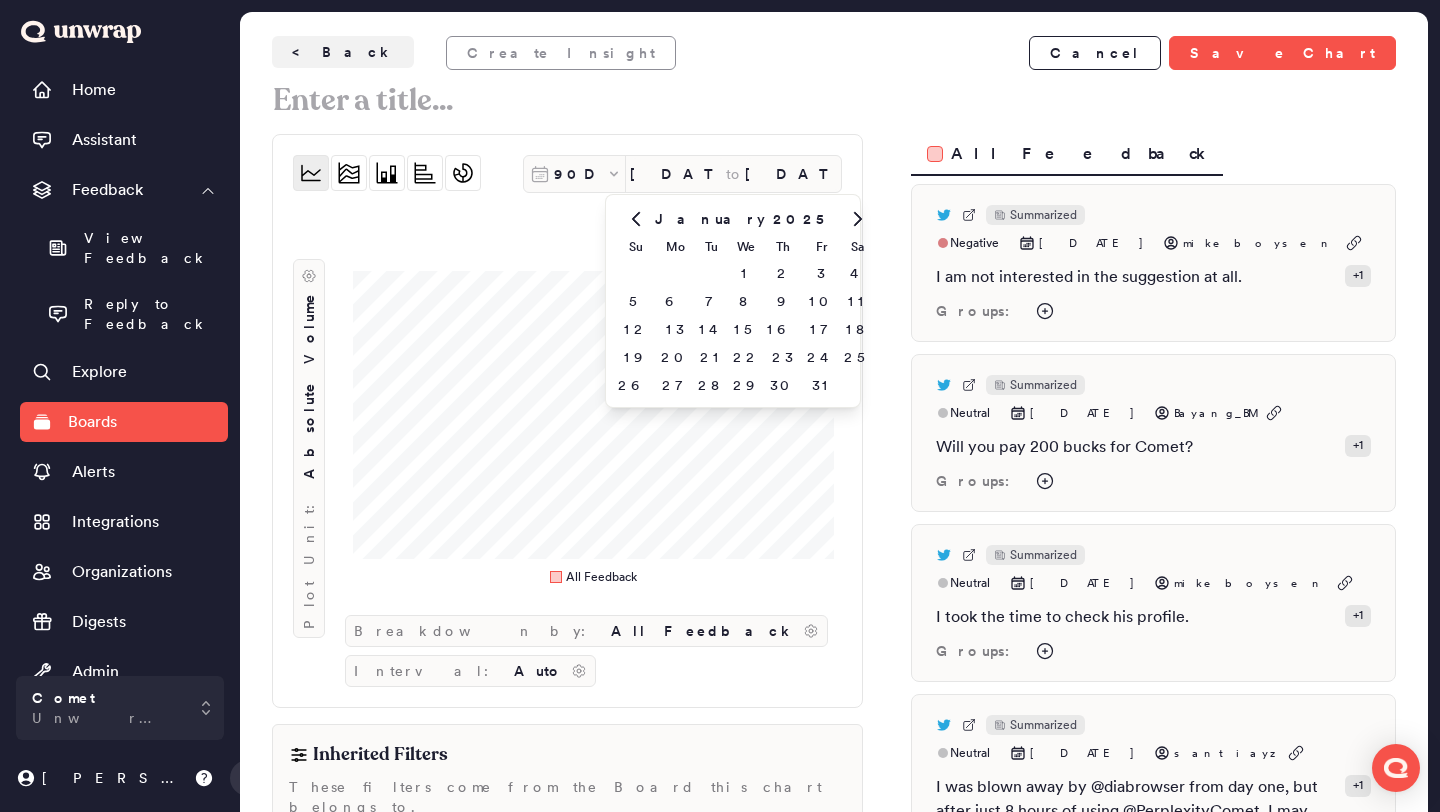 click 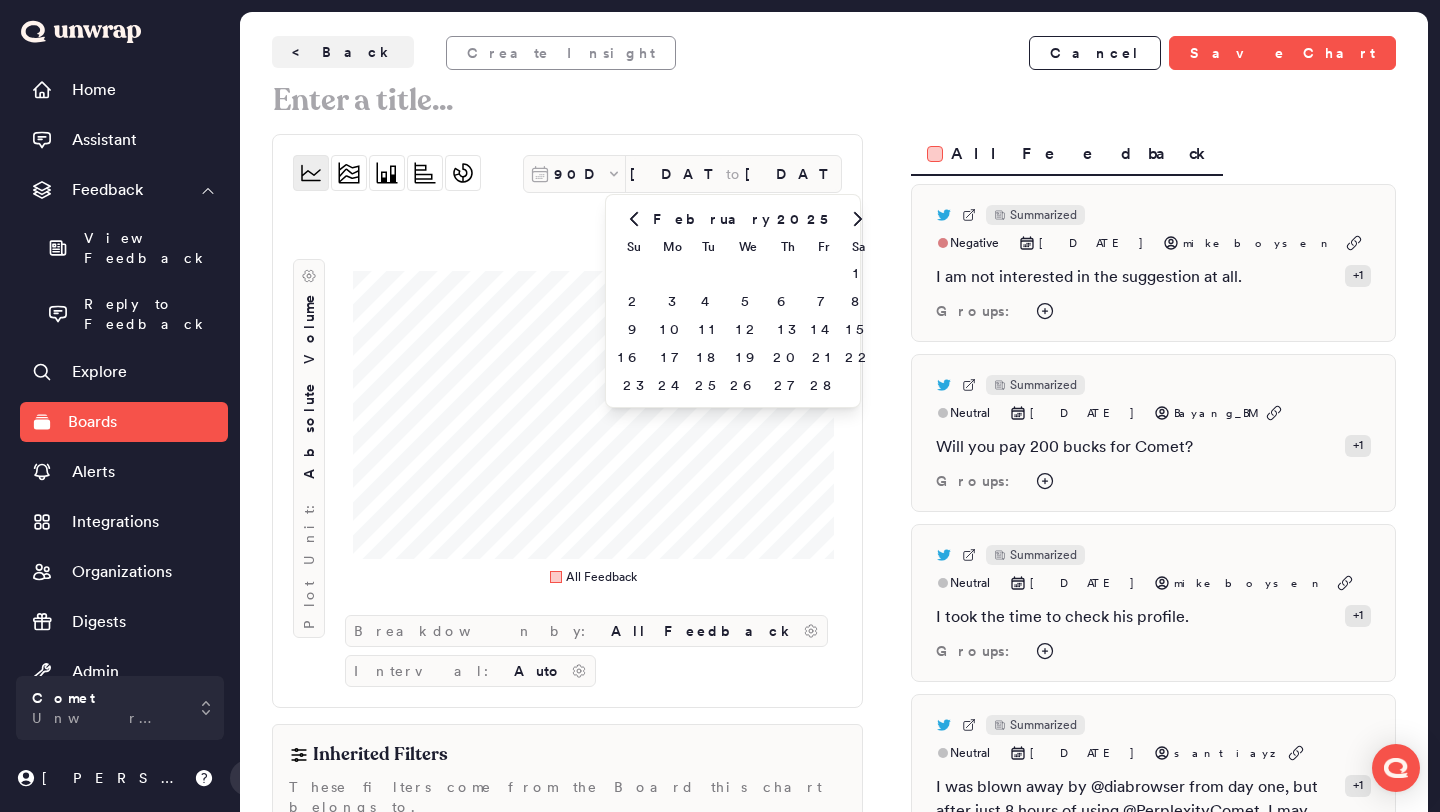 click 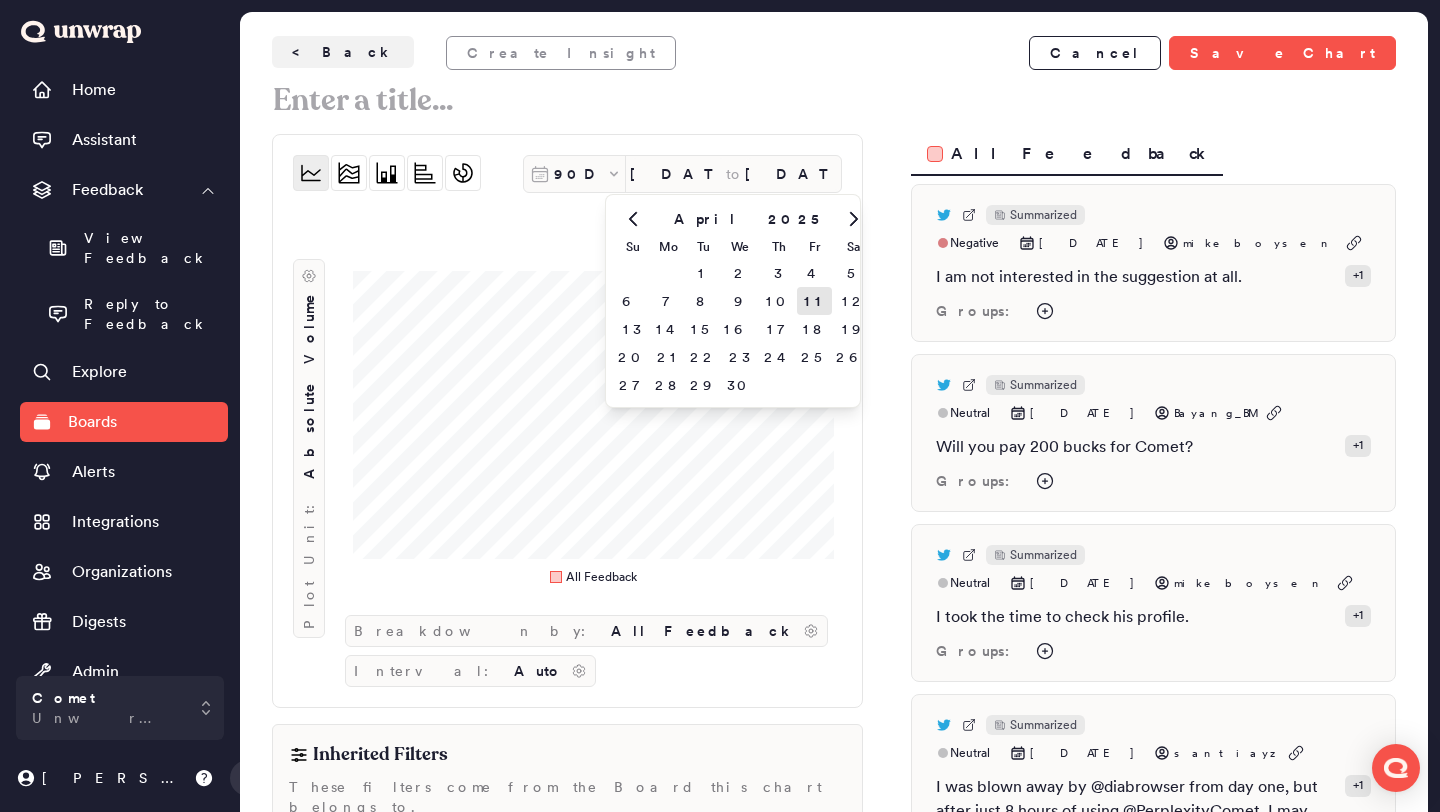 click 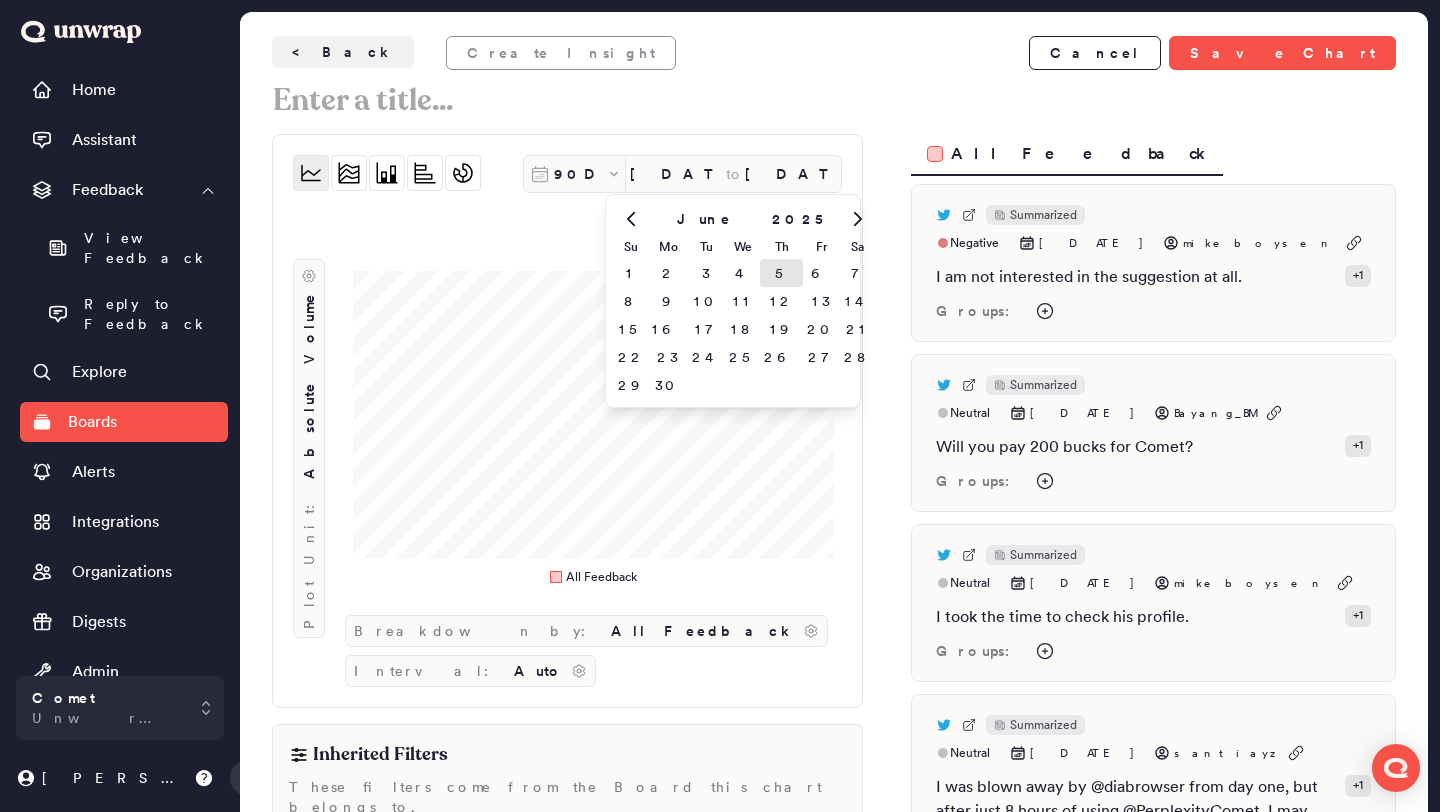click on "5" at bounding box center [781, 273] 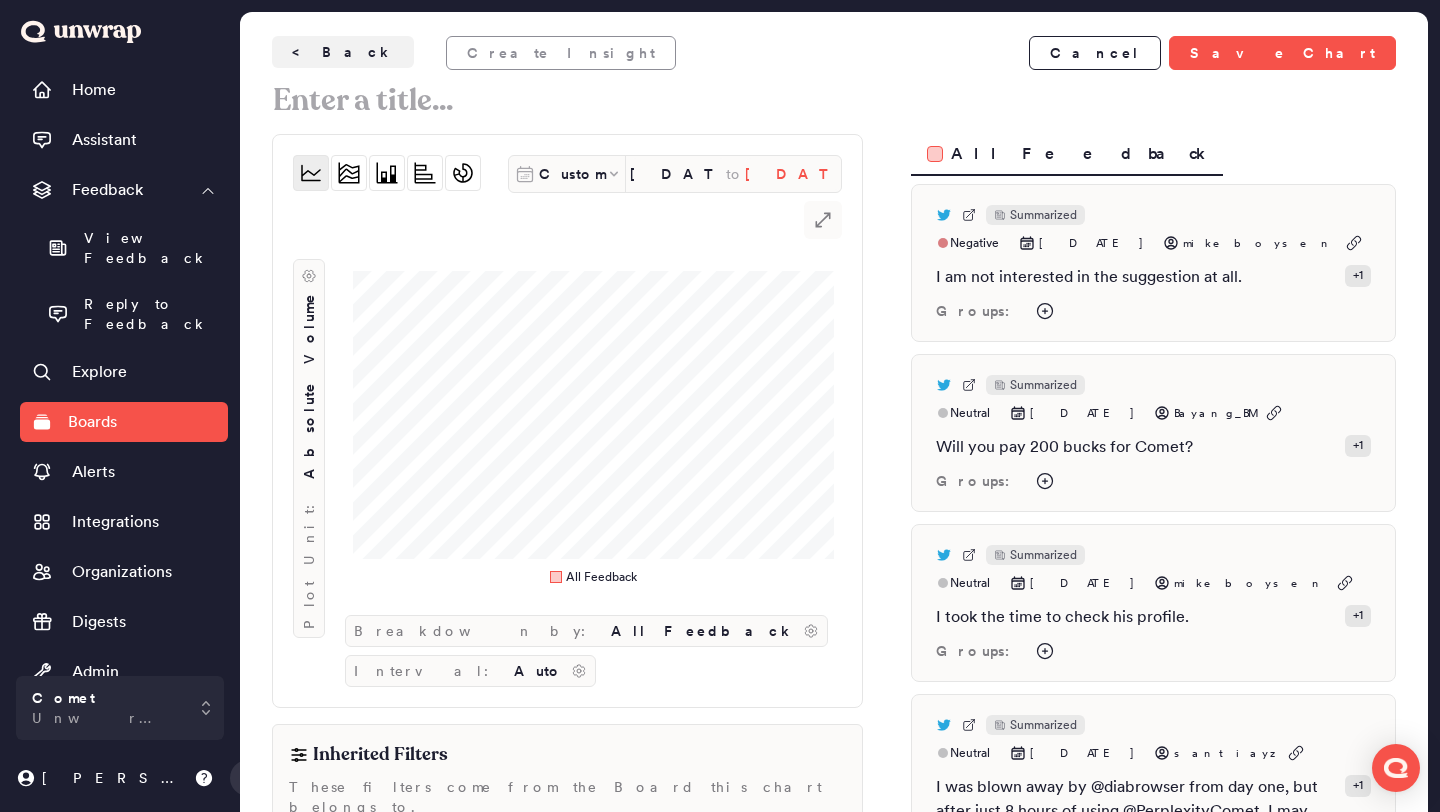 click on "[DATE]" at bounding box center (793, 174) 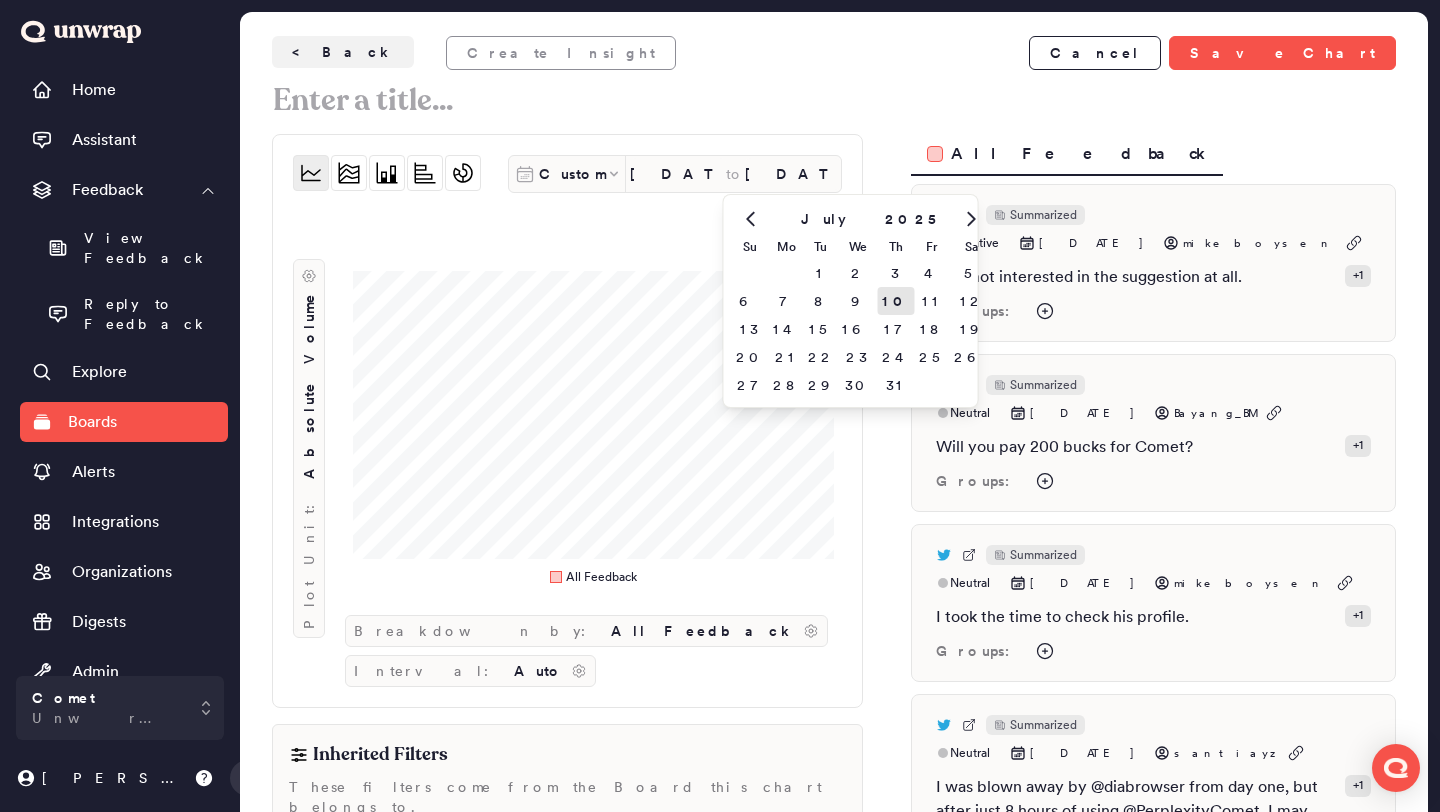 click 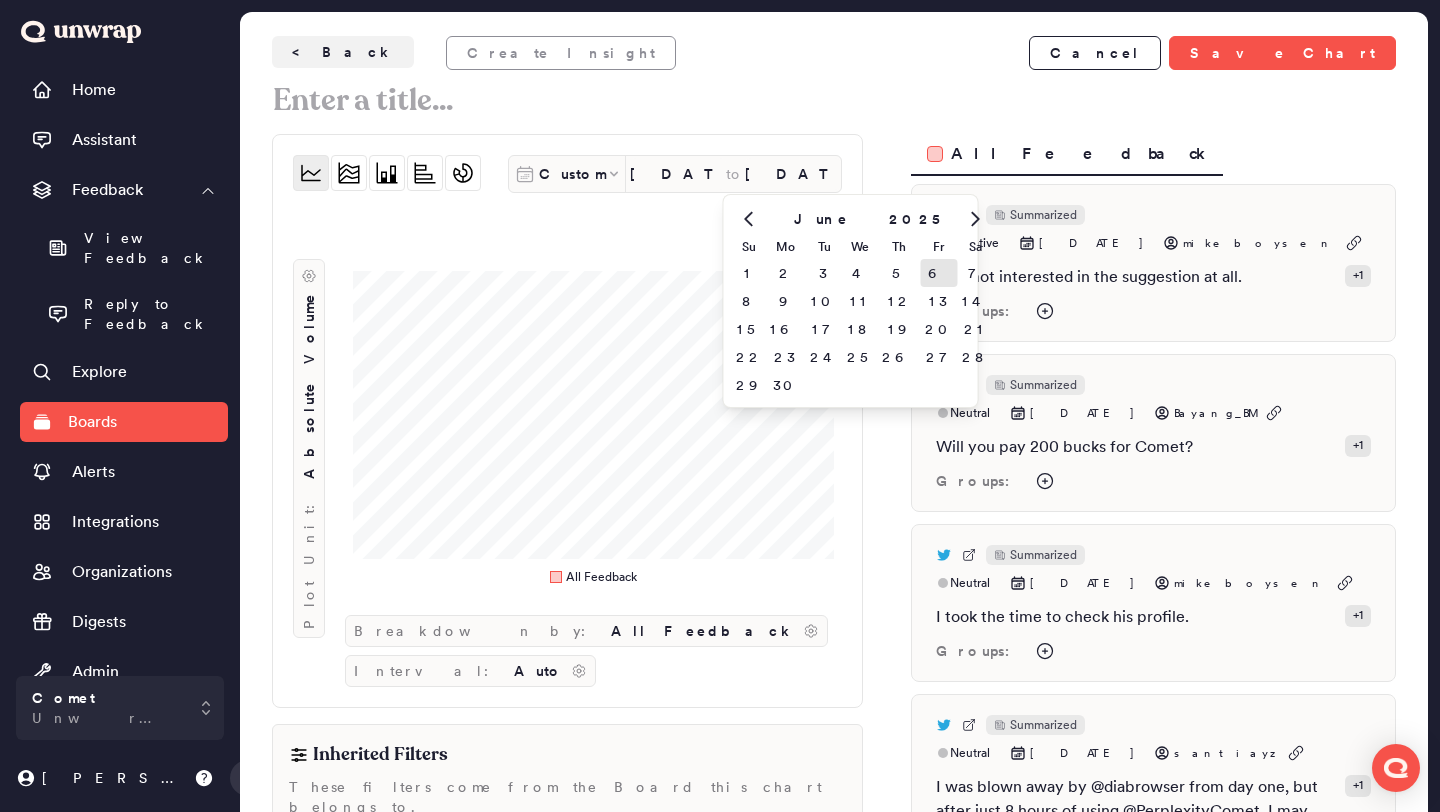 click on "6" at bounding box center [939, 273] 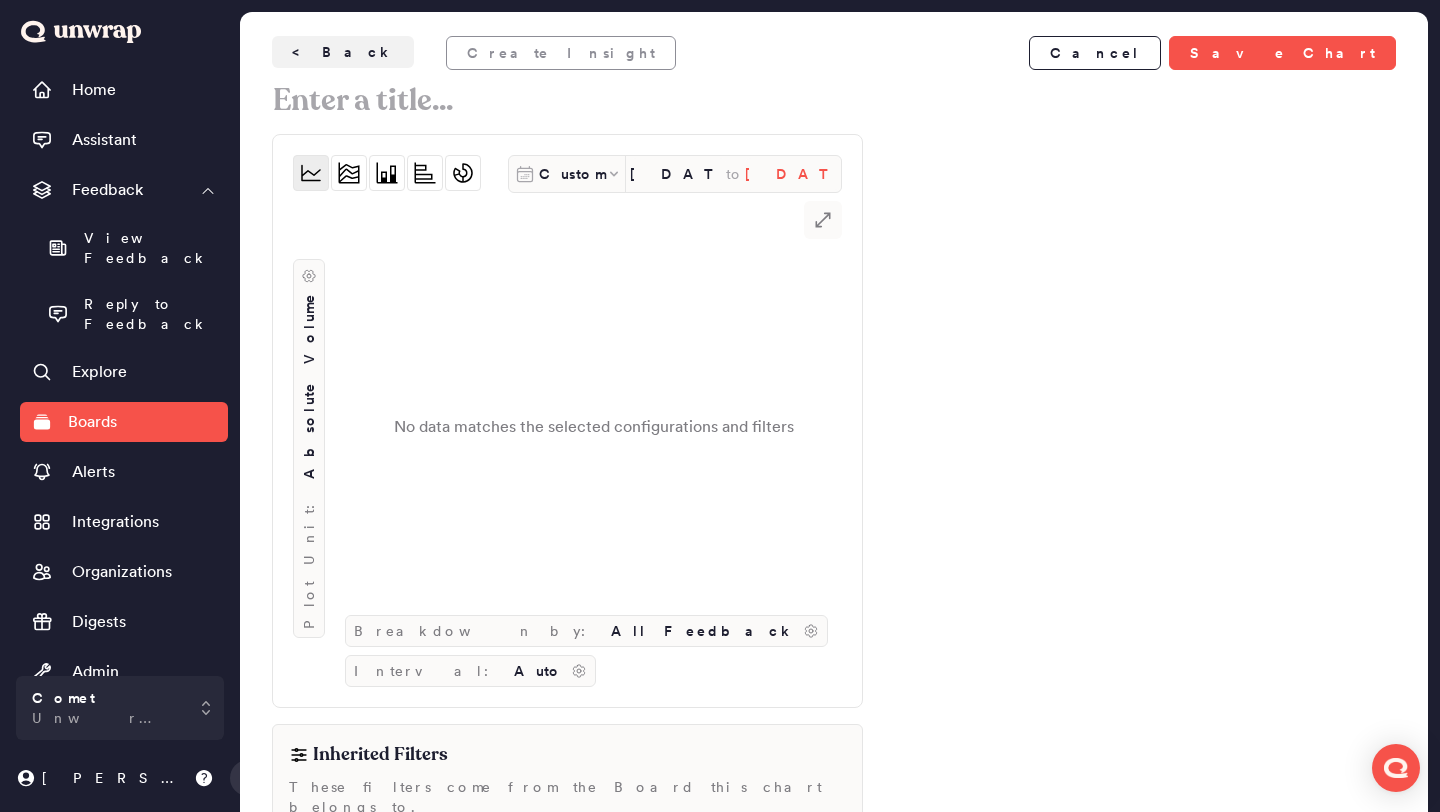 click on "[DATE]" at bounding box center [793, 174] 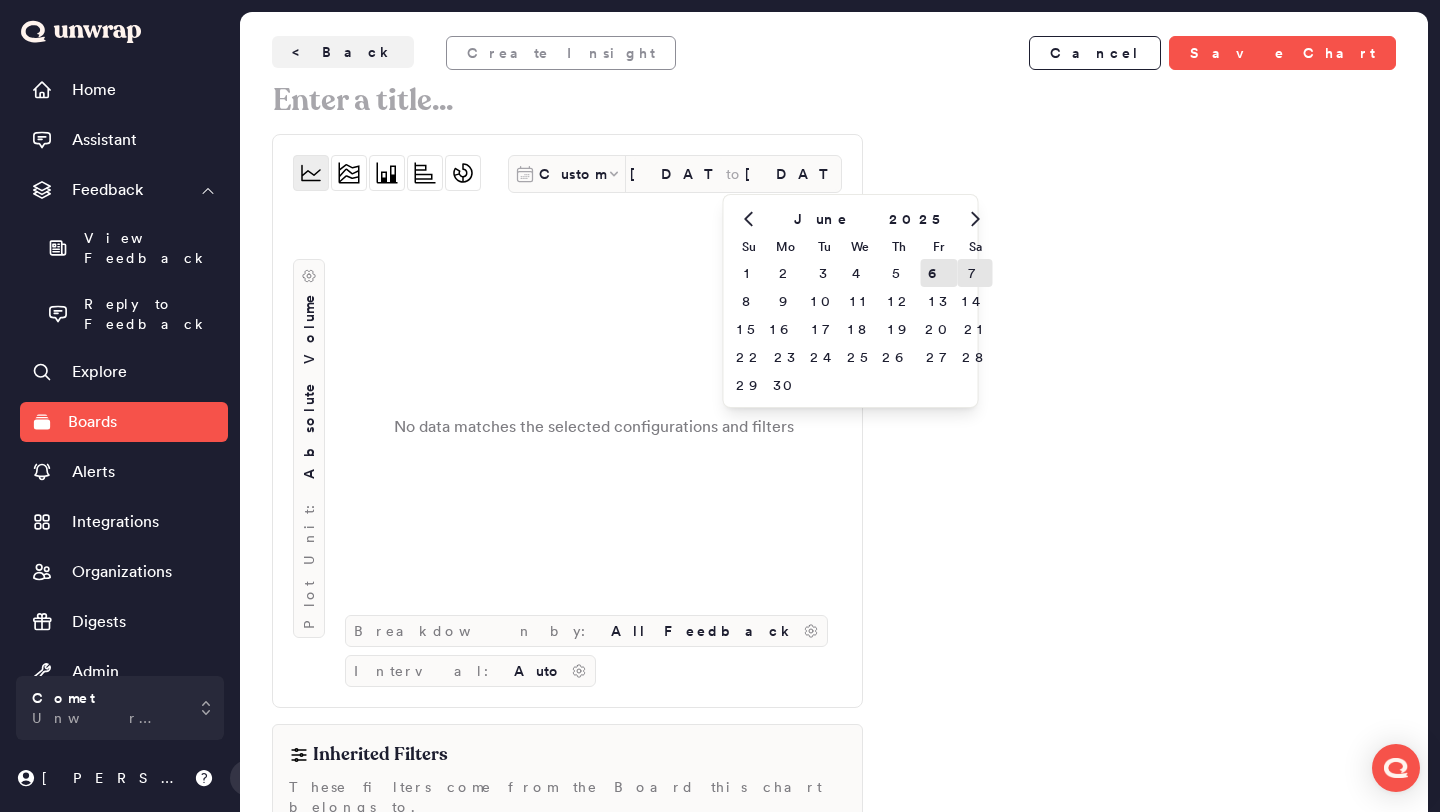 click on "7" at bounding box center (975, 273) 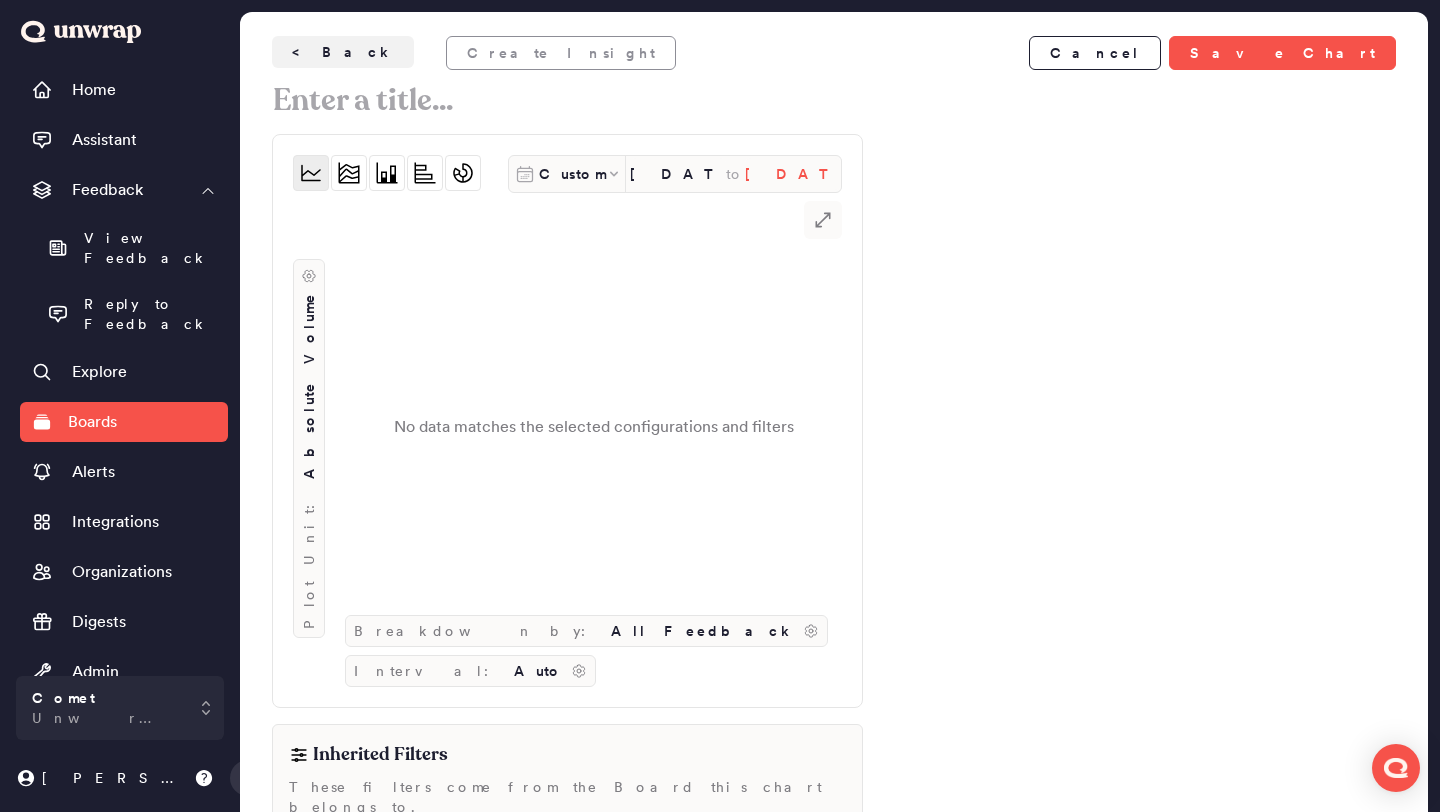 click on "[DATE]" at bounding box center (793, 174) 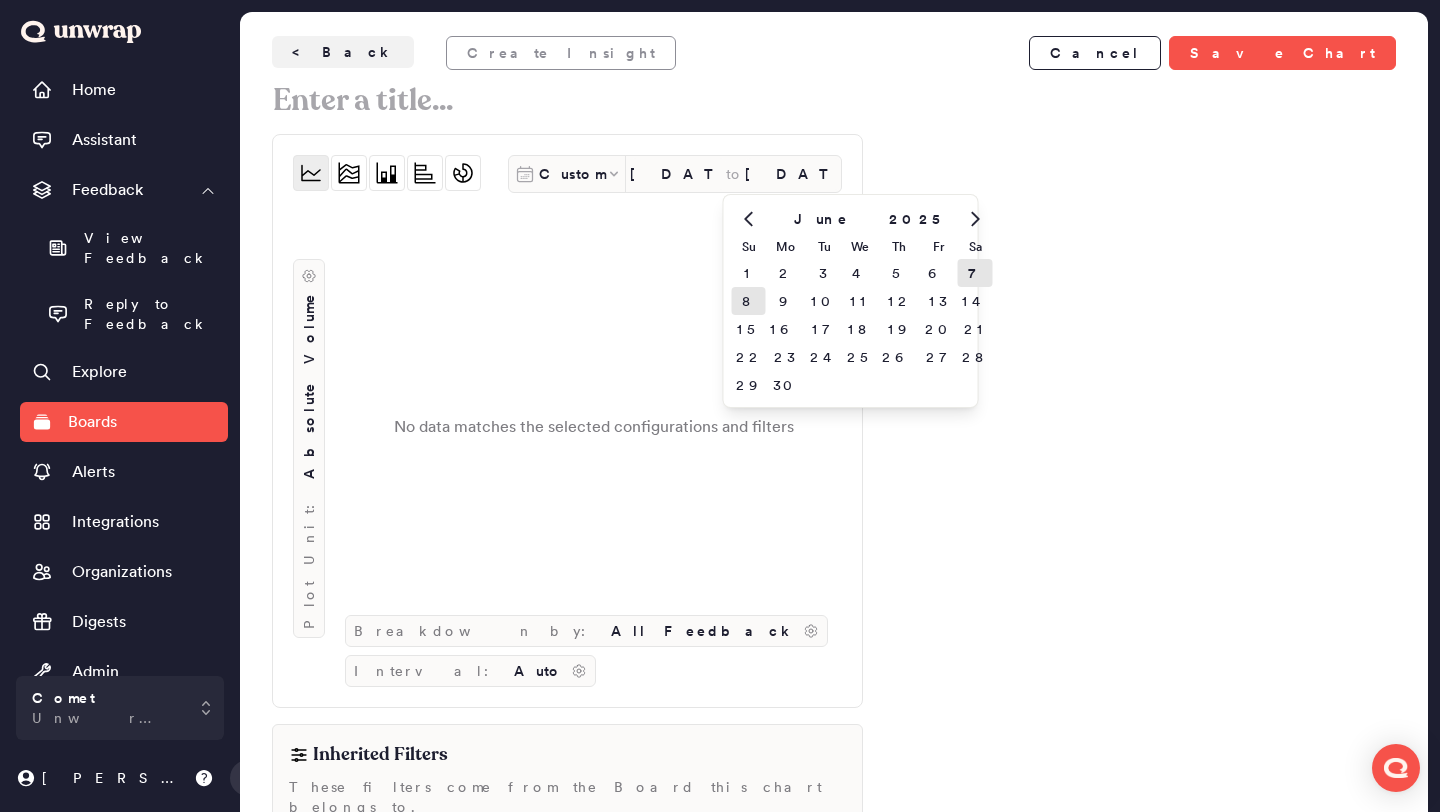 click on "8" at bounding box center [749, 301] 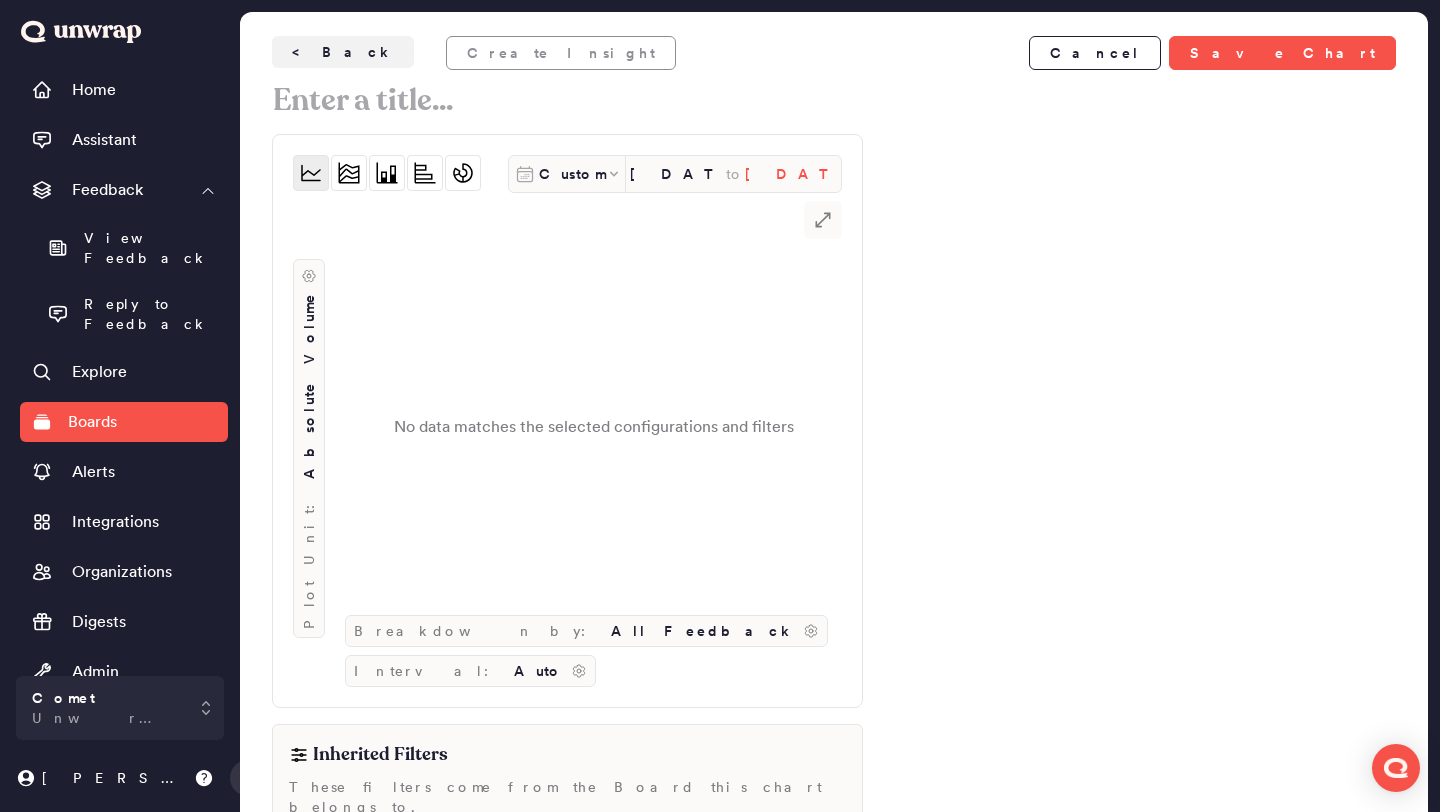 click on "[DATE]" at bounding box center [793, 174] 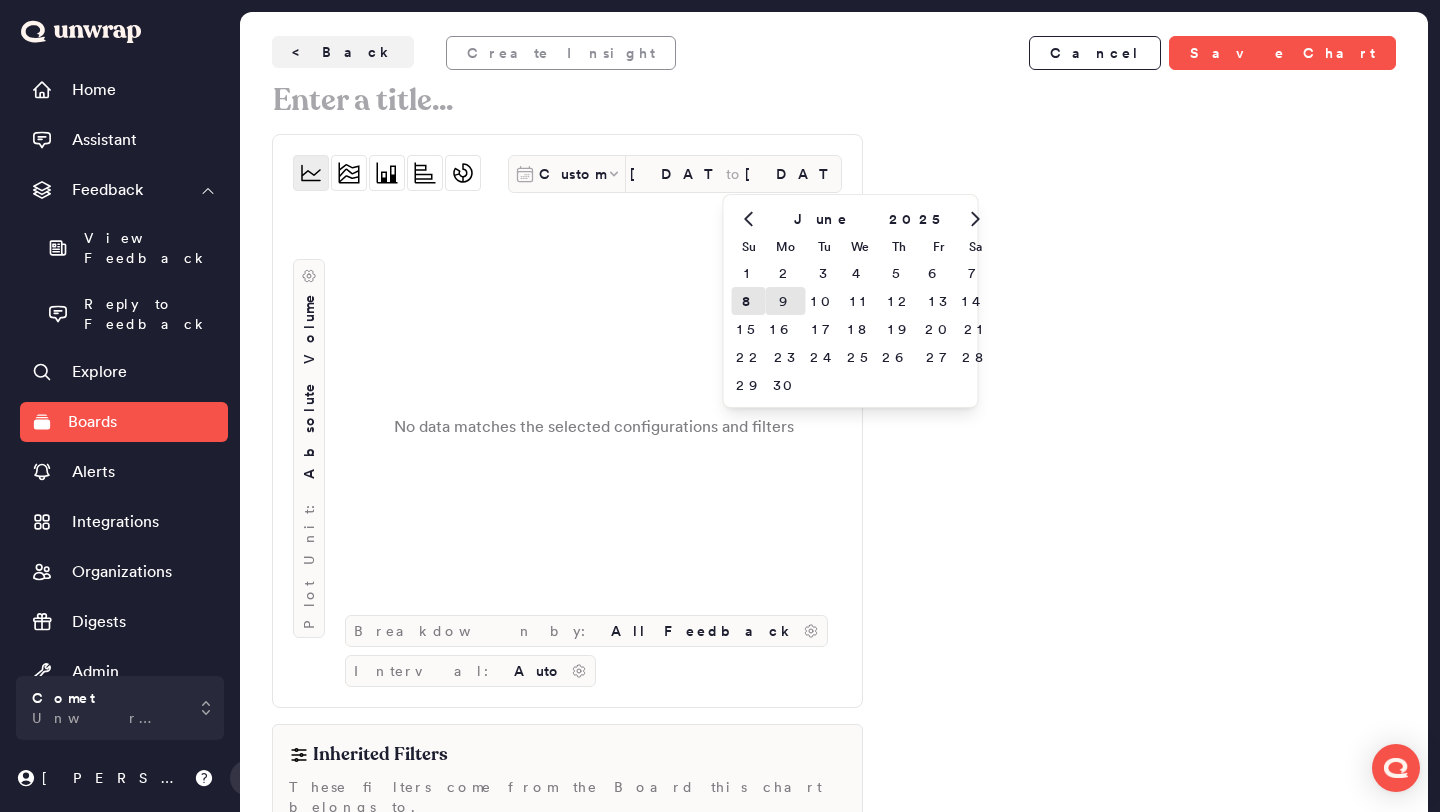 click on "9" at bounding box center [786, 301] 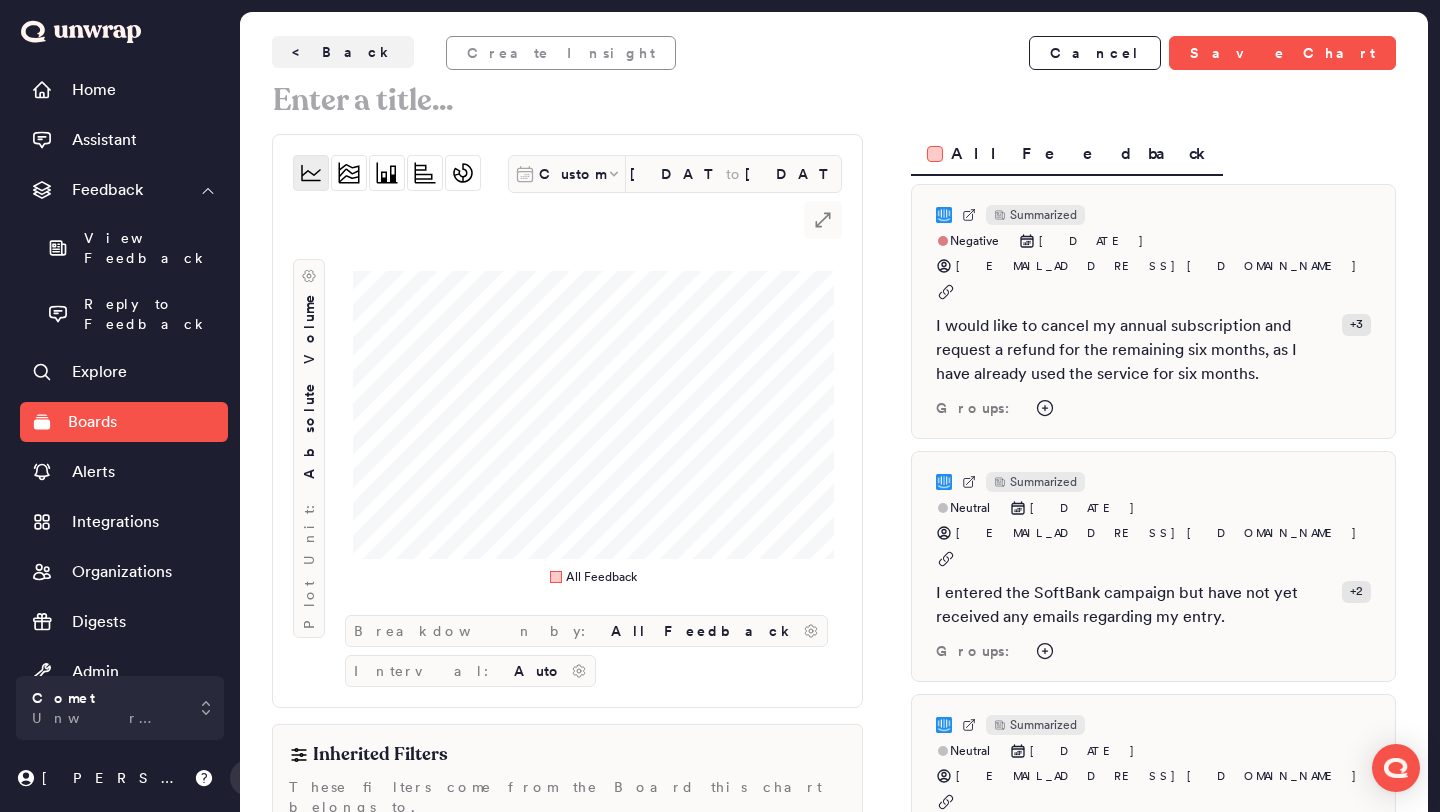 click on "Custom [DATE] to [DATE]" at bounding box center (675, 174) 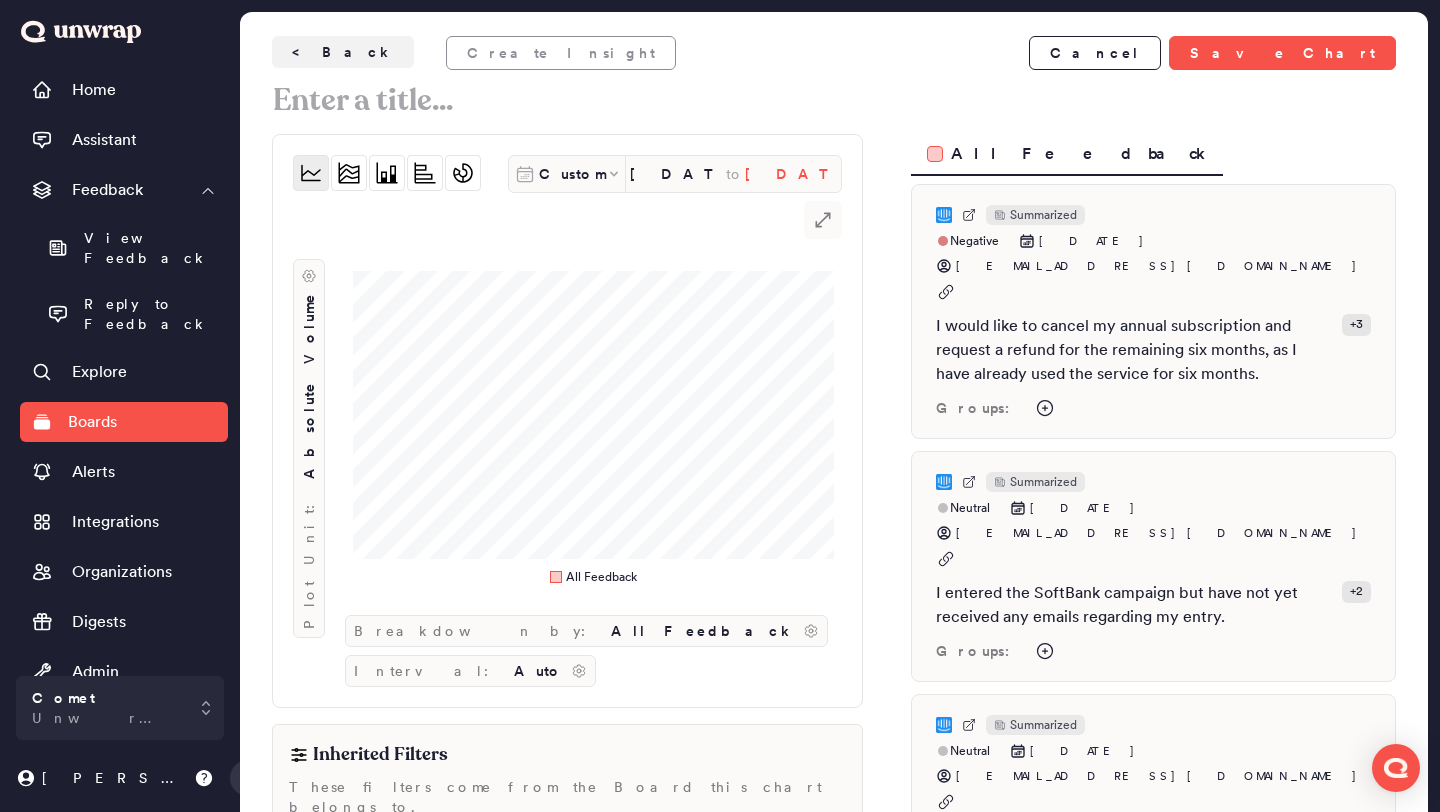 click on "[DATE]" at bounding box center (793, 174) 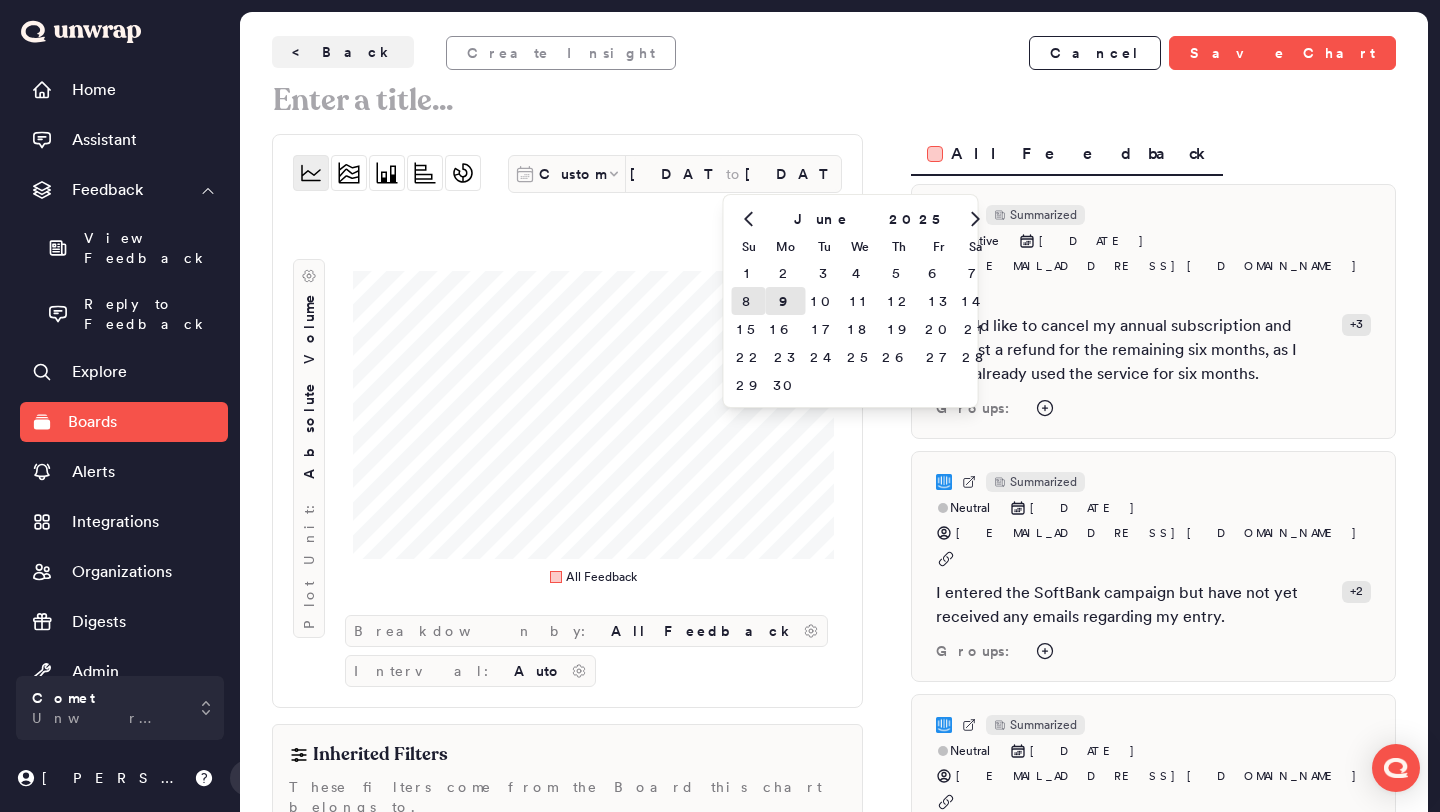 click on "8" at bounding box center [749, 301] 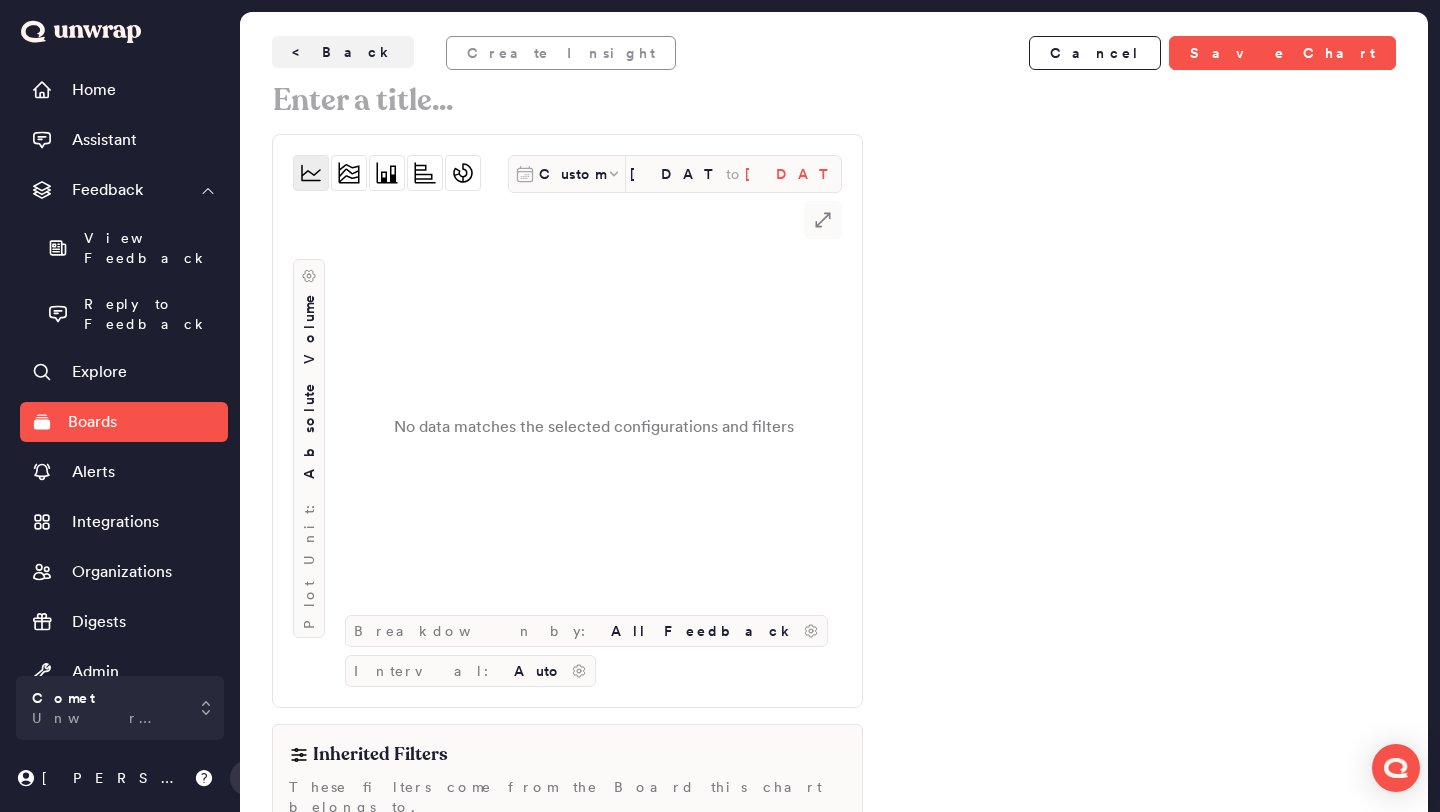 click on "[DATE]" at bounding box center (793, 174) 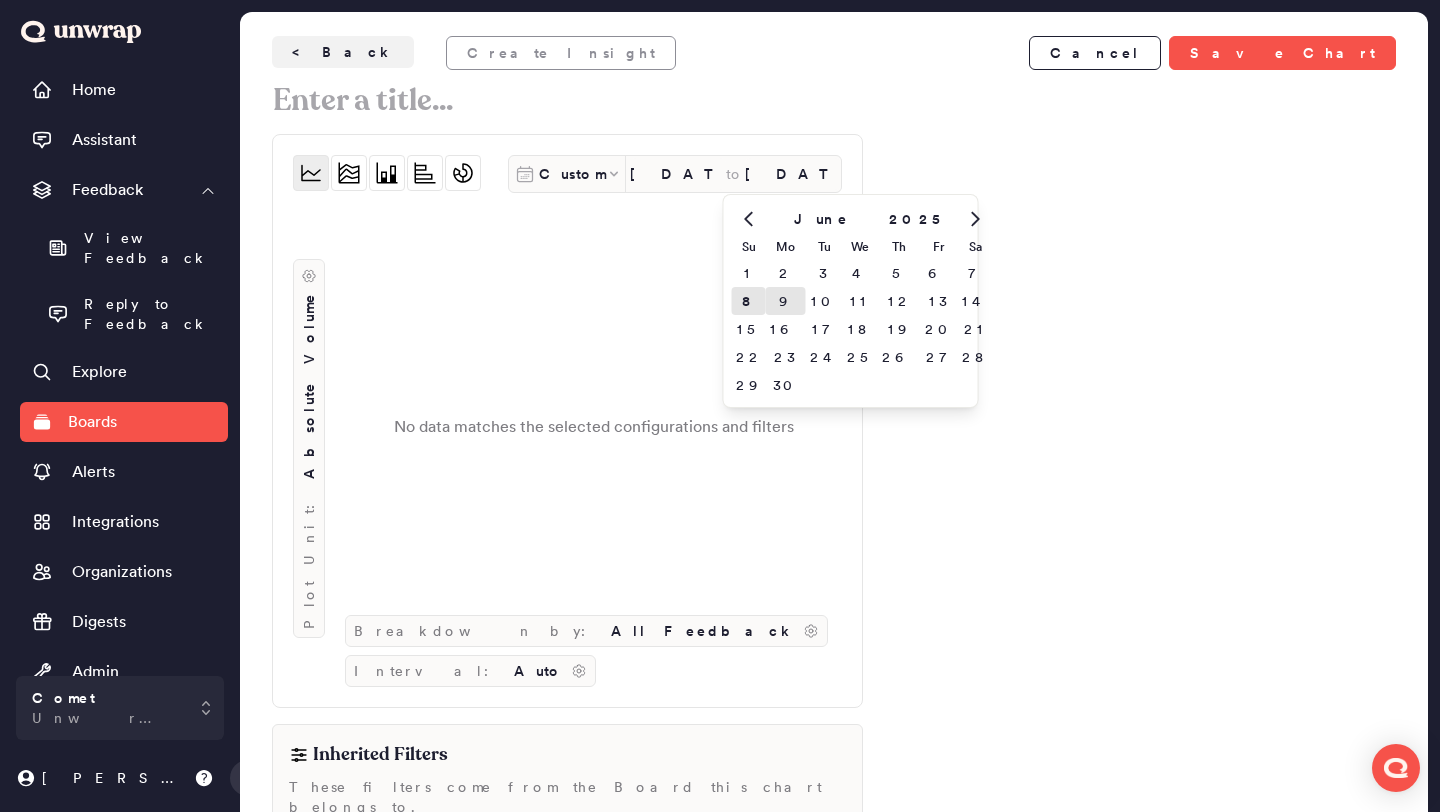 click on "9" at bounding box center [786, 301] 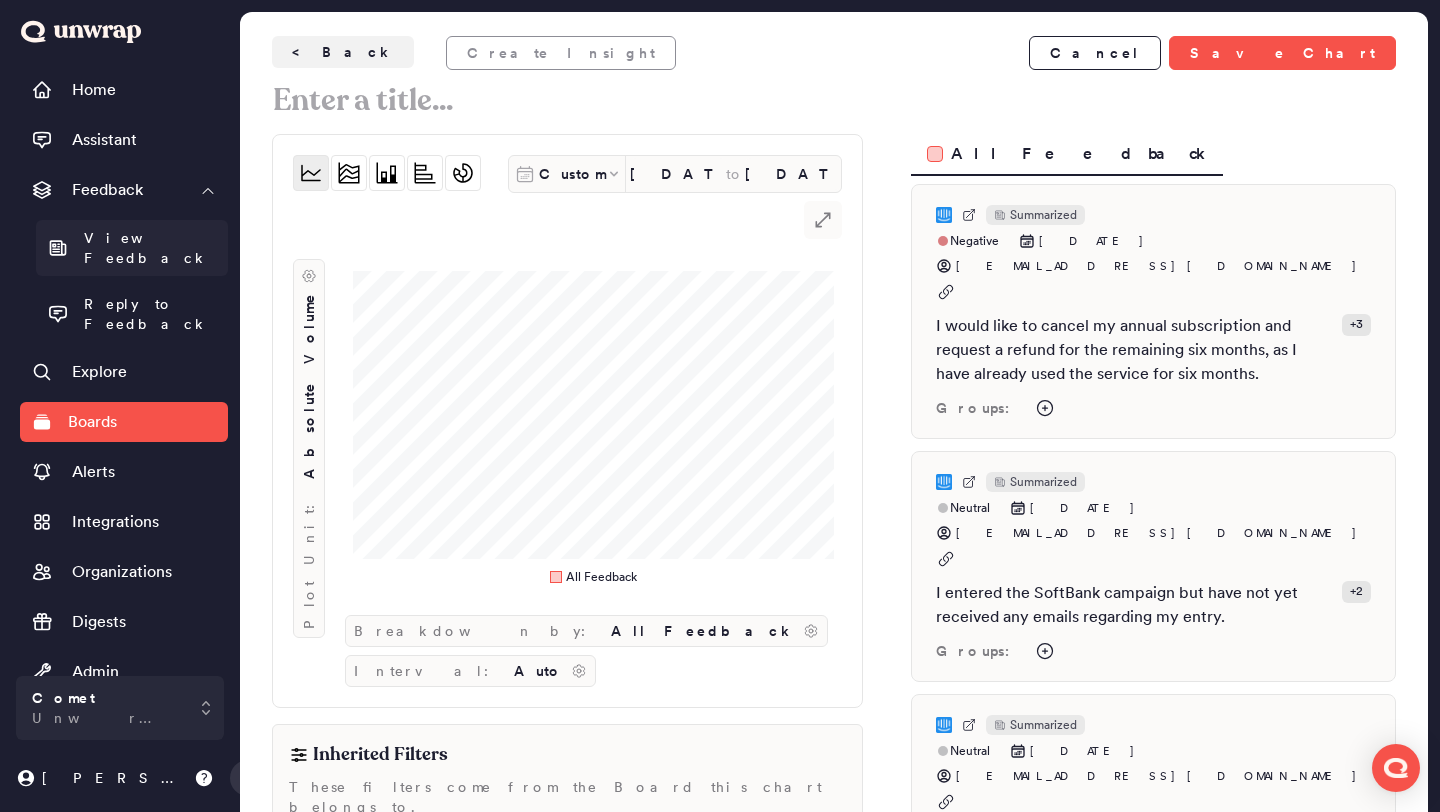 click on "View Feedback" at bounding box center [150, 248] 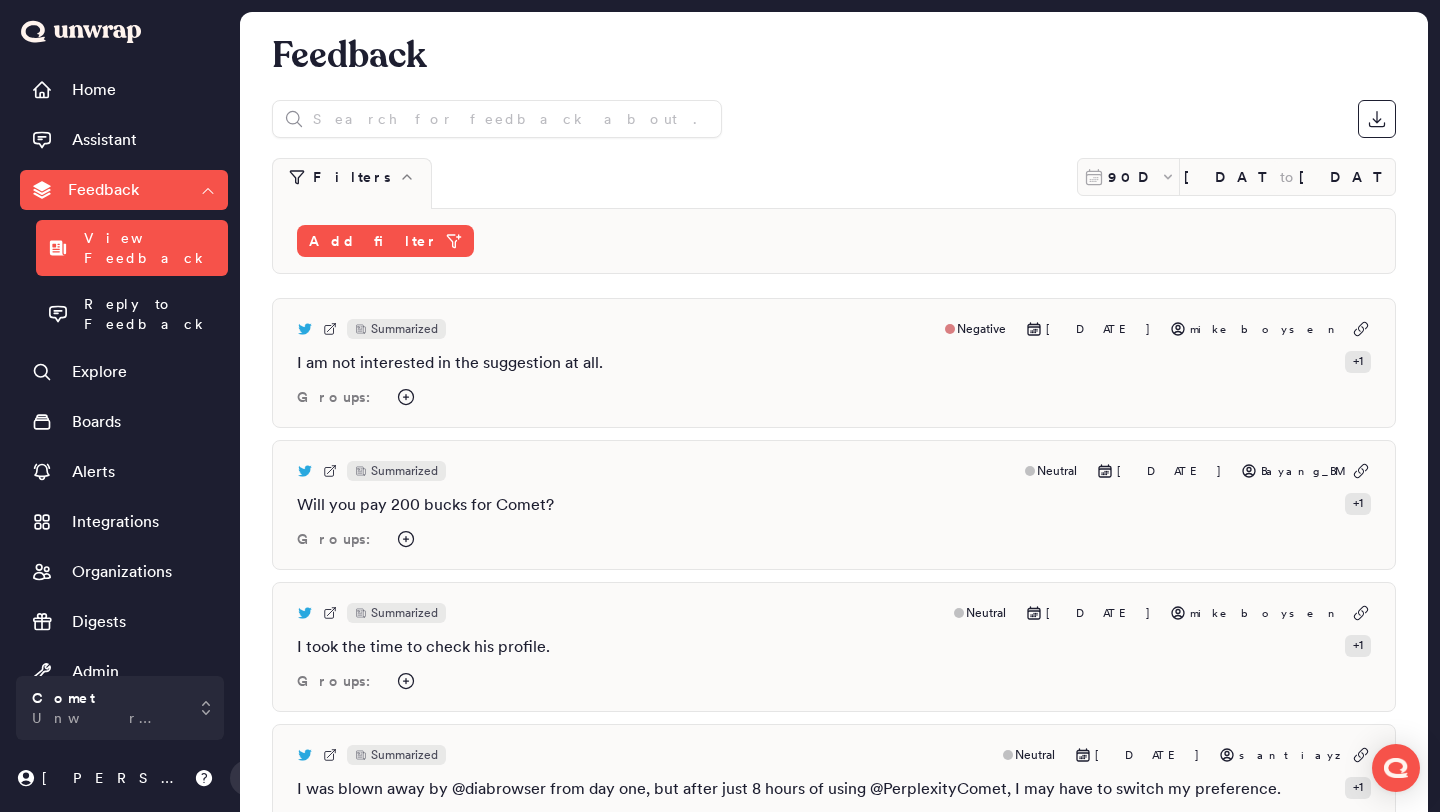 scroll, scrollTop: 36, scrollLeft: 0, axis: vertical 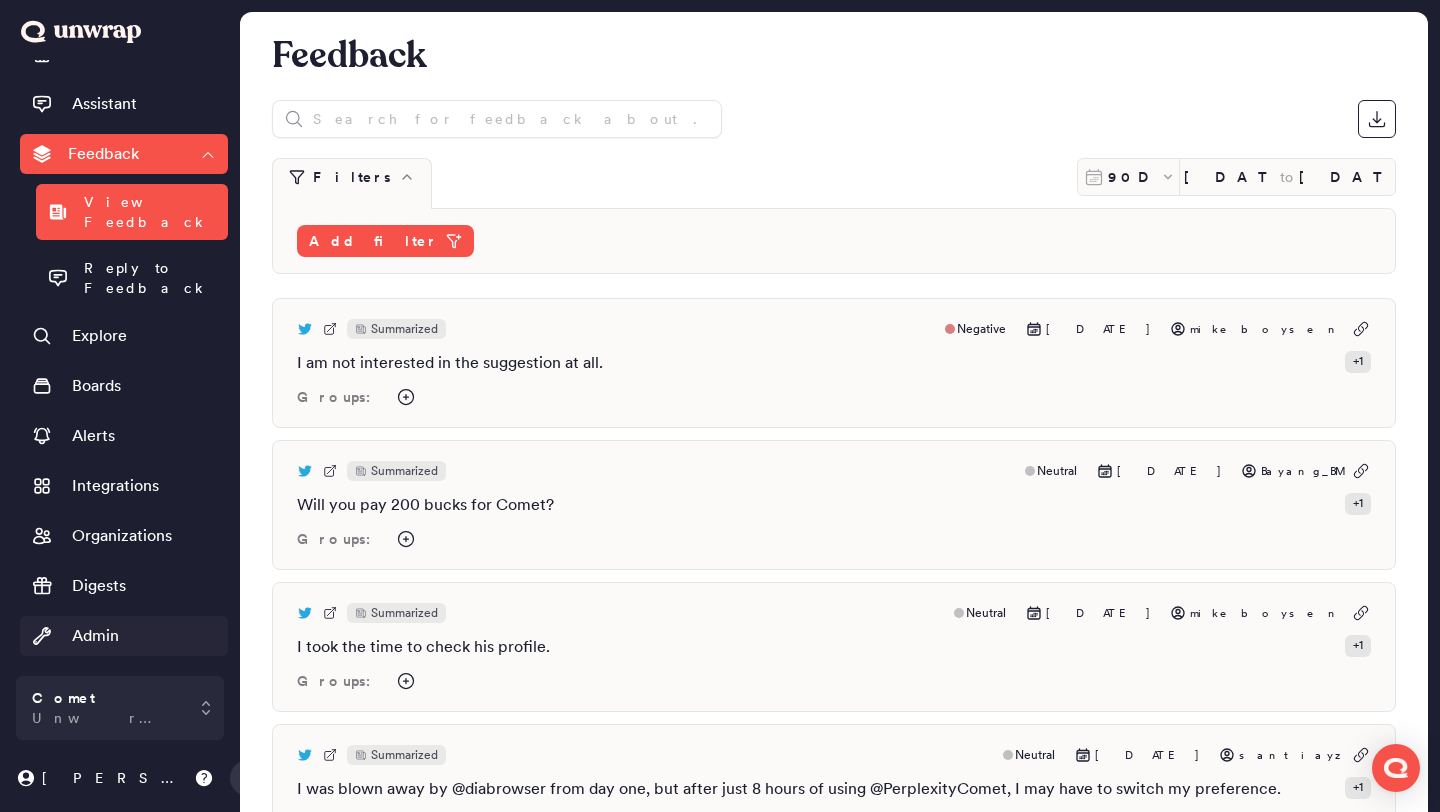 click on "Admin" at bounding box center [95, 636] 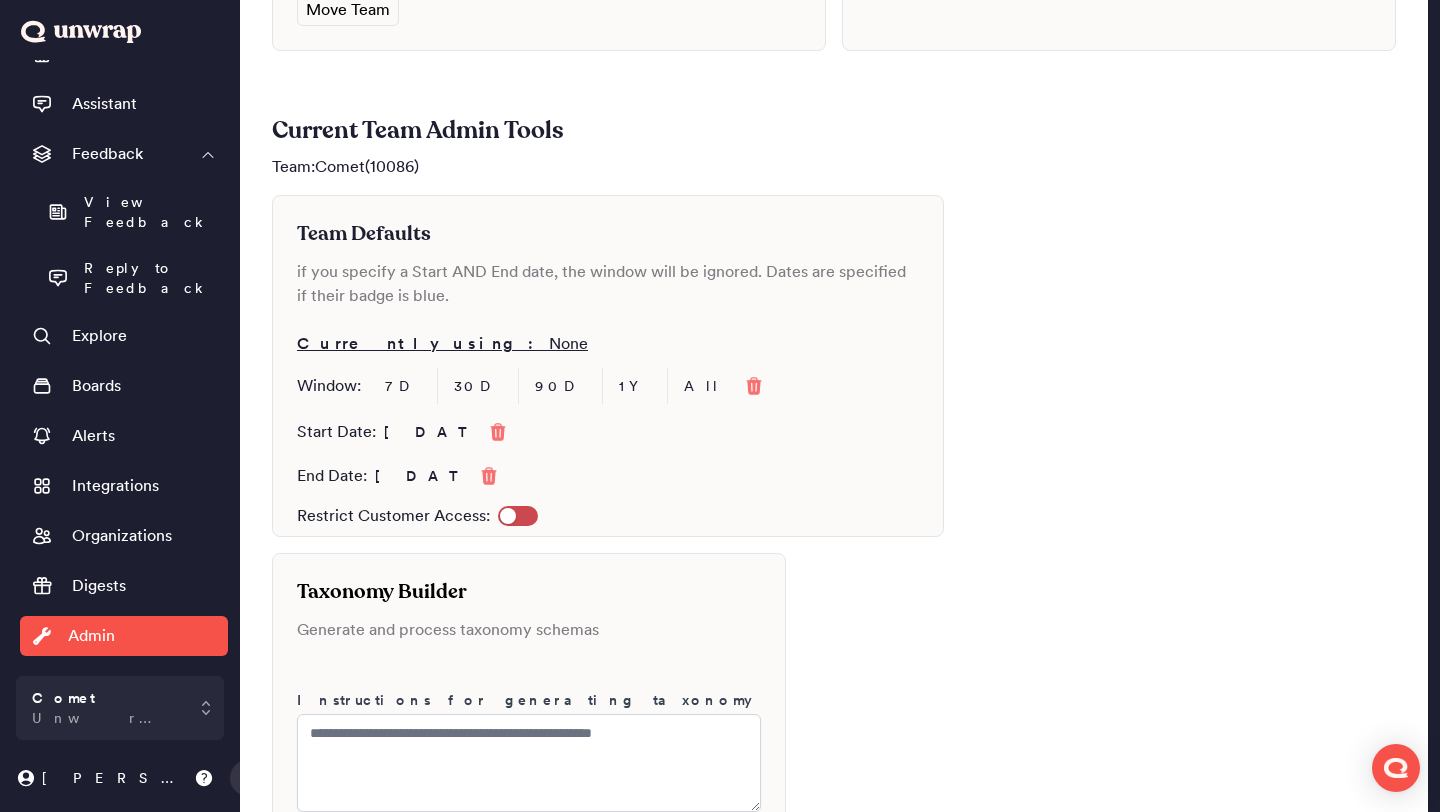 scroll, scrollTop: 668, scrollLeft: 0, axis: vertical 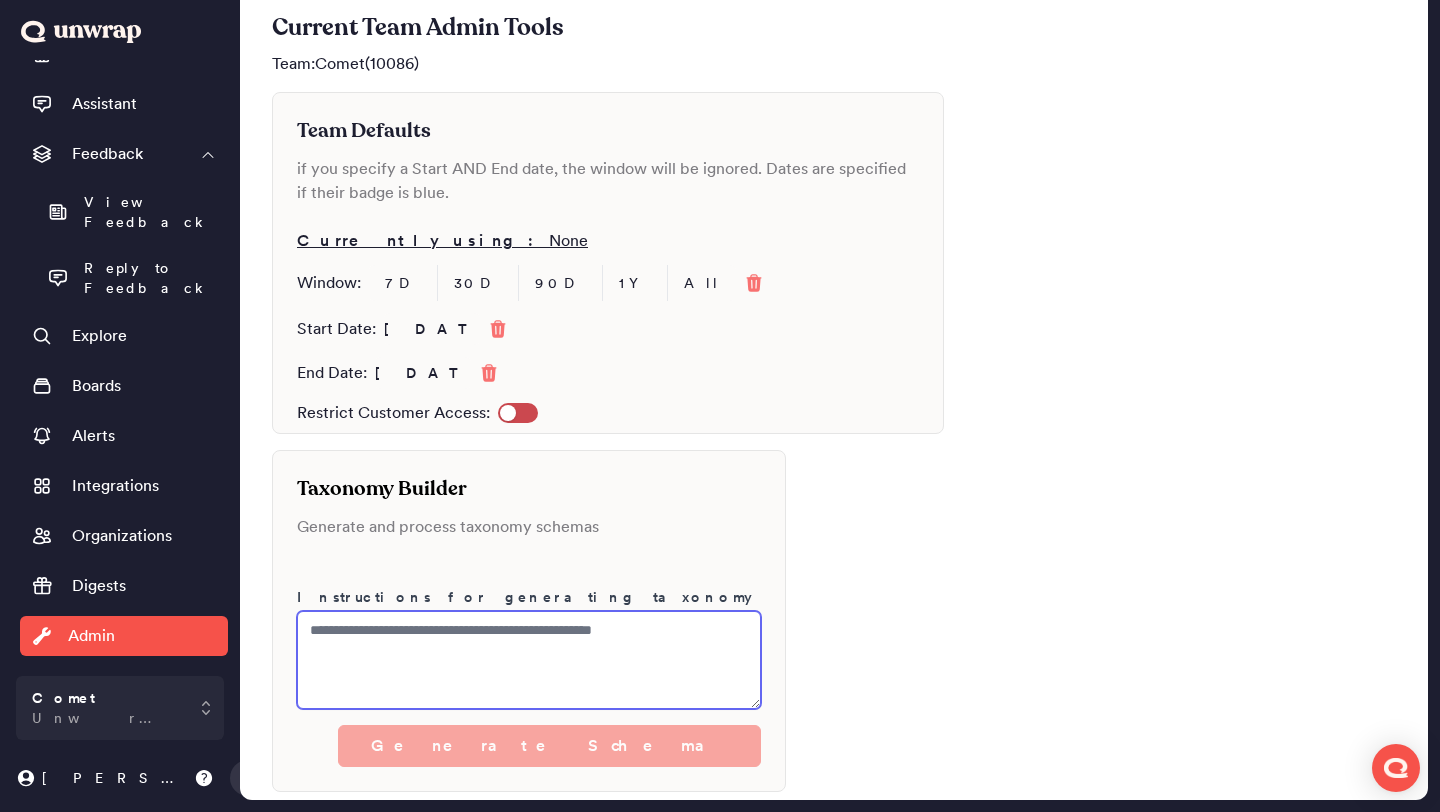 click at bounding box center [529, 660] 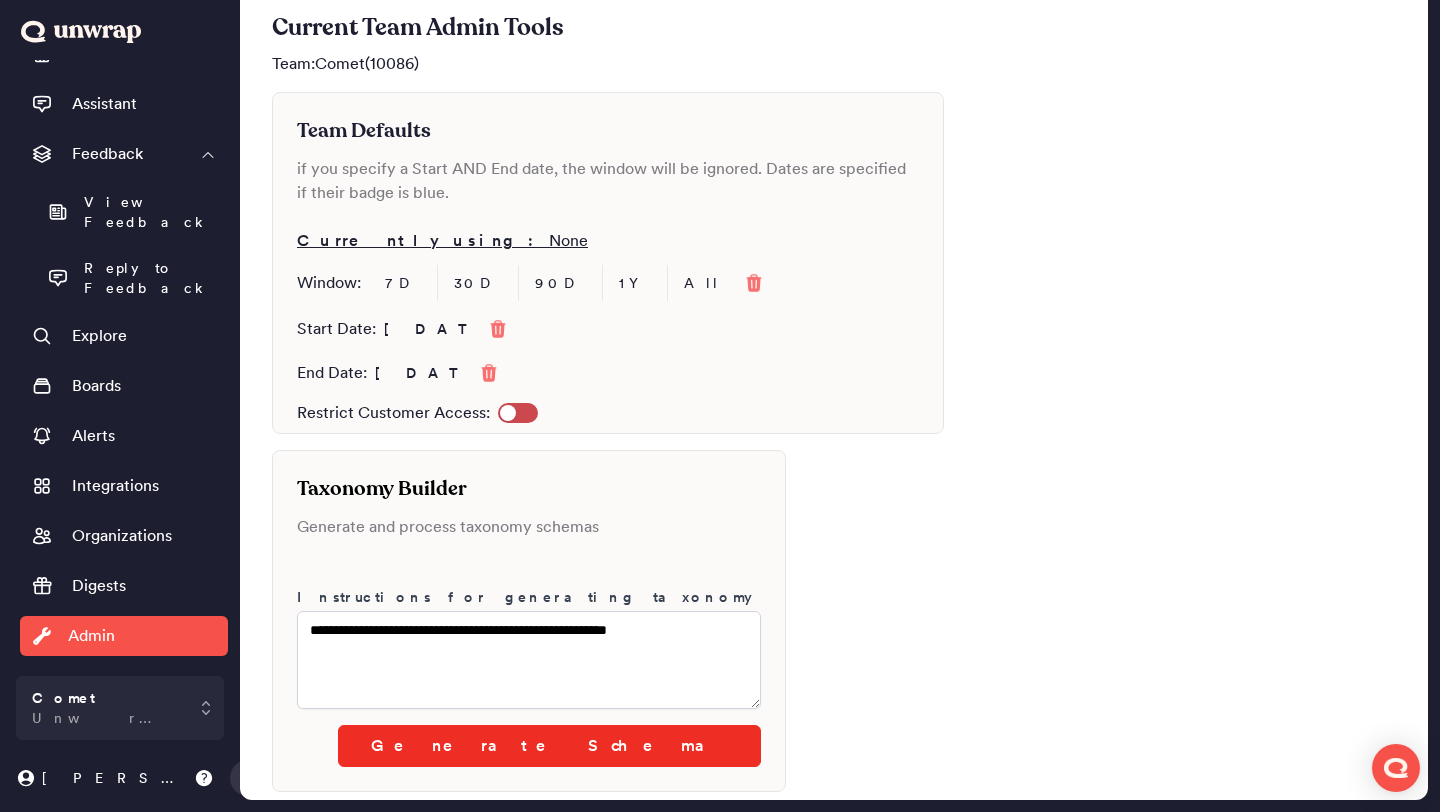 click on "Generate Schema" at bounding box center (549, 746) 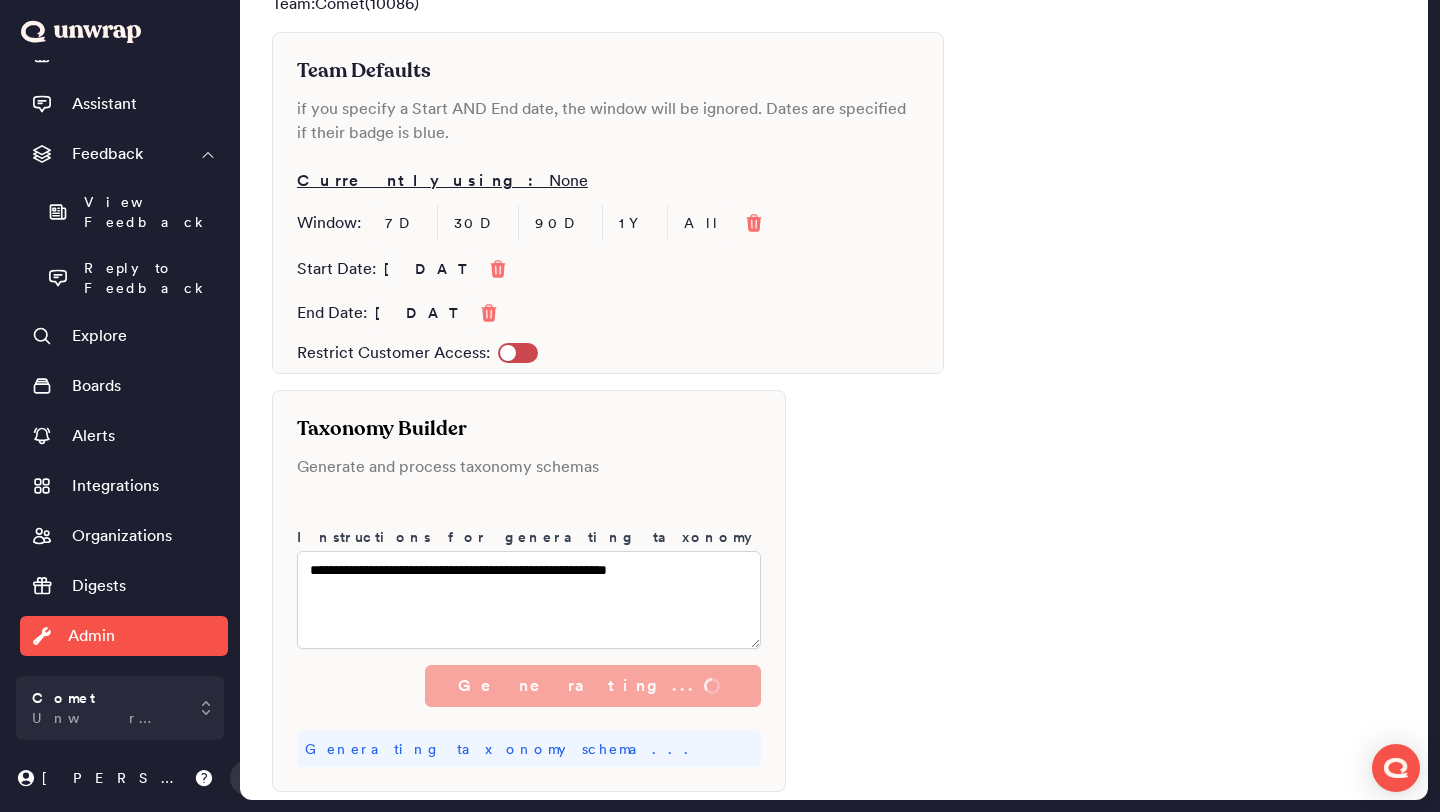 scroll, scrollTop: 748, scrollLeft: 0, axis: vertical 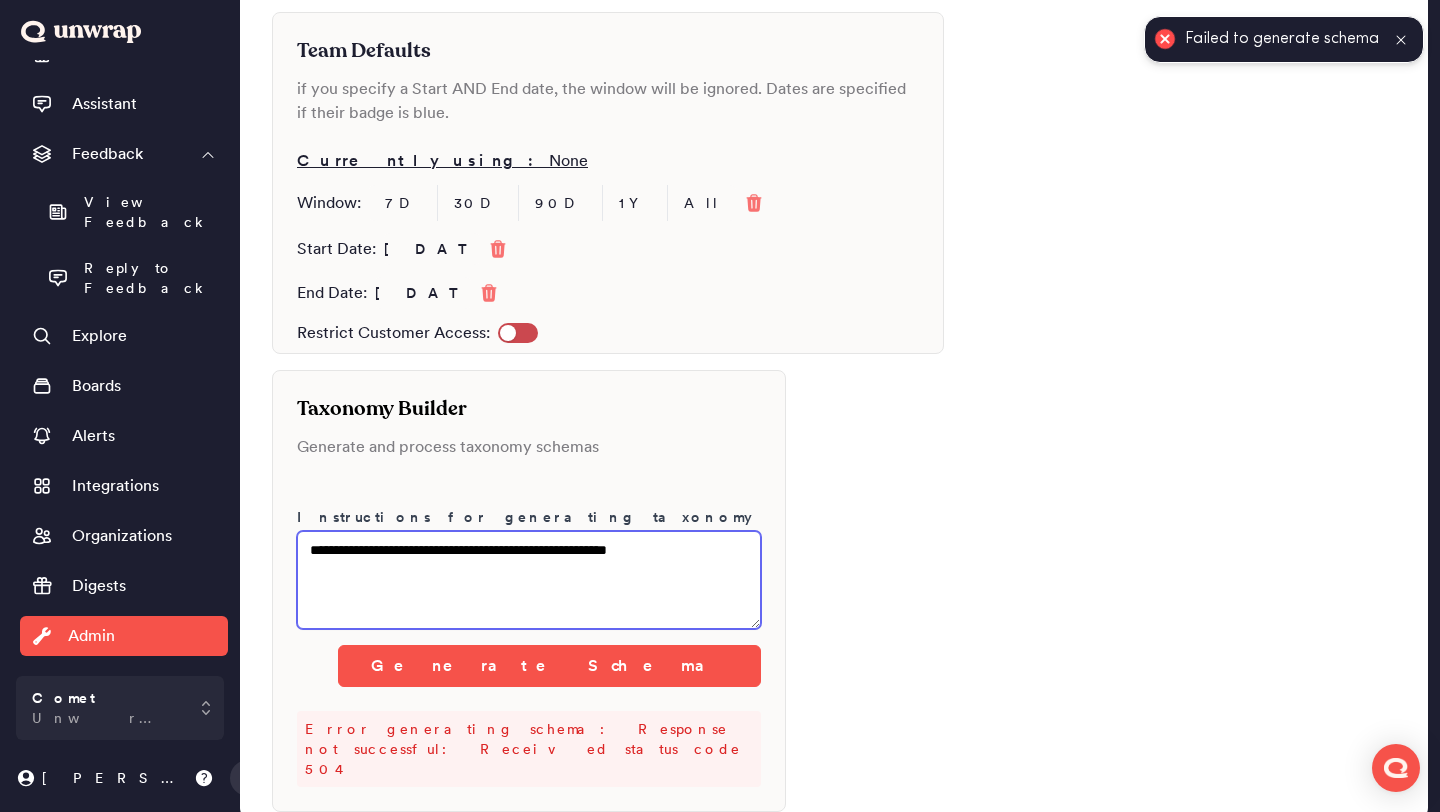 click on "**********" at bounding box center [529, 580] 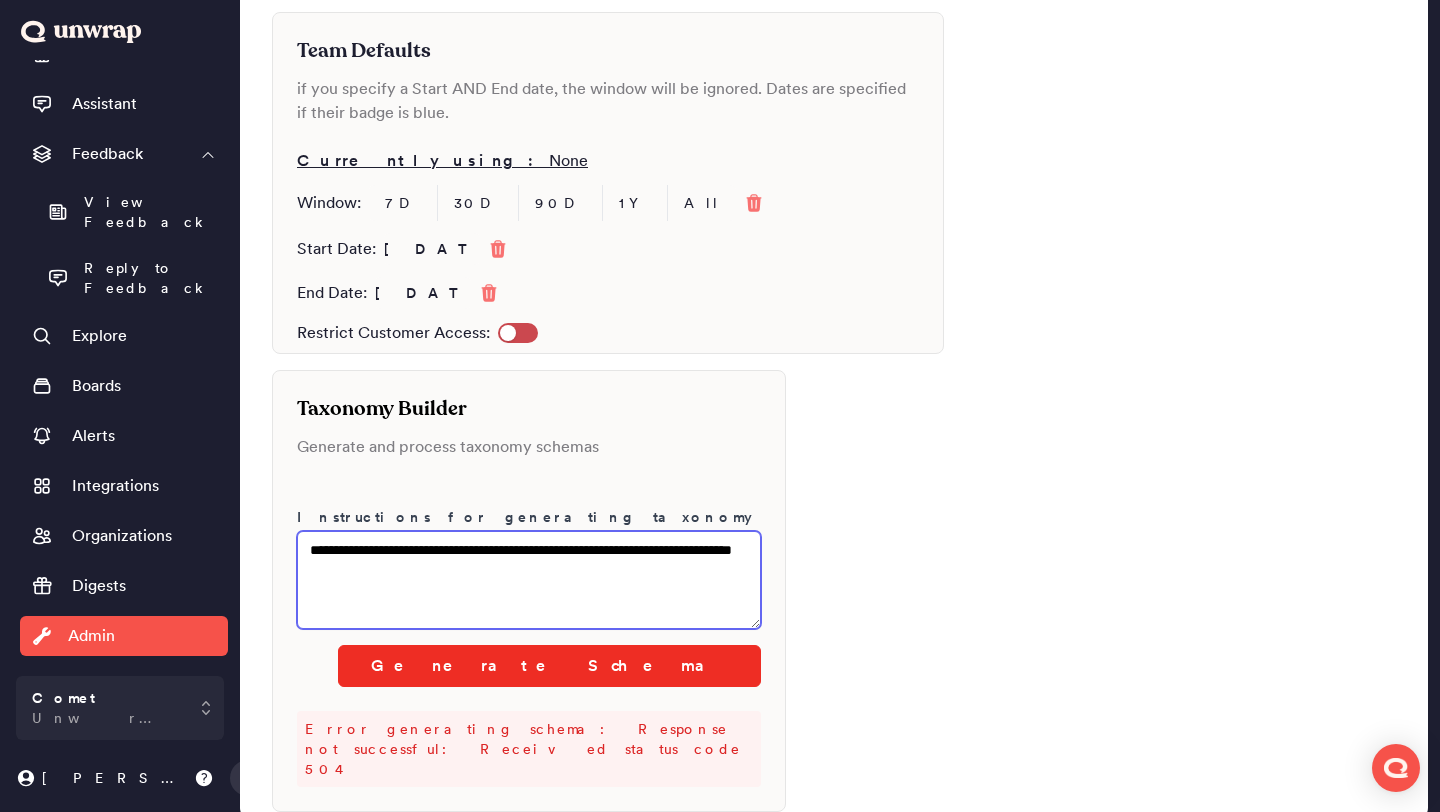 type on "**********" 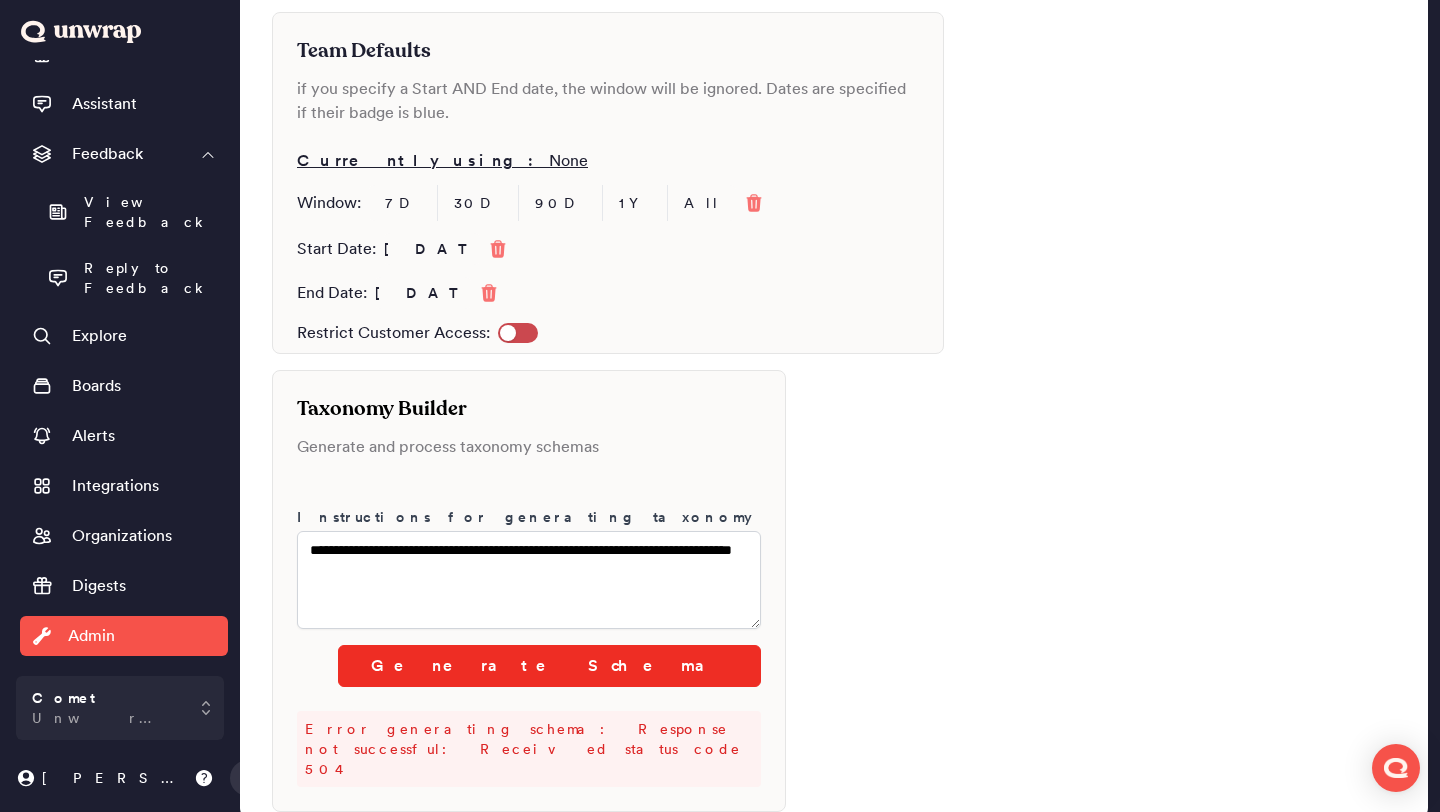 click on "Generate Schema" at bounding box center (549, 666) 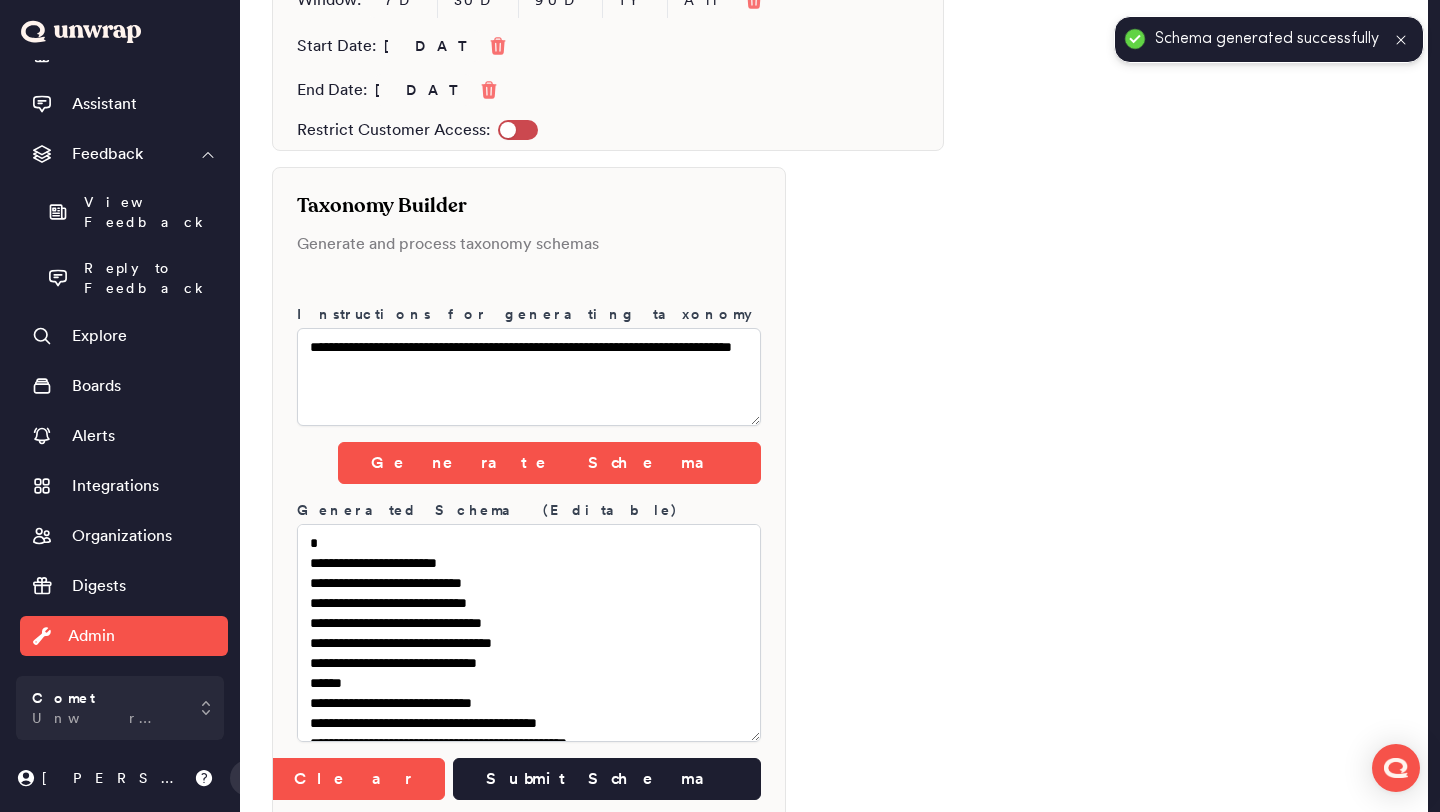 scroll, scrollTop: 1044, scrollLeft: 0, axis: vertical 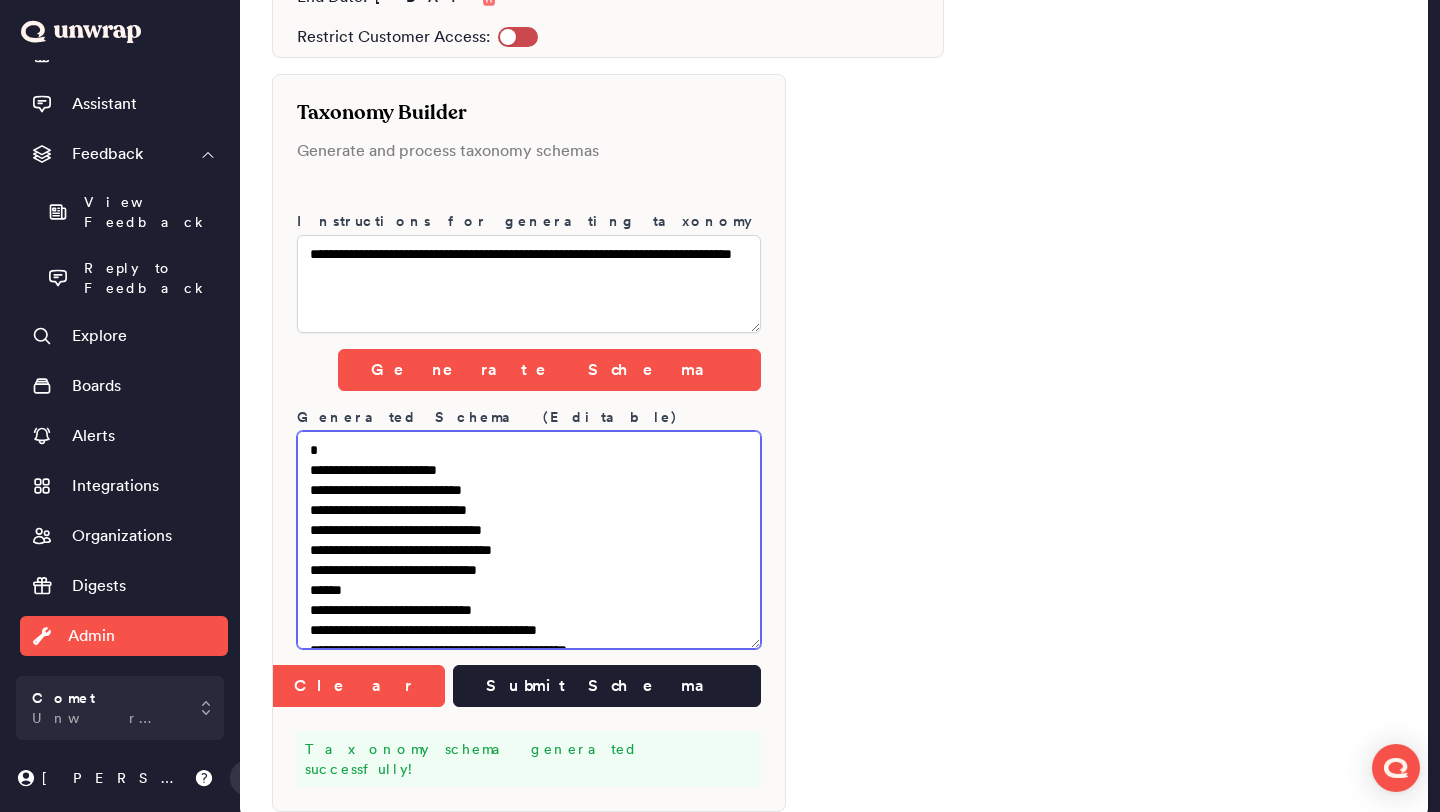 drag, startPoint x: 322, startPoint y: 640, endPoint x: 317, endPoint y: 344, distance: 296.04224 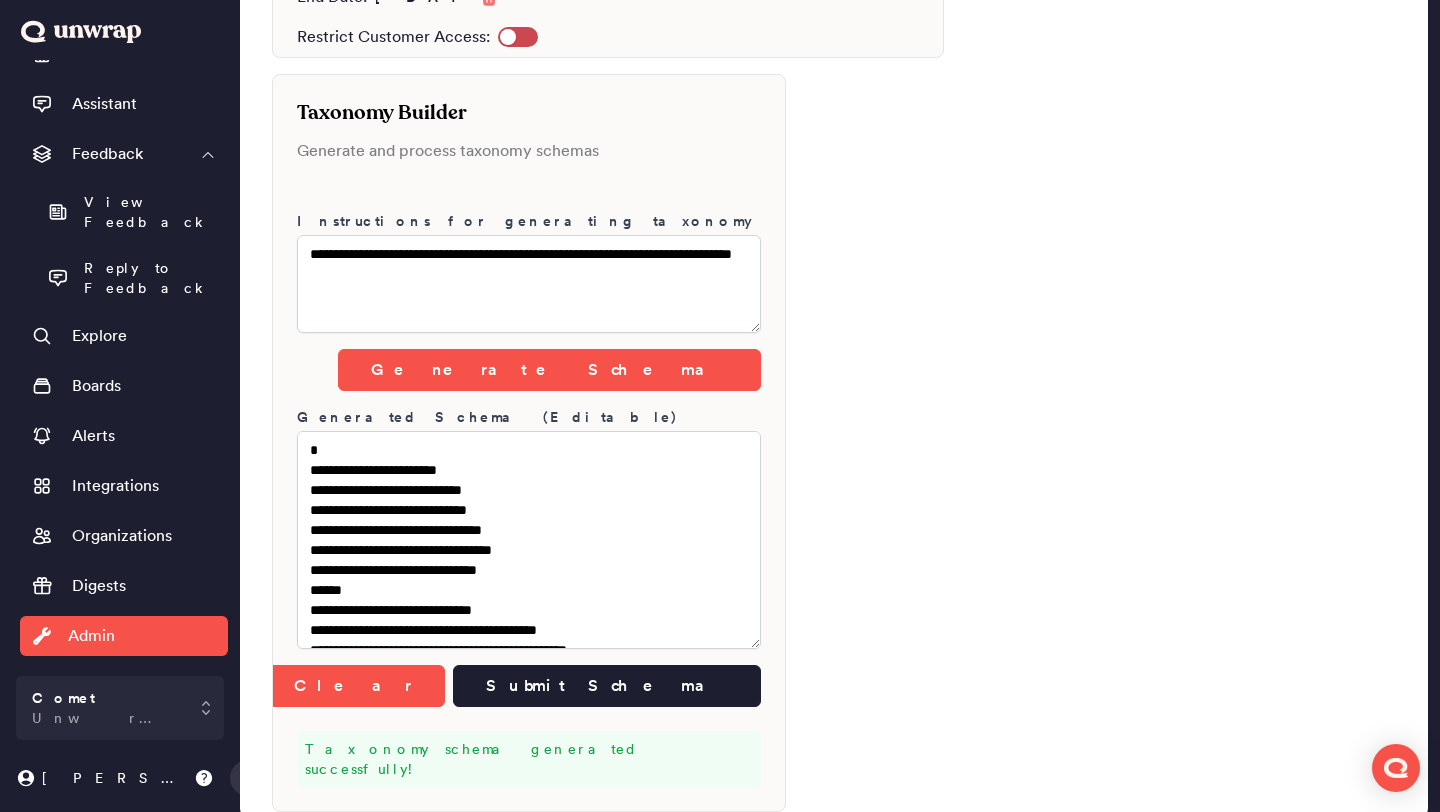 click on "Home Assistant Feedback View Feedback Reply to Feedback Explore Boards Alerts Integrations Organizations Digests Admin Group List" at bounding box center [124, 368] 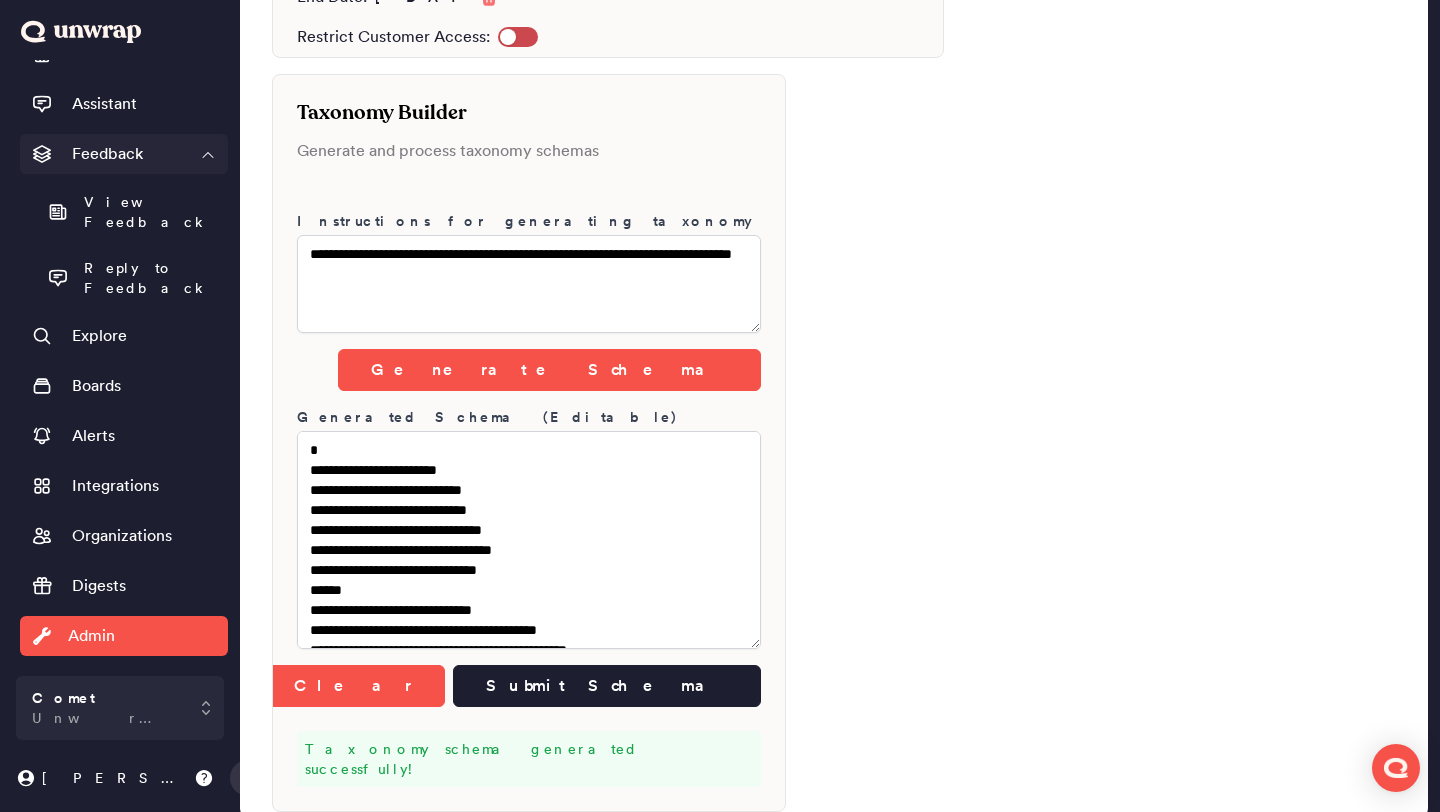 click on "Feedback" at bounding box center [124, 154] 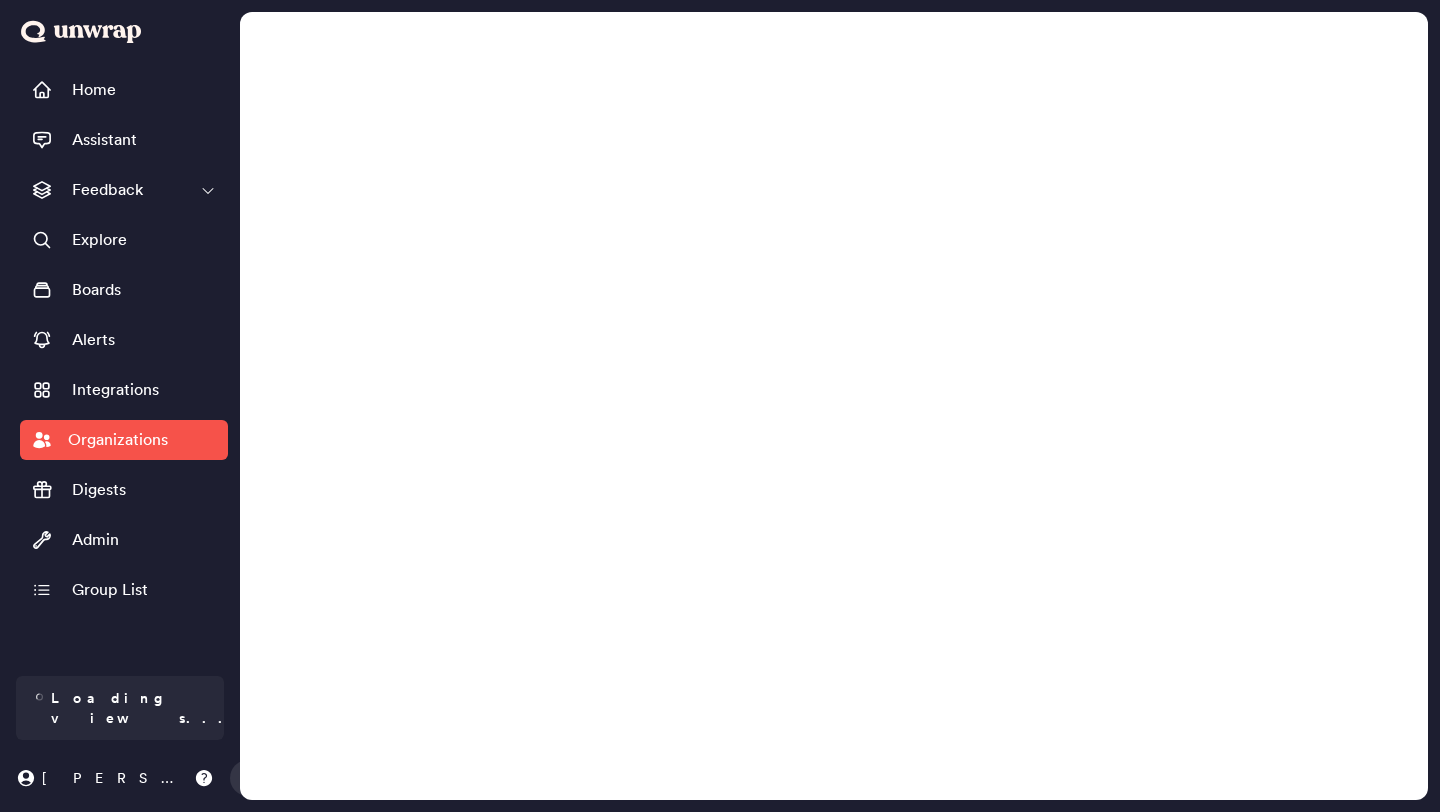 scroll, scrollTop: 0, scrollLeft: 0, axis: both 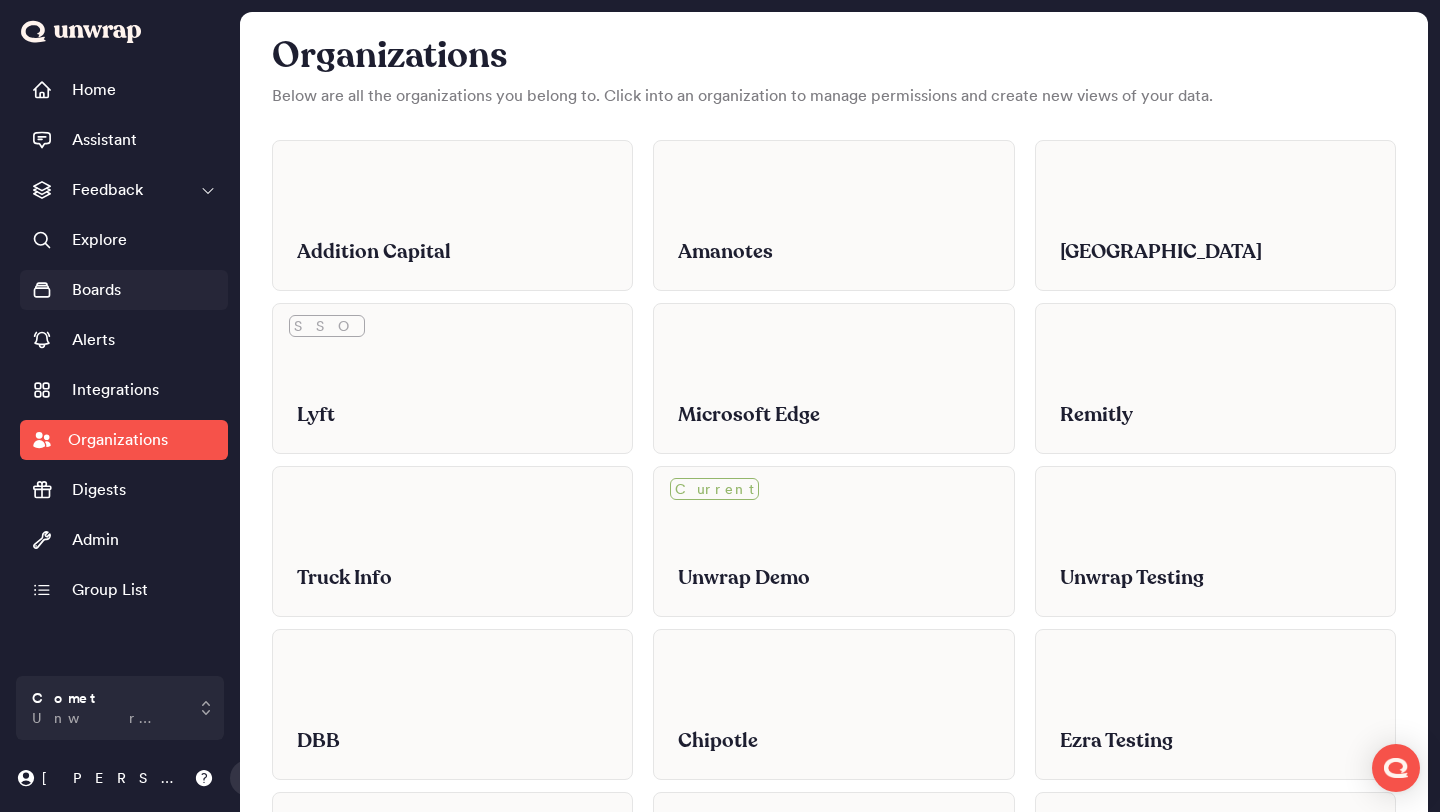 click on "Boards" at bounding box center (96, 290) 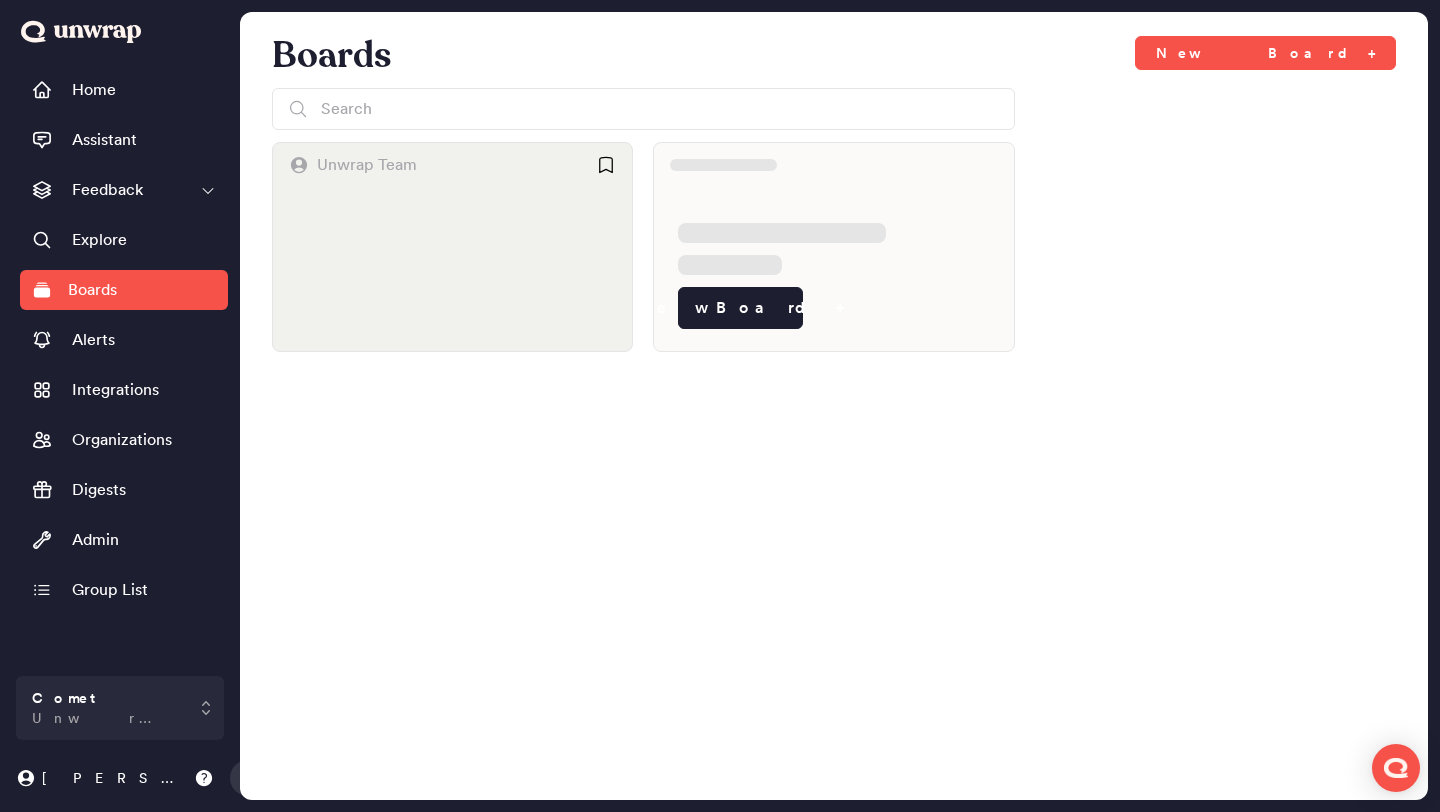 click at bounding box center [452, 269] 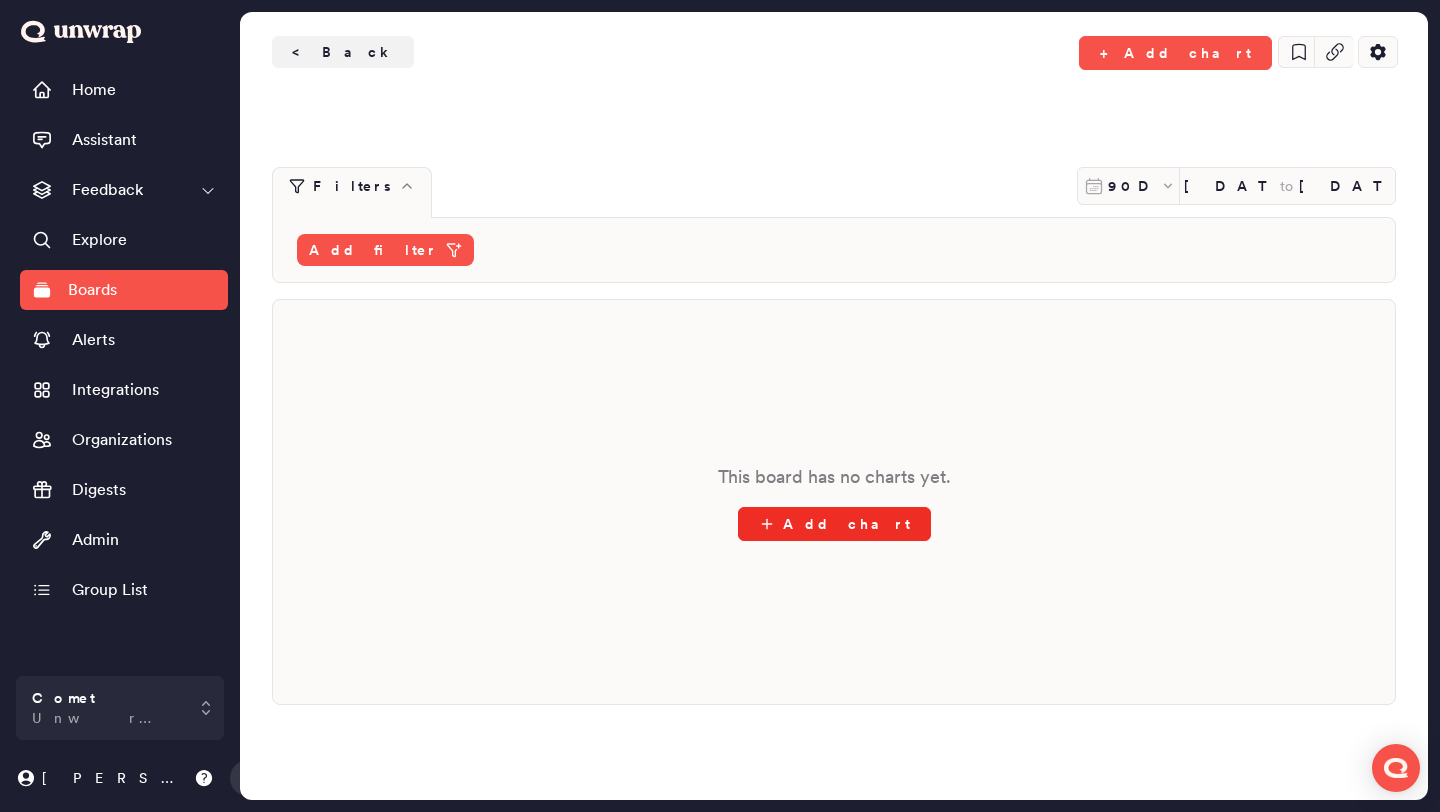 click on "Add chart" at bounding box center [834, 524] 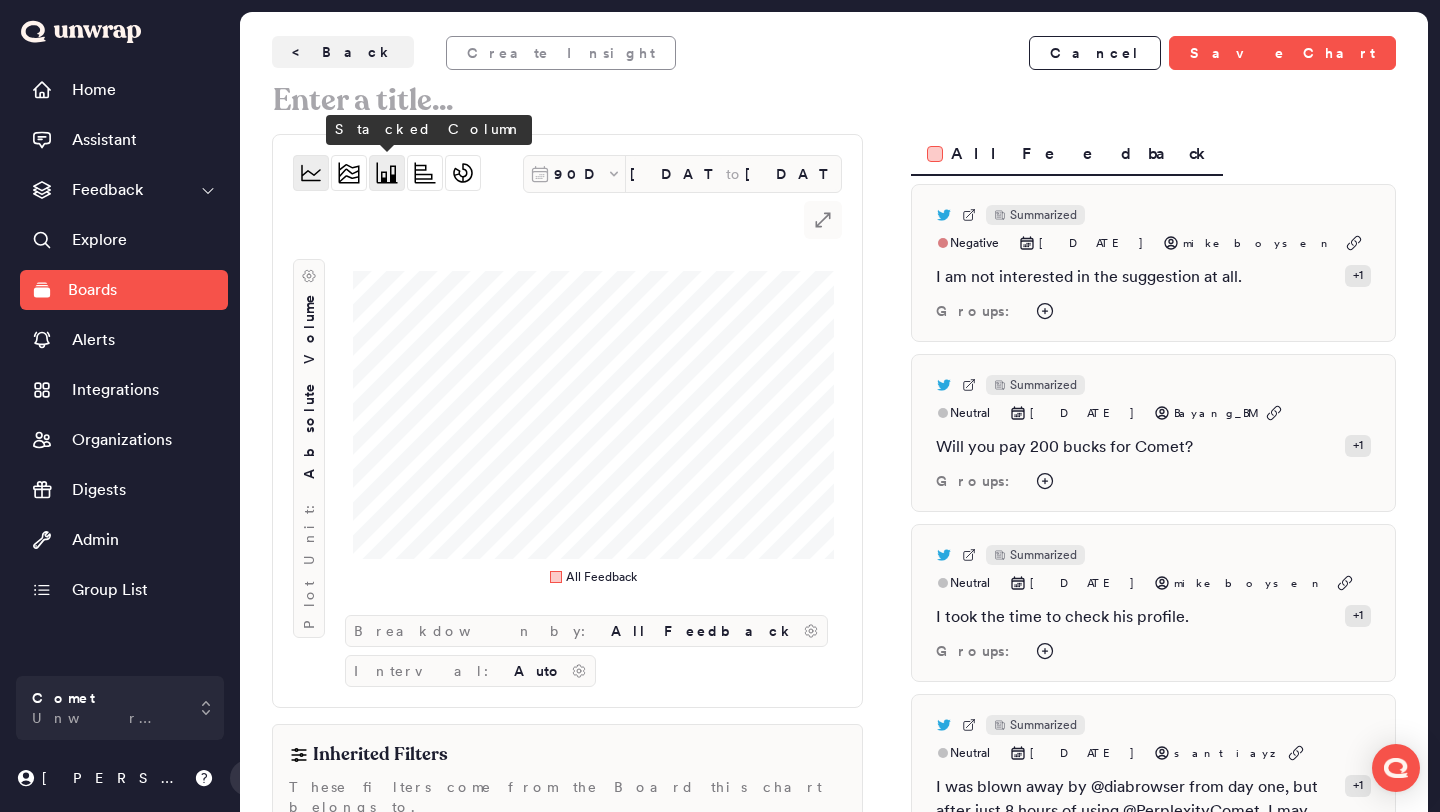 click 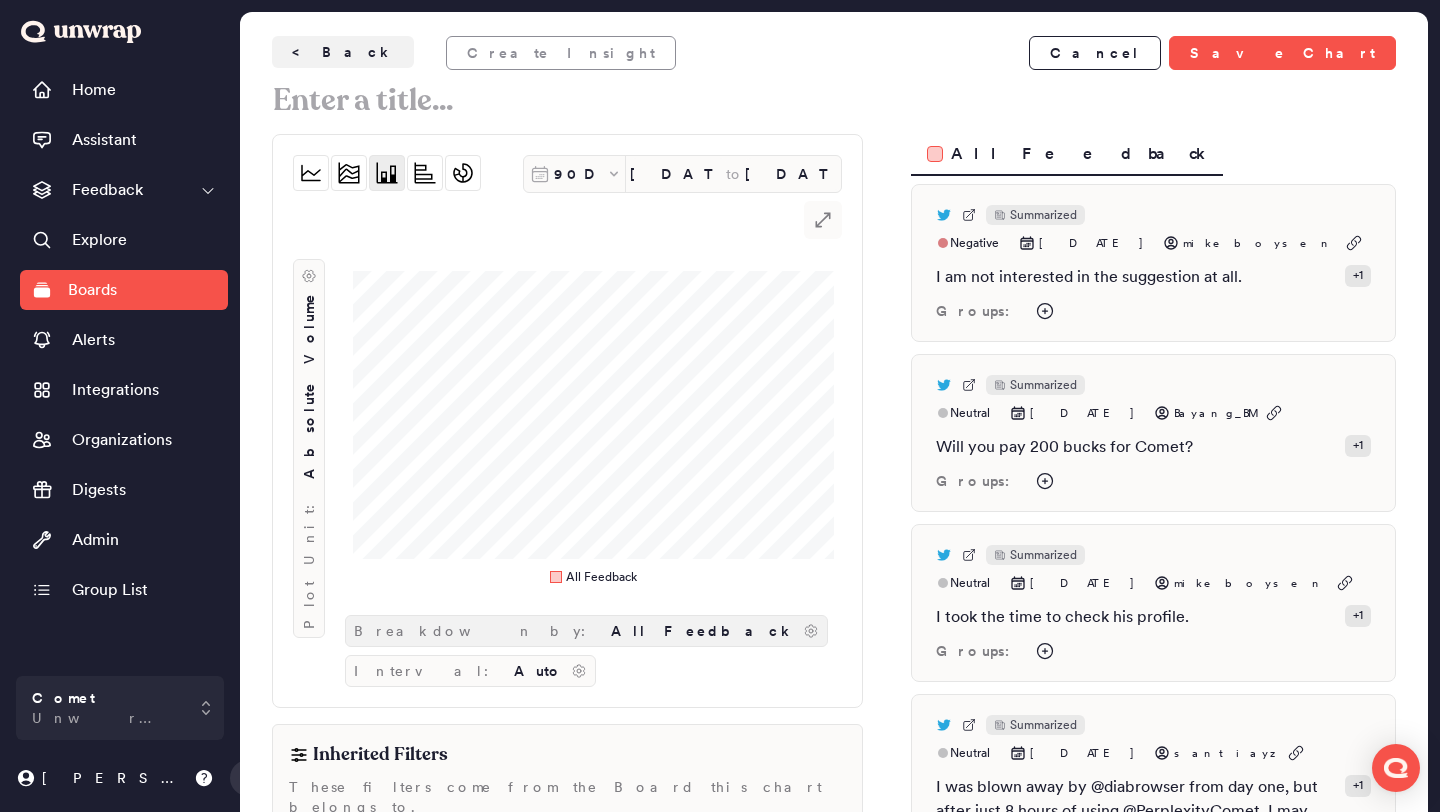 click on "Breakdown by: All Feedback" at bounding box center [586, 631] 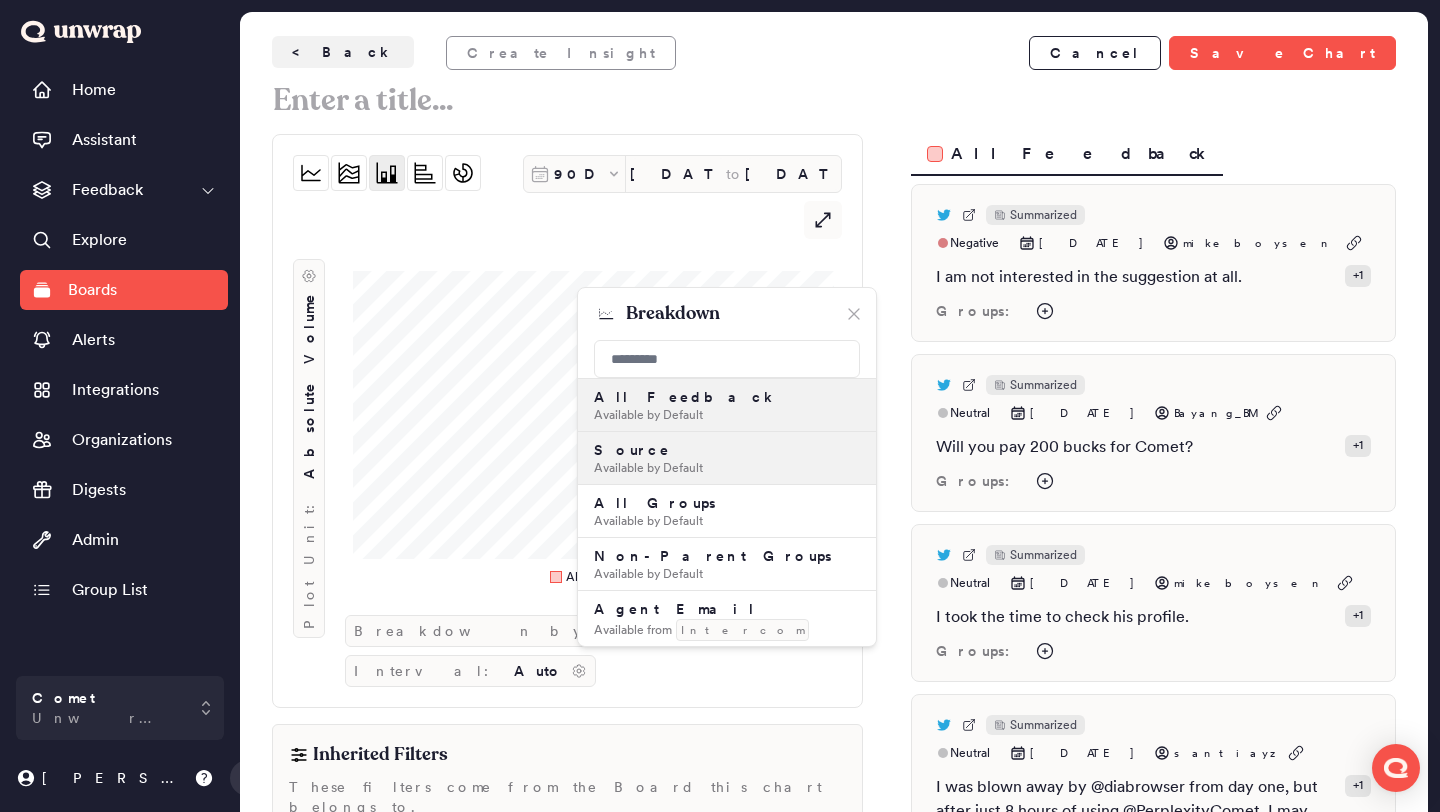 click on "Source Available by Default" at bounding box center (727, 458) 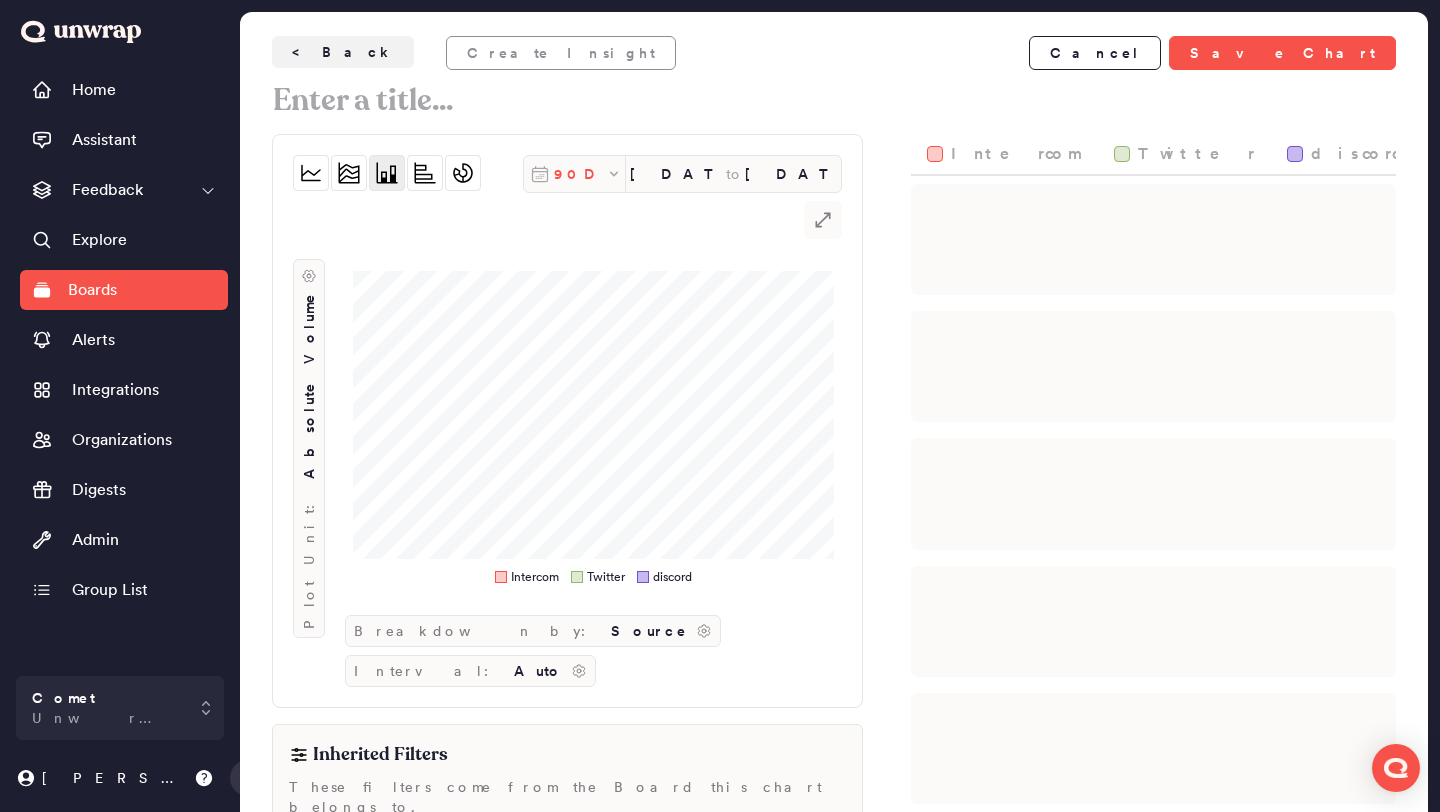 click on "90D" at bounding box center (580, 174) 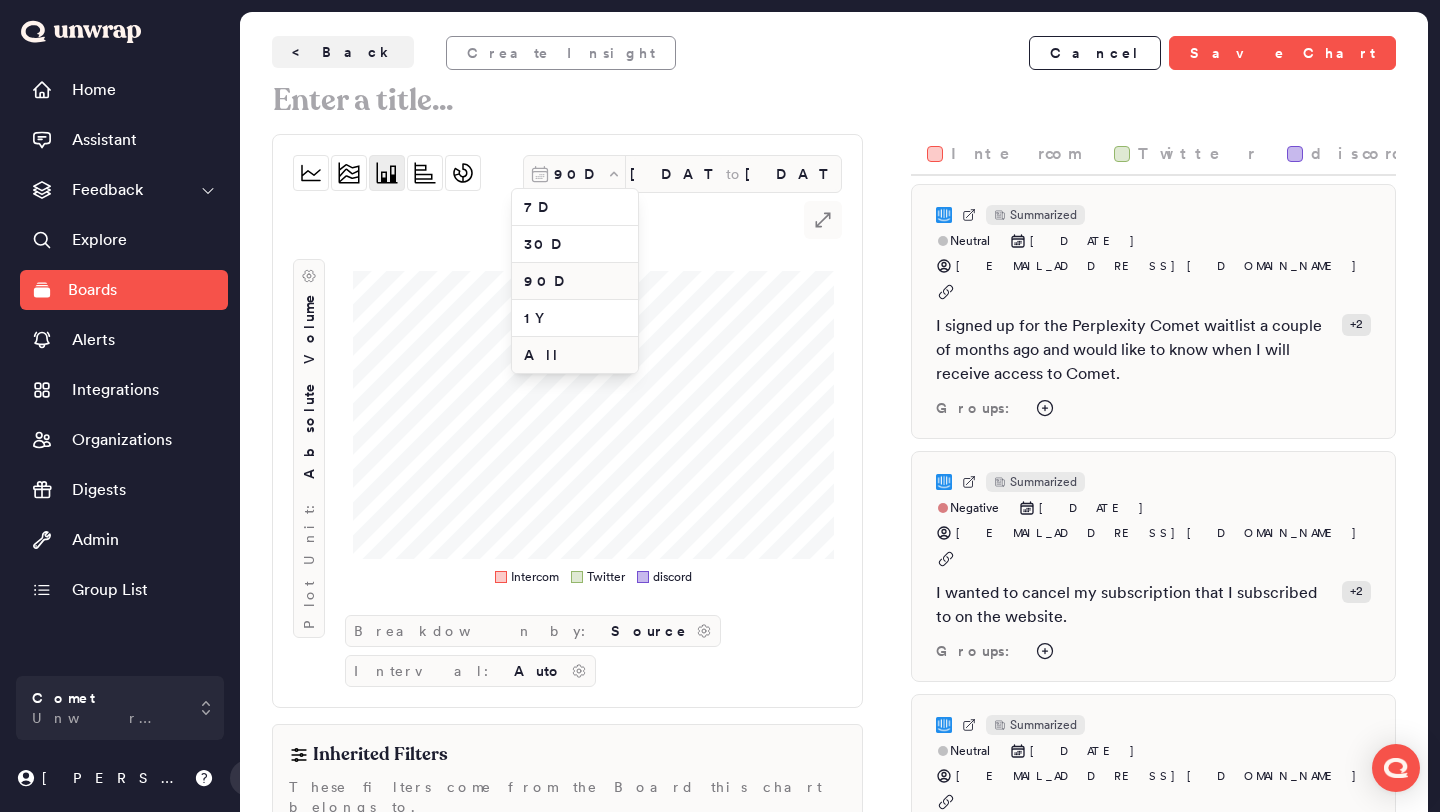 click on "All" at bounding box center (575, 355) 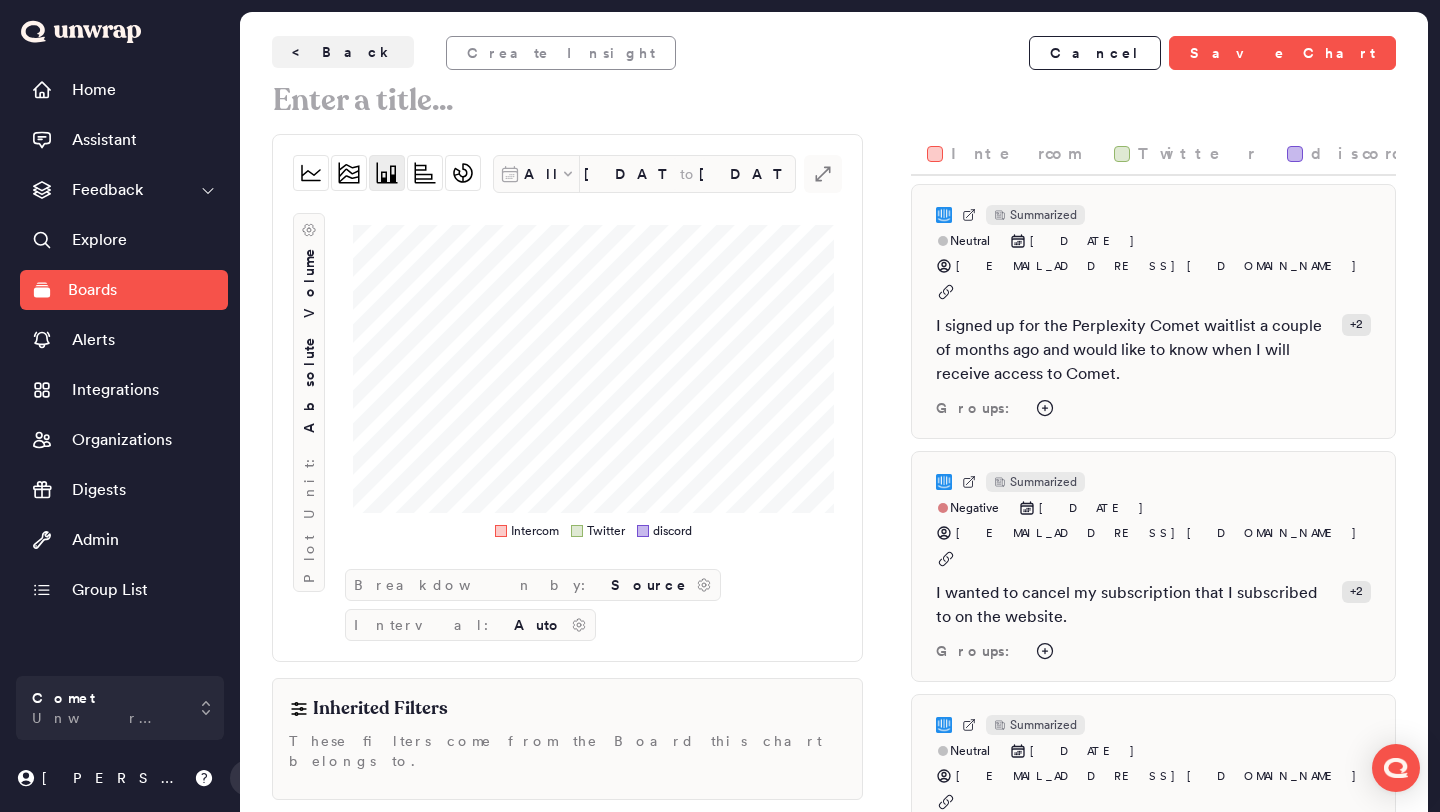 type 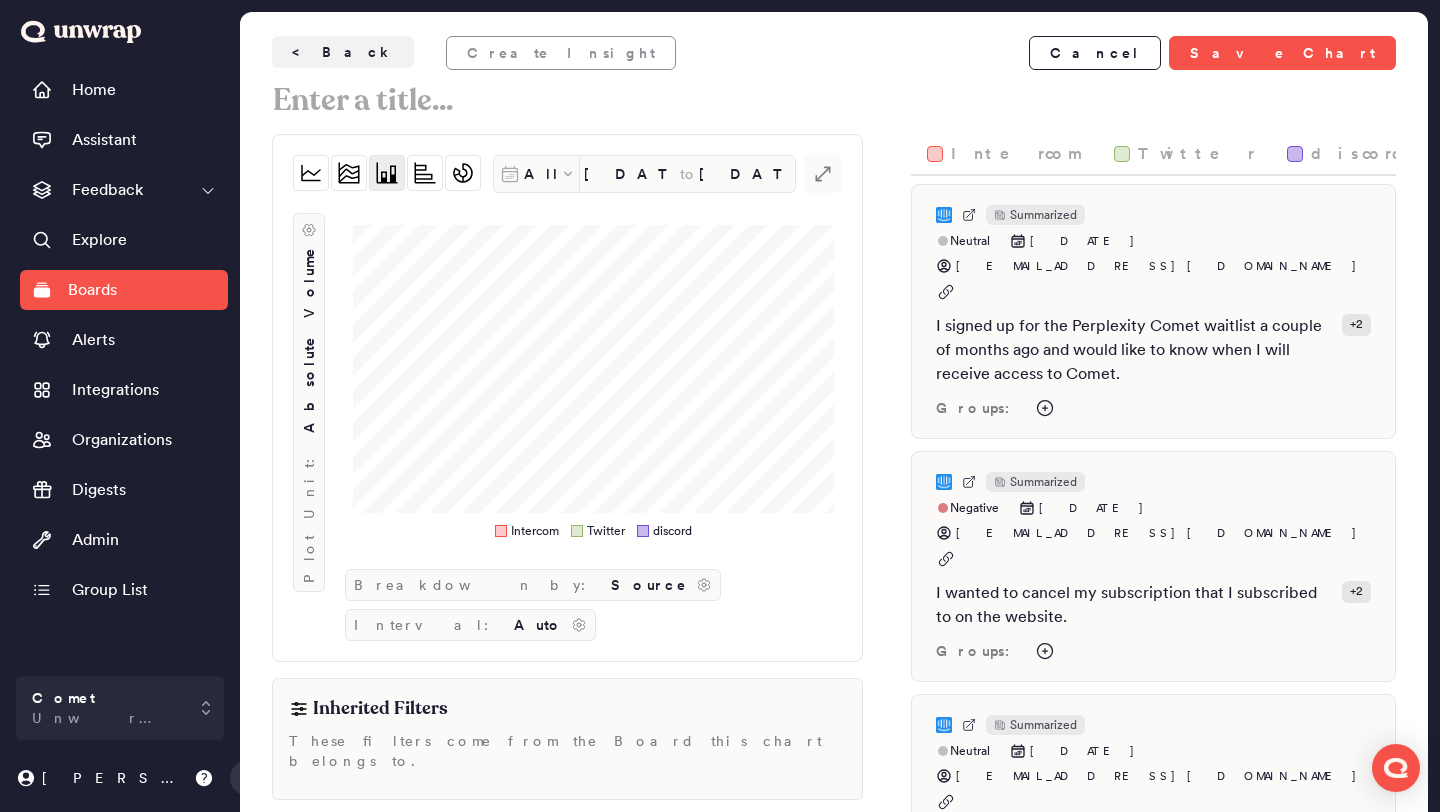 click on "Plot Unit: Absolute Volume" at bounding box center (309, 381) 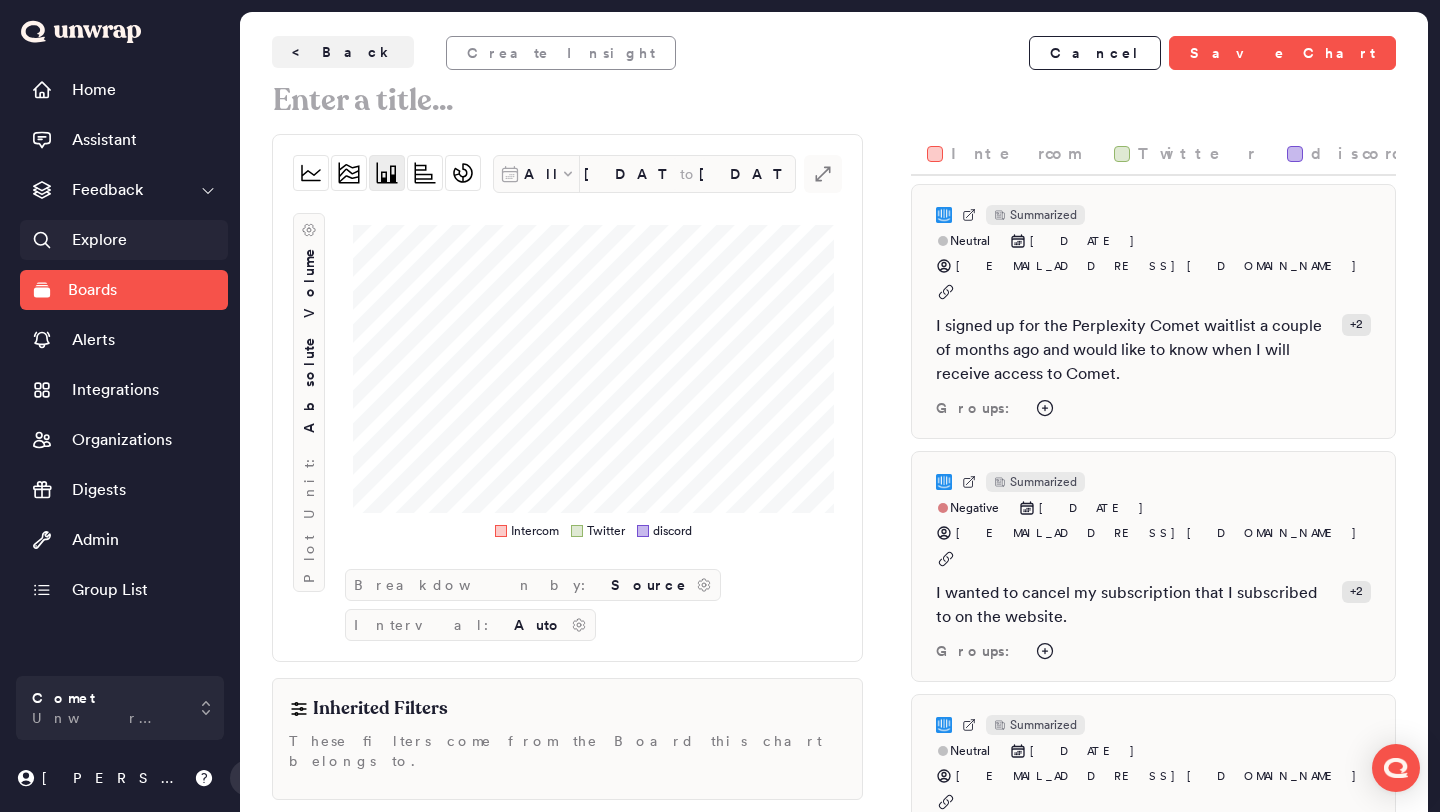 click on "Explore" at bounding box center [124, 240] 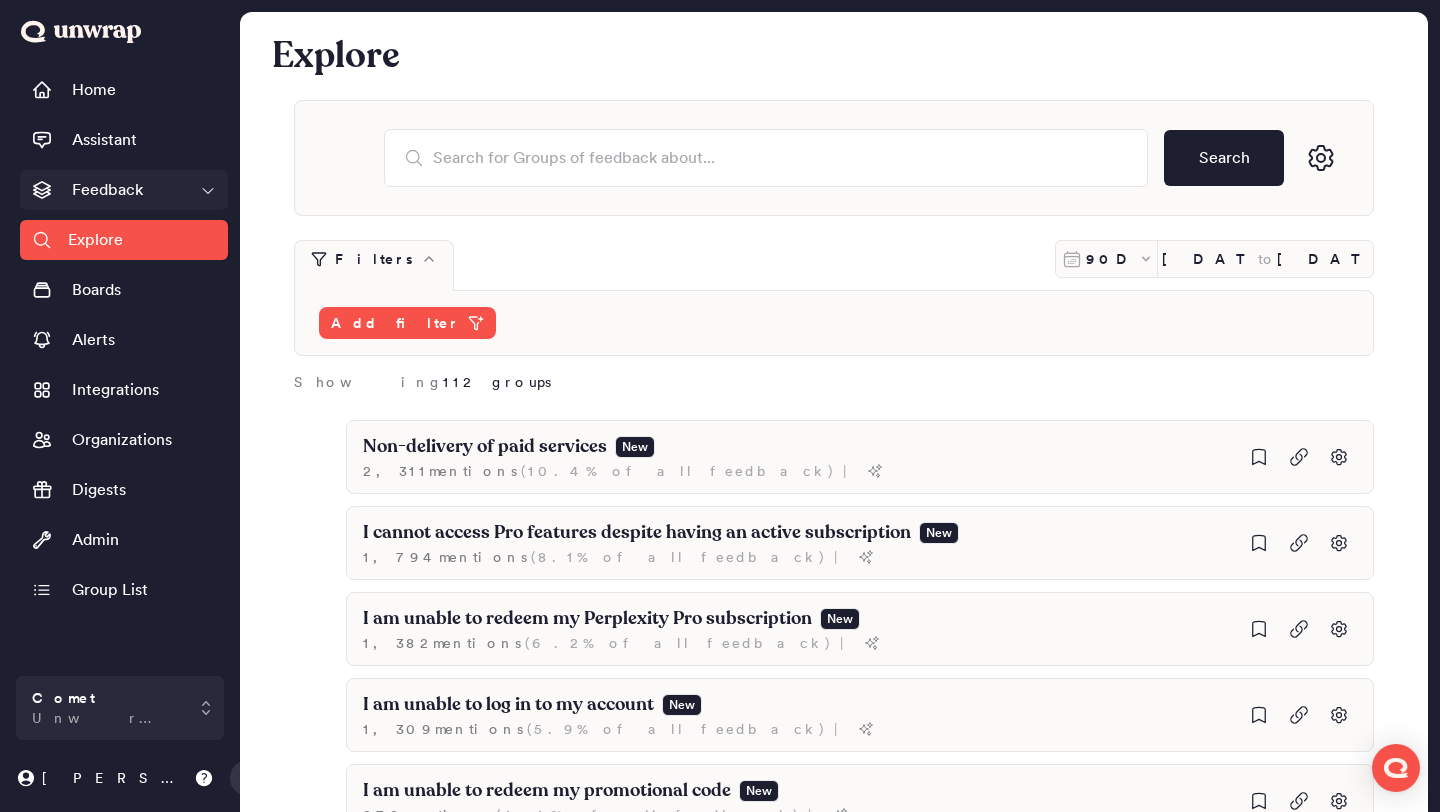 click on "Feedback" at bounding box center [124, 190] 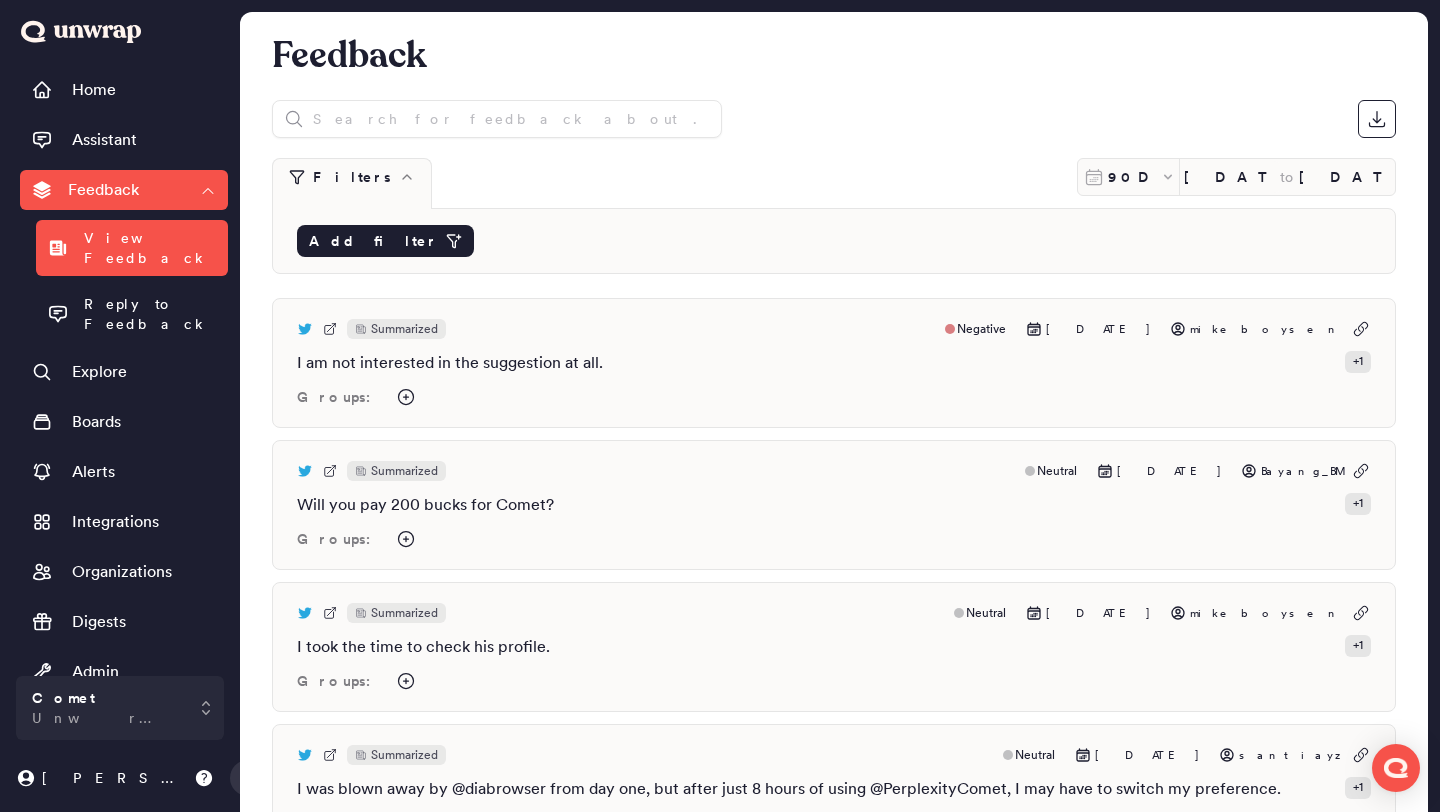 click on "Add filter" at bounding box center [373, 241] 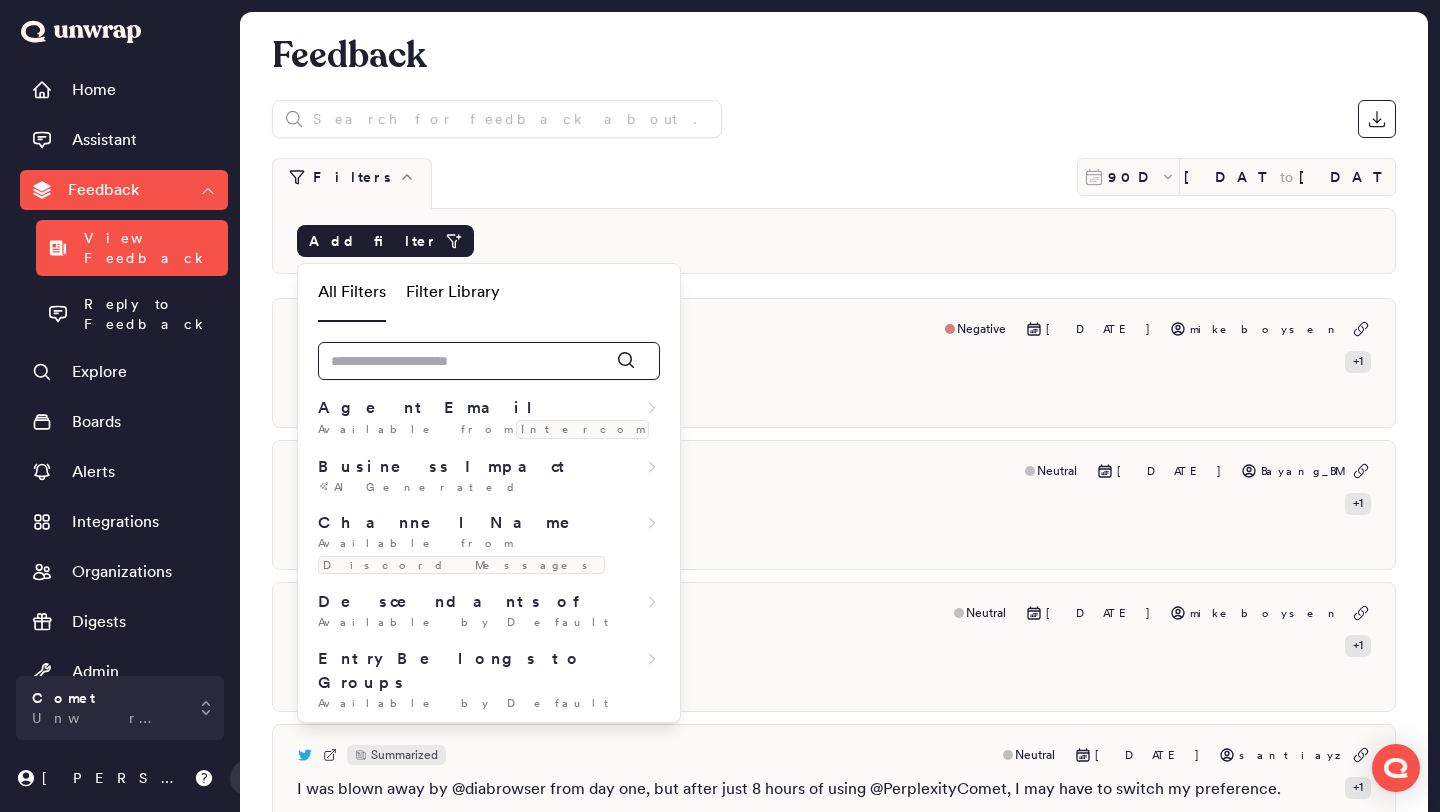click at bounding box center [489, 361] 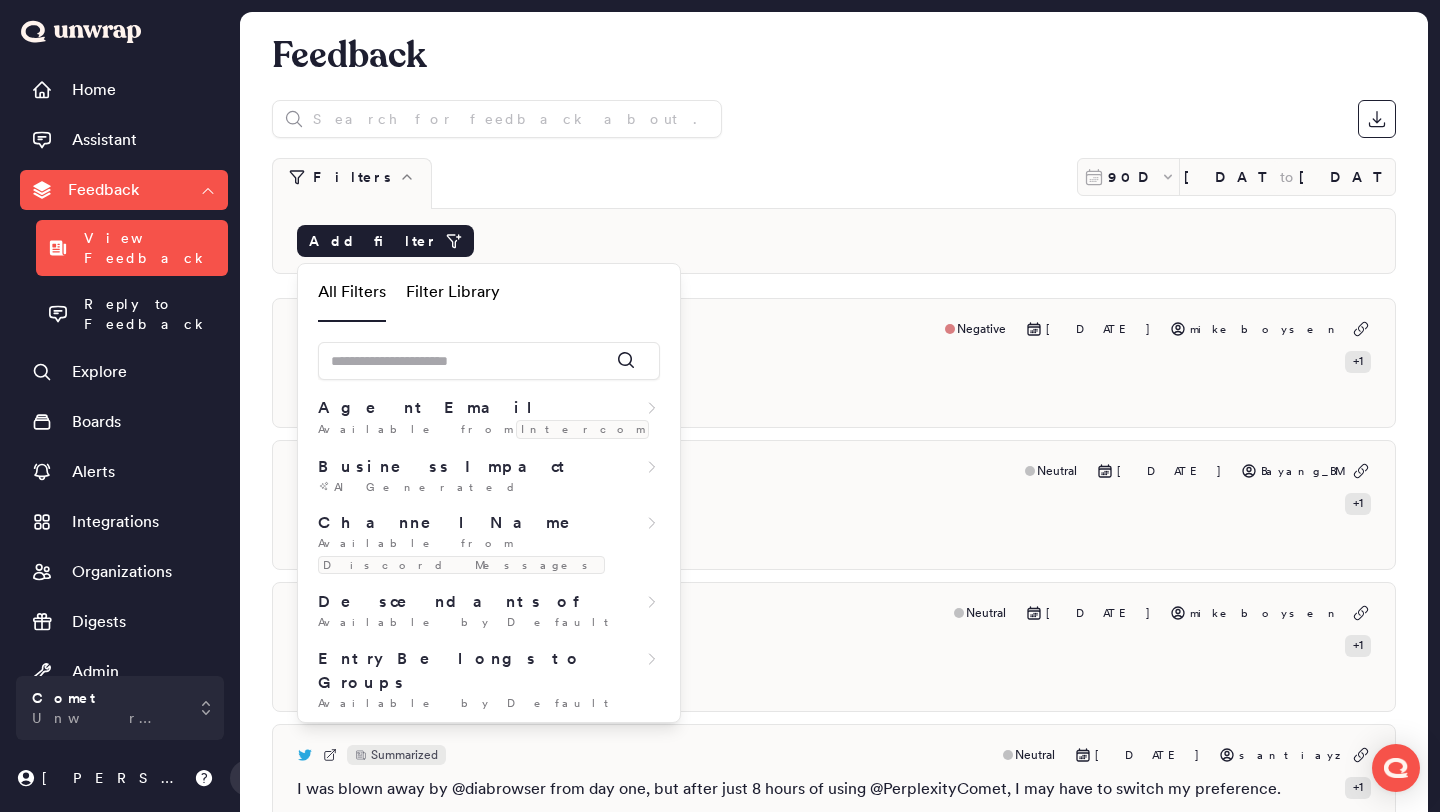 click on "Add filter" at bounding box center (834, 241) 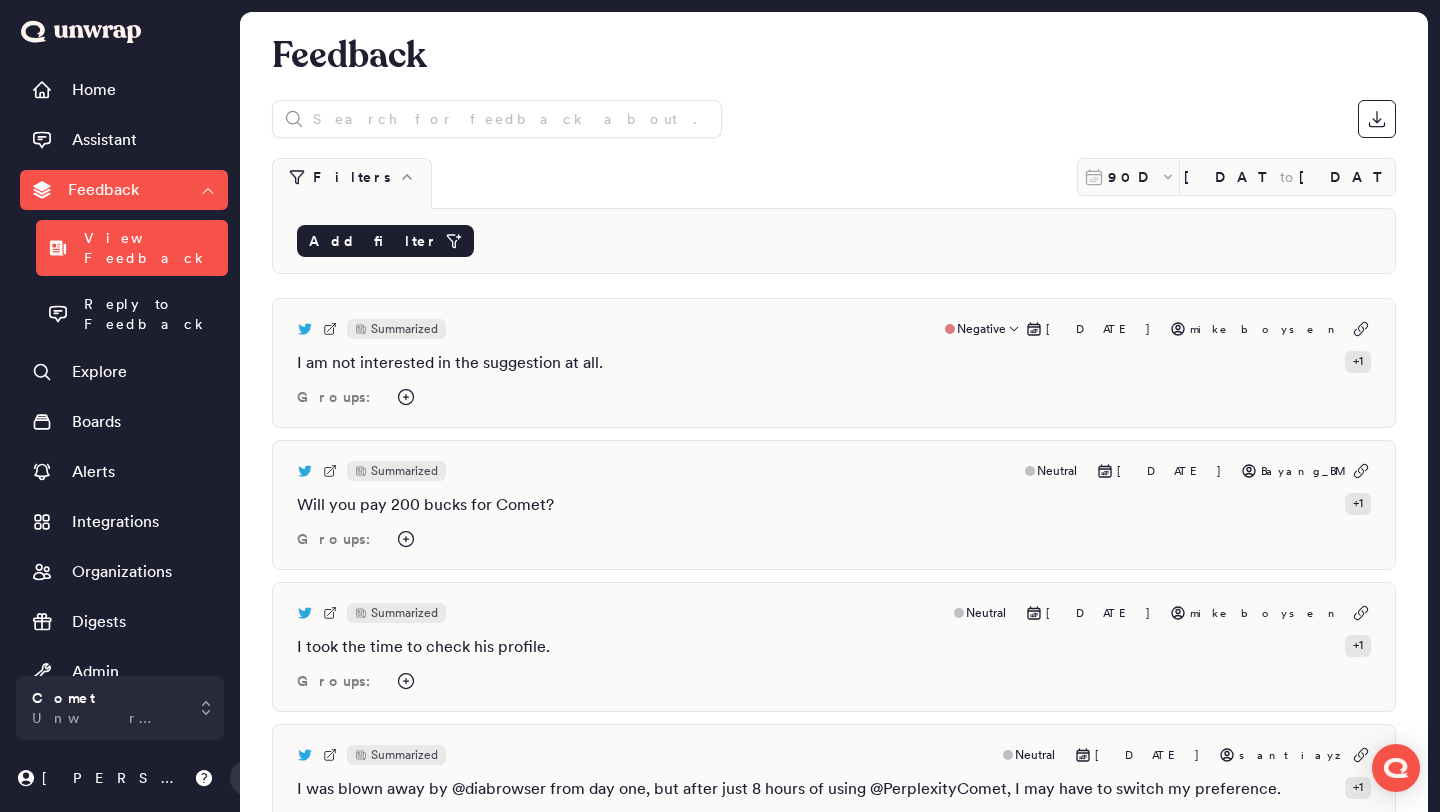 click on "I am not interested in the suggestion at all.    + 1" at bounding box center (834, 363) 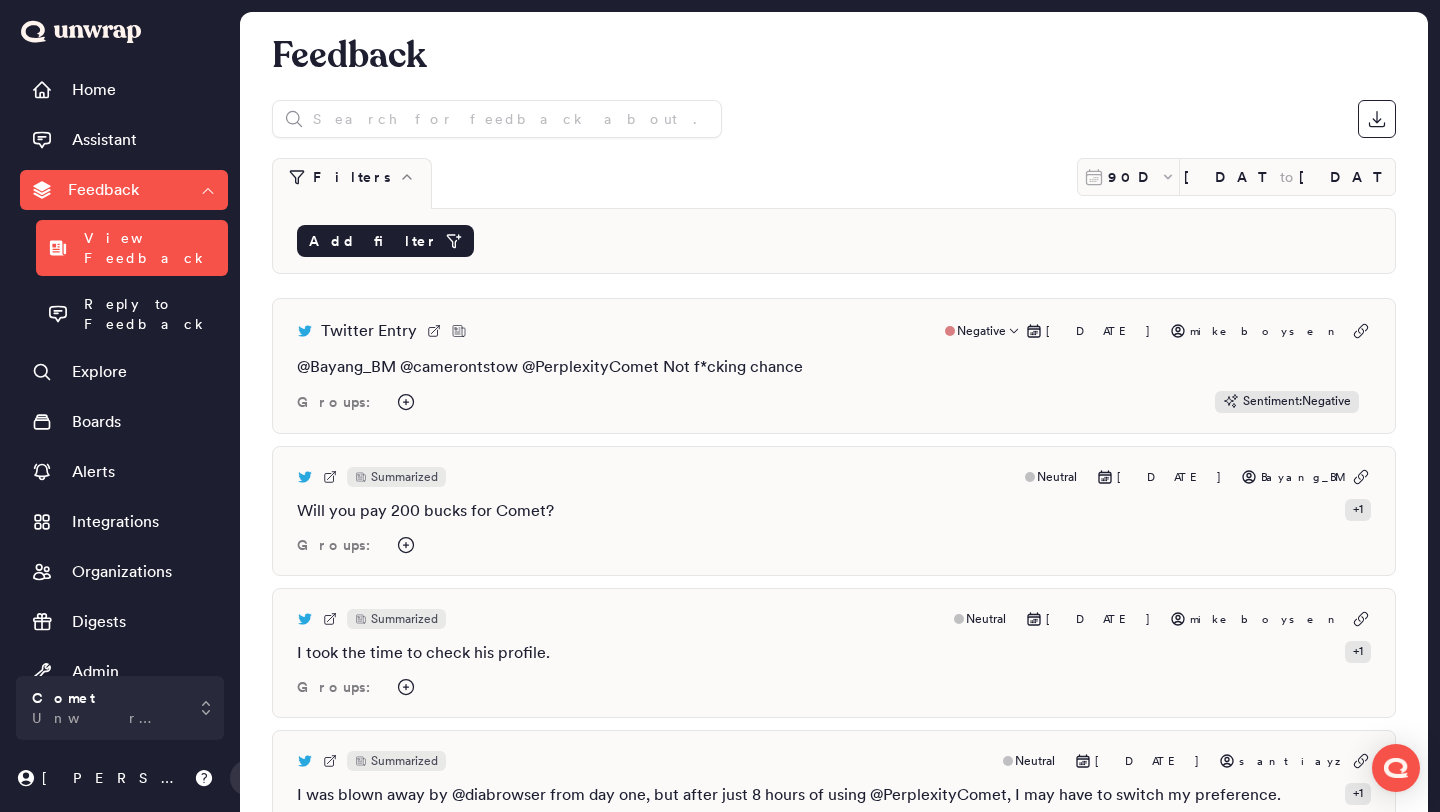click on "Twitter Entry Negative Jul 9, 2025 mikeboysen" at bounding box center [834, 331] 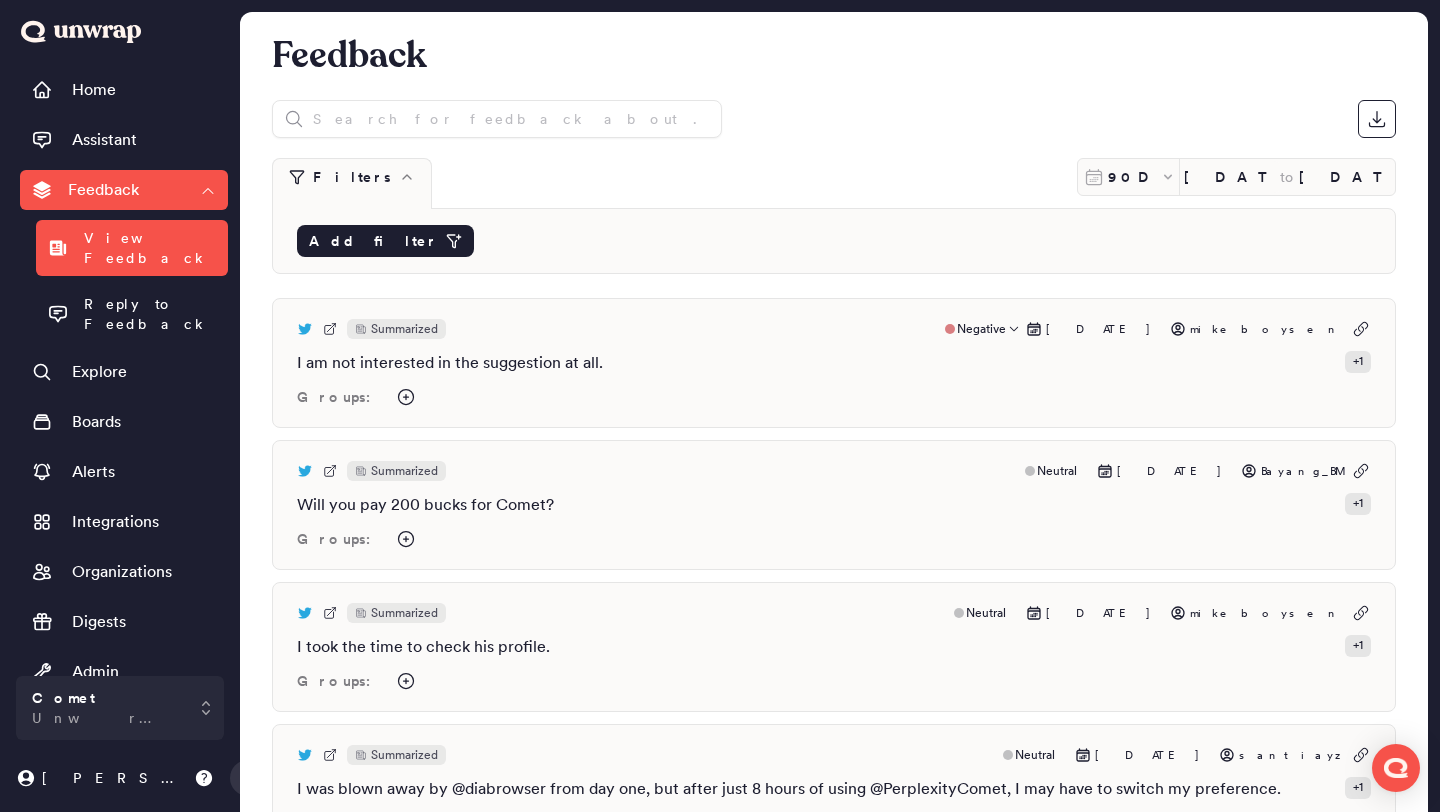 click on "Summarized Negative Jul 9, 2025 mikeboysen" at bounding box center [834, 329] 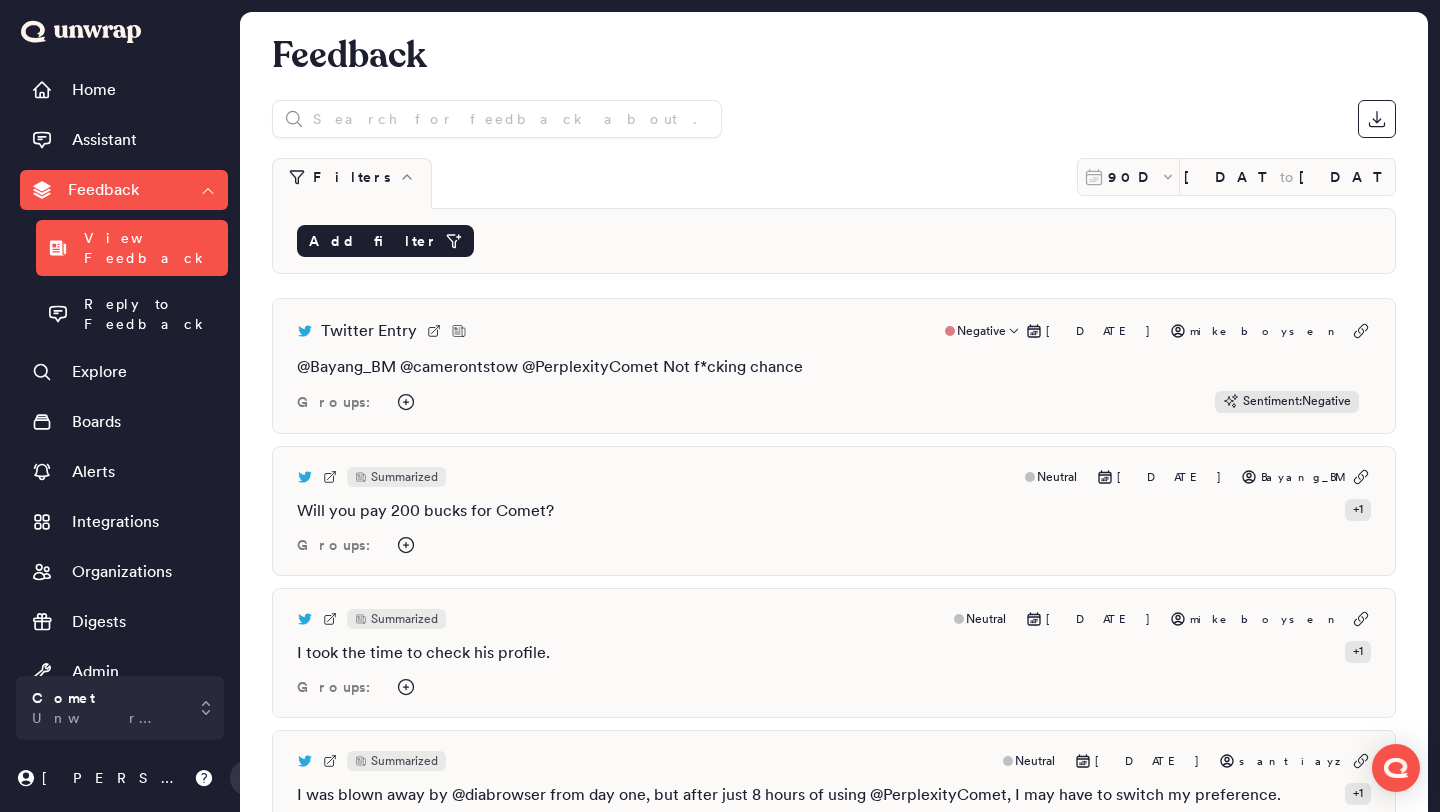 click on "@Bayang_BM @camerontstow @PerplexityComet Not f*cking chance" at bounding box center (834, 367) 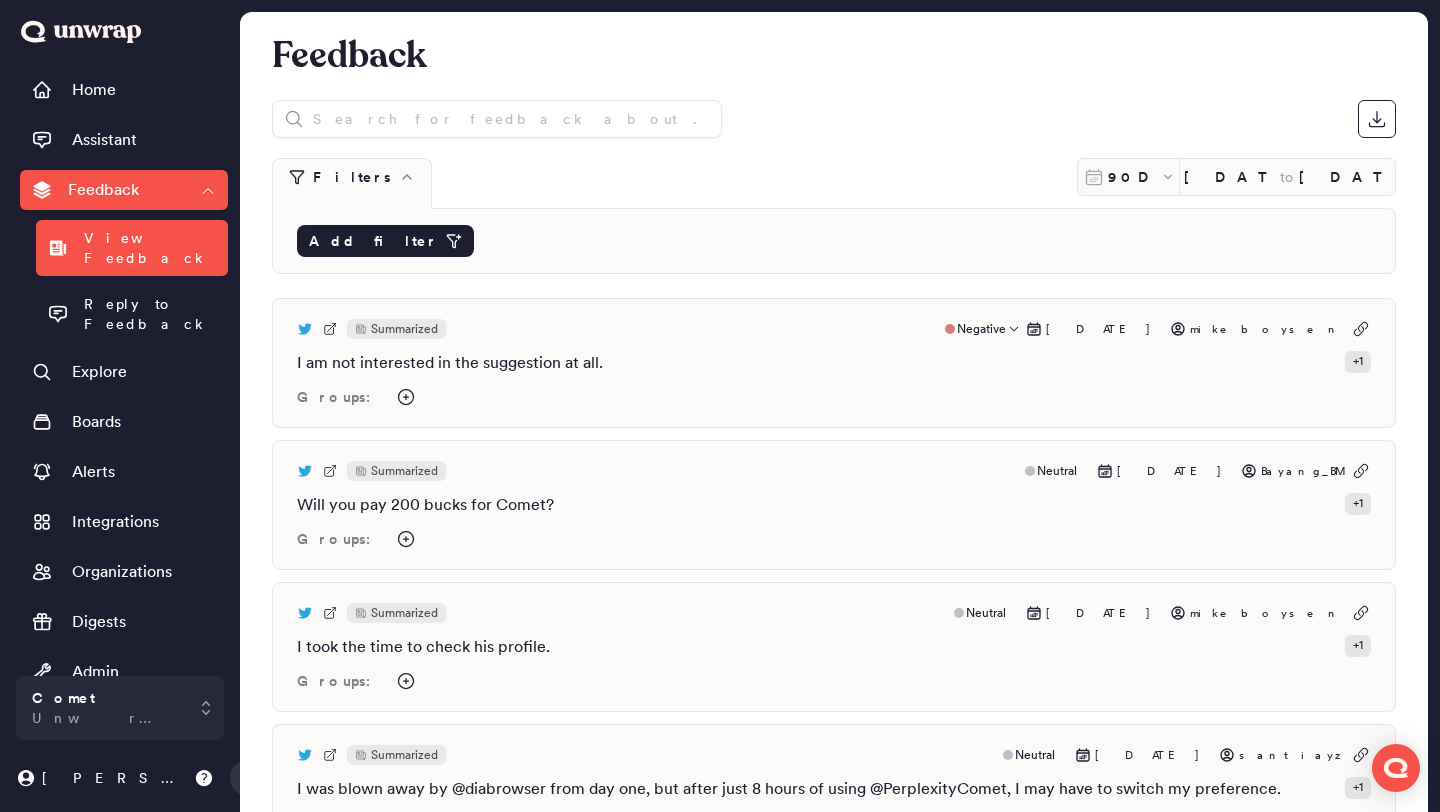 click on "Add filter" at bounding box center (385, 241) 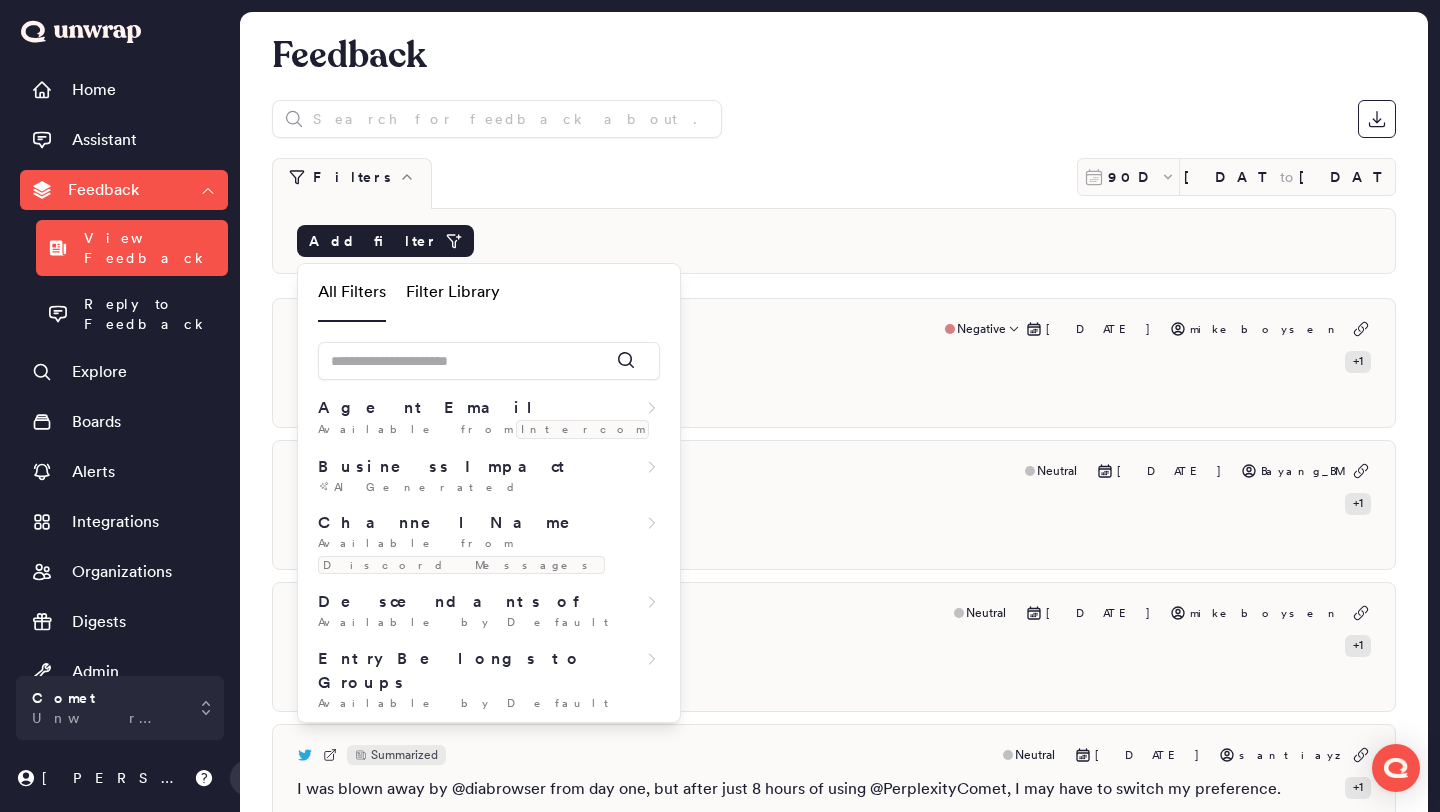 click at bounding box center (489, 355) 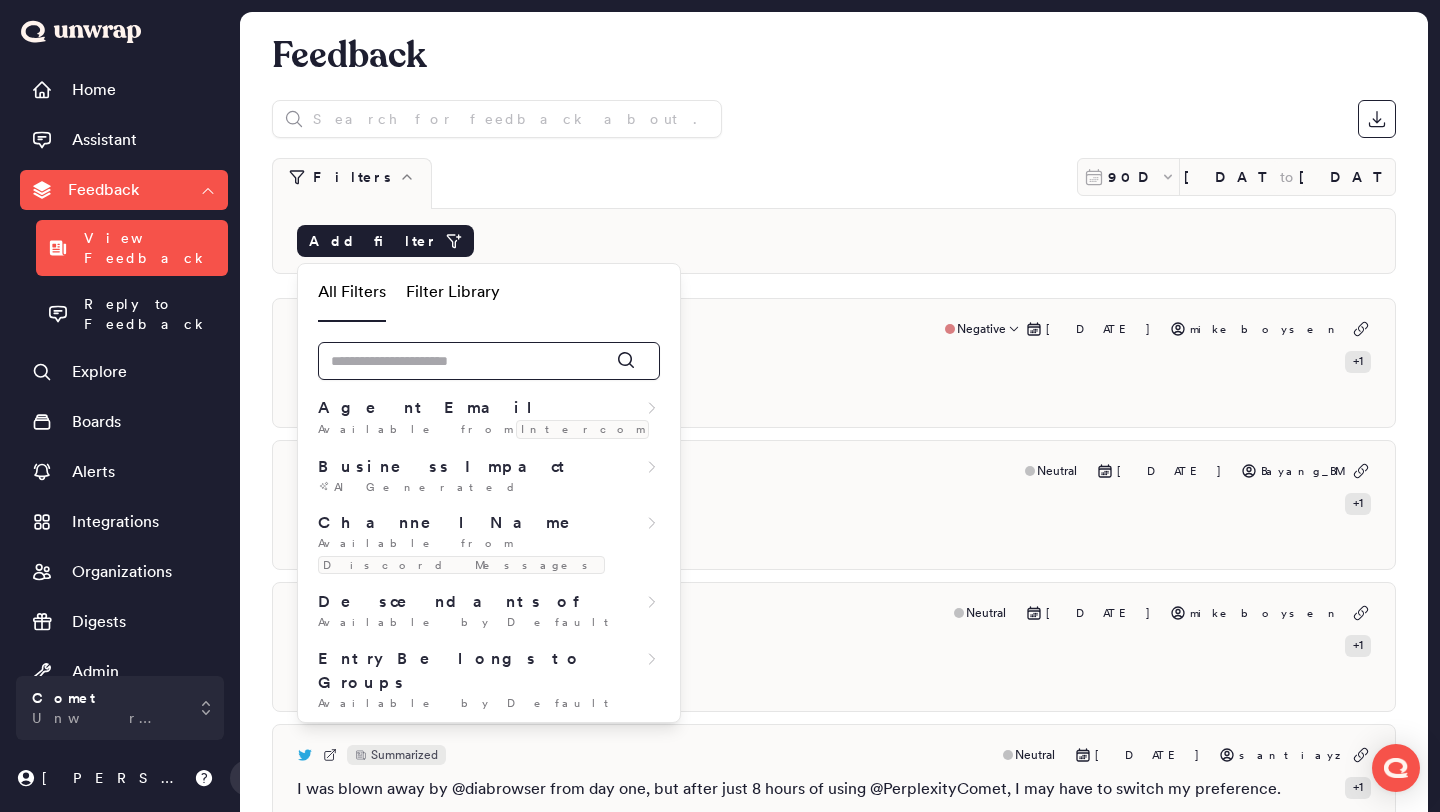click at bounding box center (489, 361) 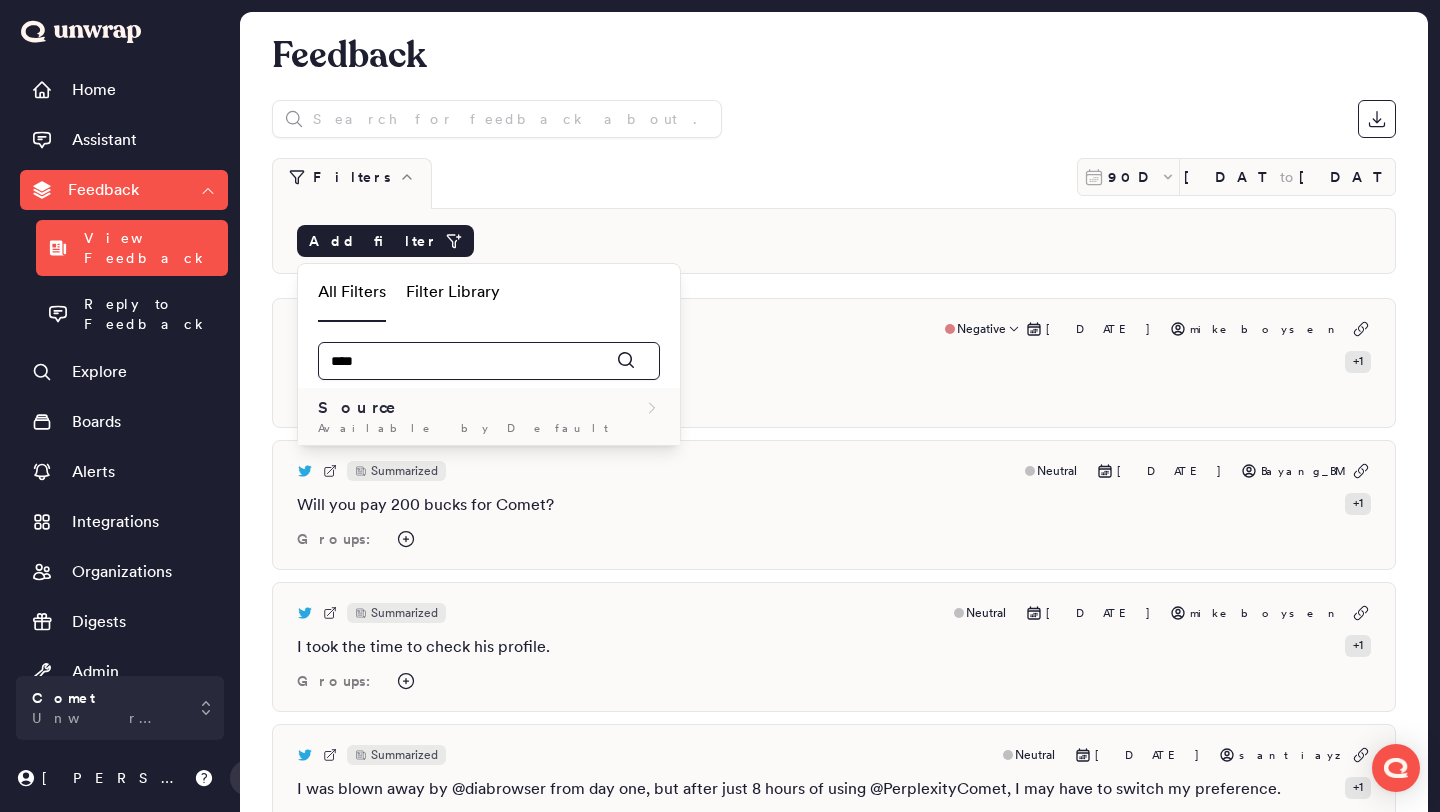 type on "****" 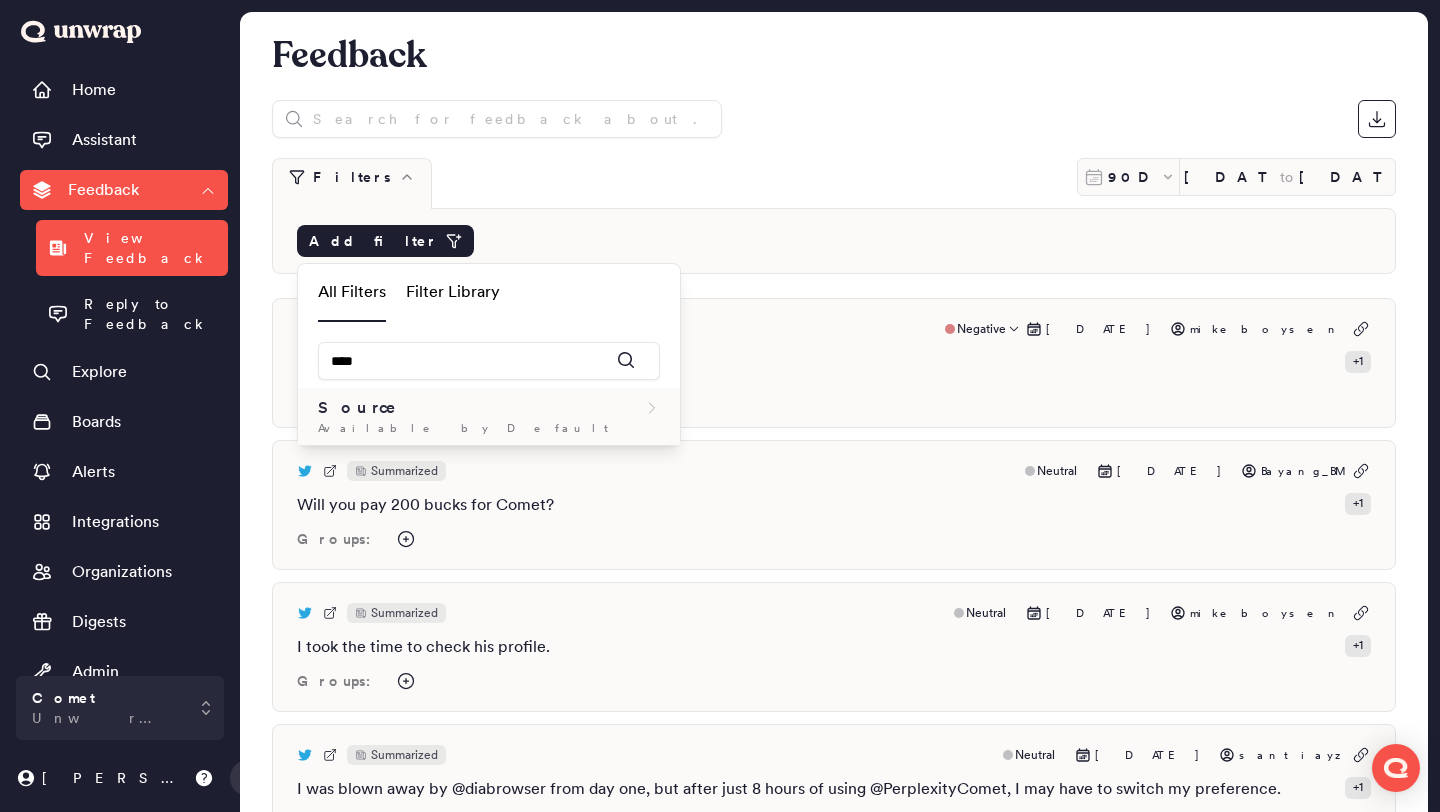 click on "Source" at bounding box center [489, 408] 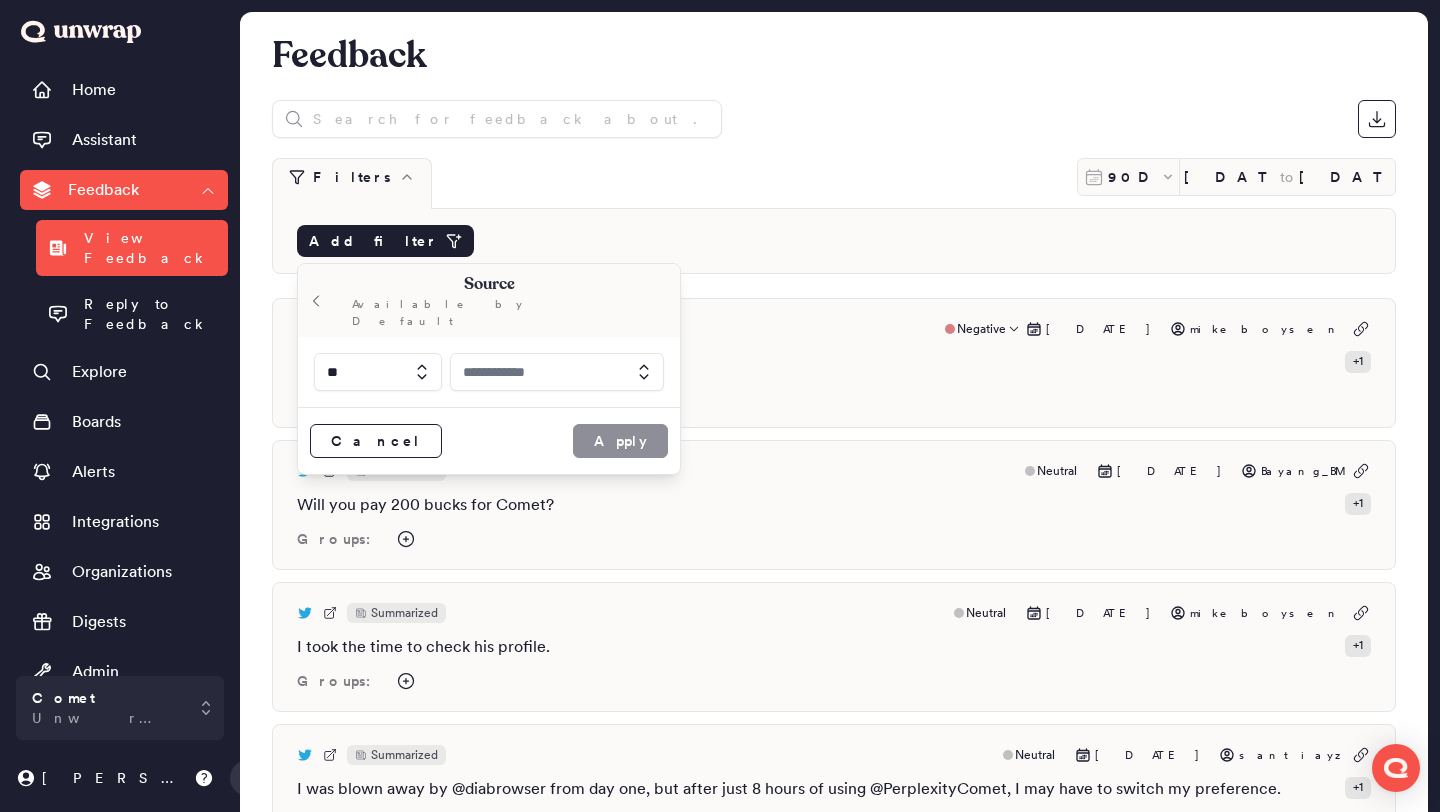 click at bounding box center [557, 372] 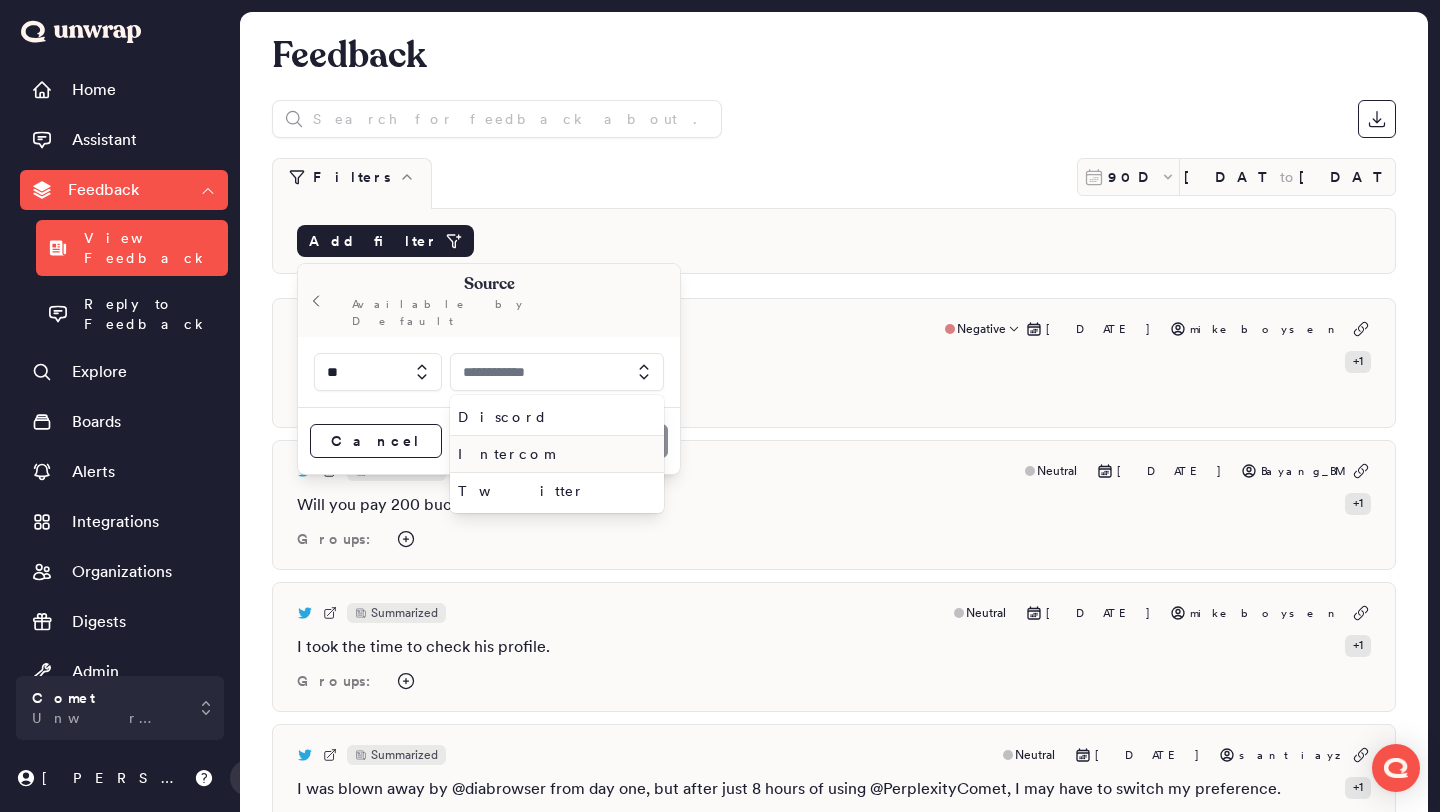 click on "Intercom" at bounding box center [557, 454] 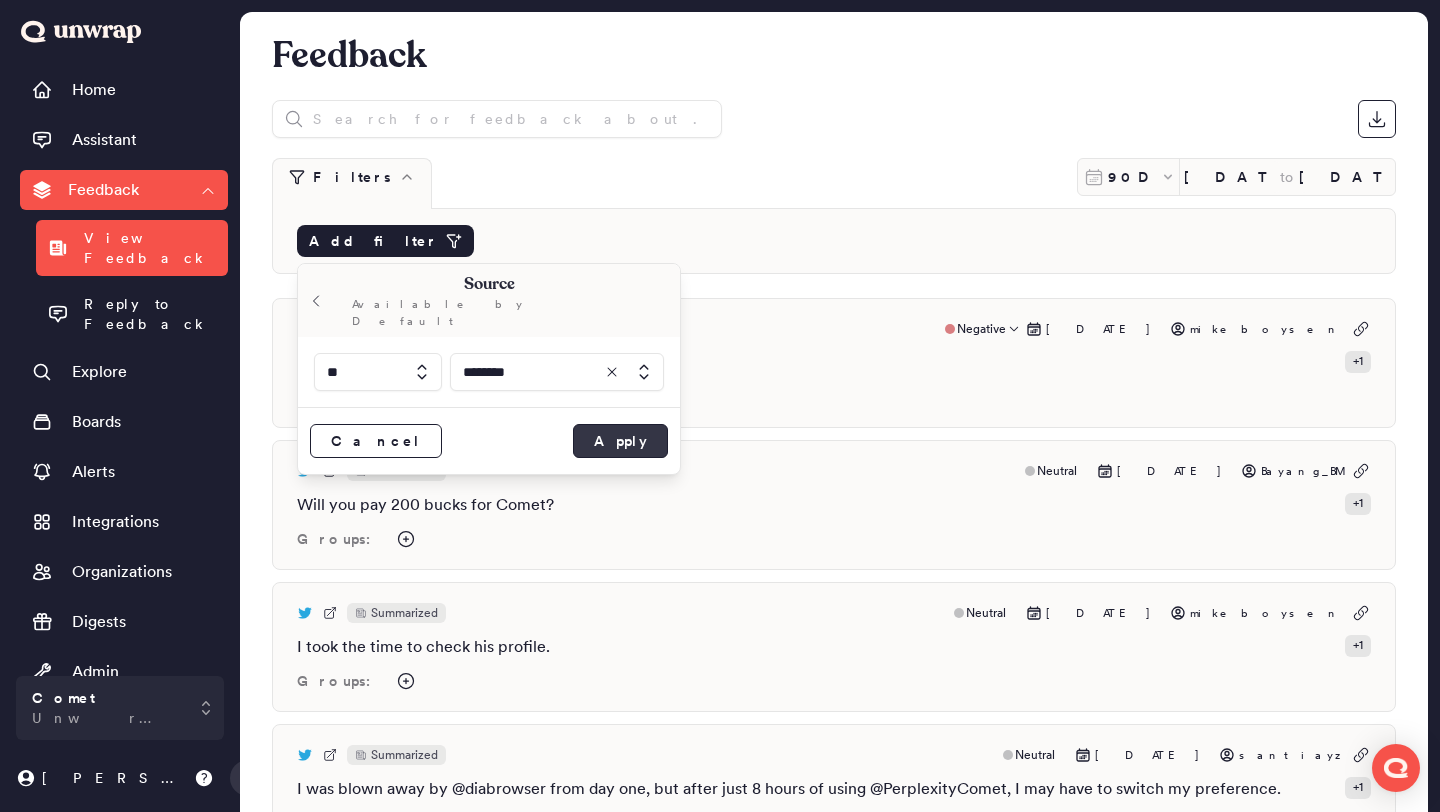 click on "Apply" at bounding box center [620, 441] 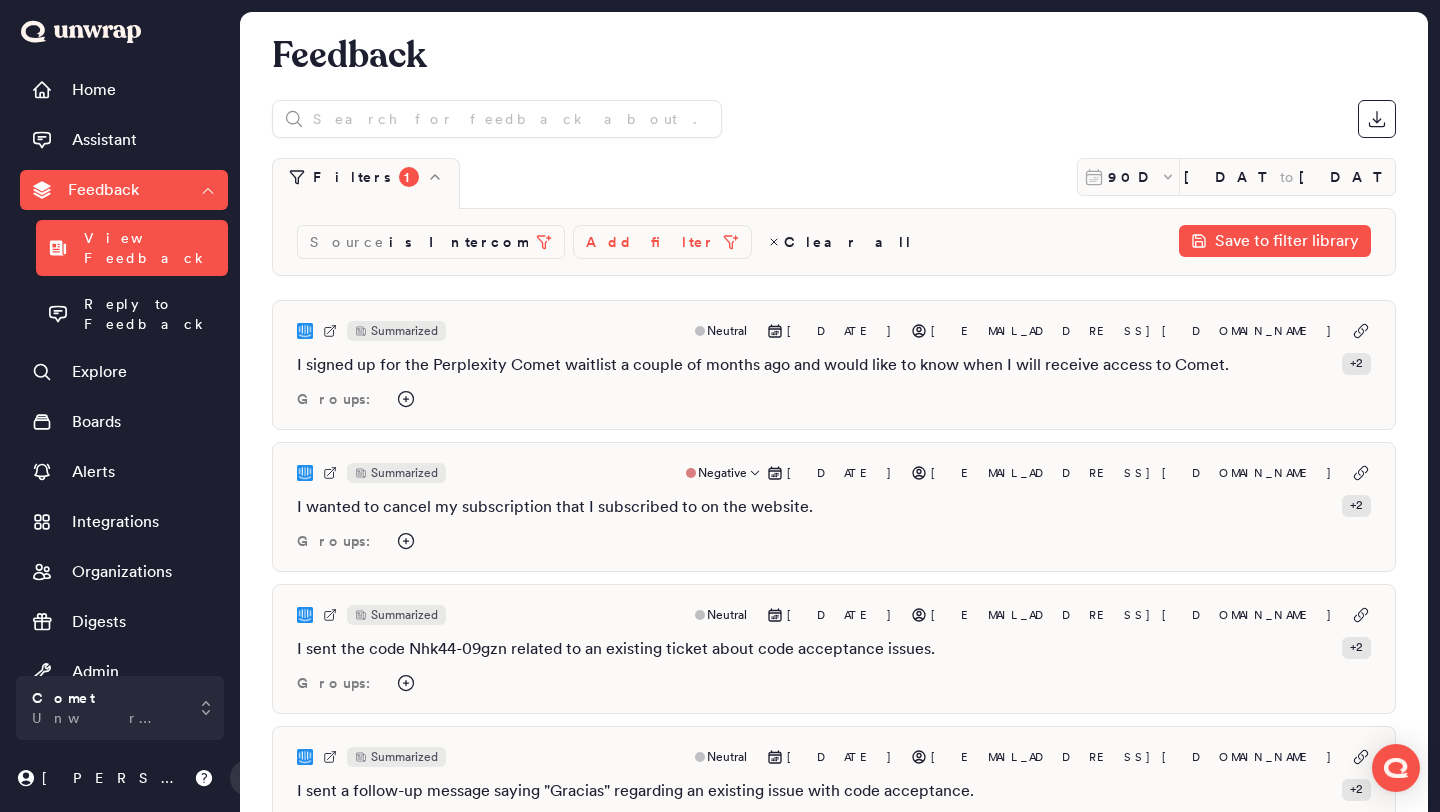 click on "Summarized Negative Jul 9, 2025 christopherdysart1@gmail.com I wanted to cancel my subscription that I subscribed to on the website.    + 2 Groups:" at bounding box center [834, 507] 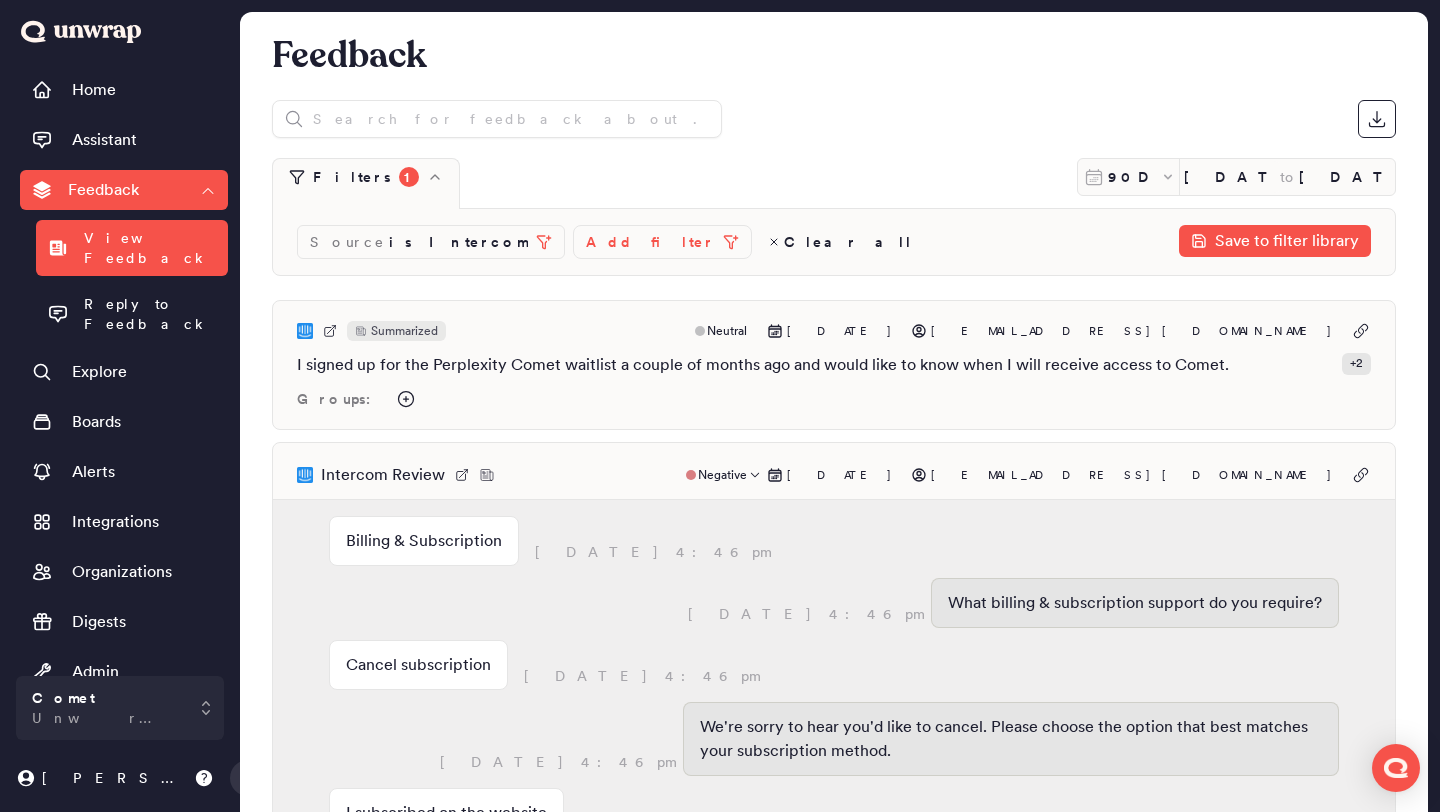 click on "Intercom Review Negative Jul 9, 2025 christopherdysart1@gmail.com" at bounding box center [834, 475] 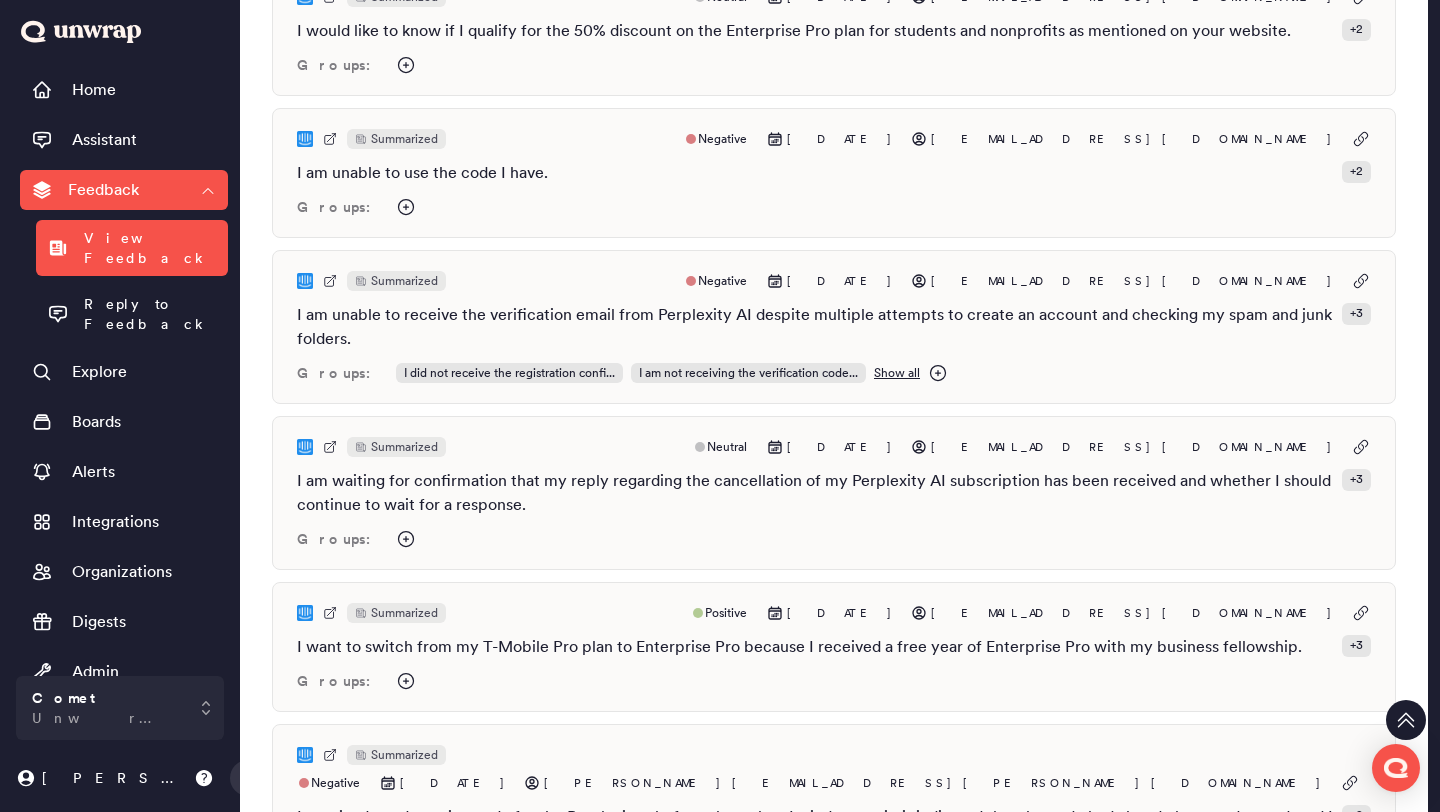 scroll, scrollTop: 981, scrollLeft: 0, axis: vertical 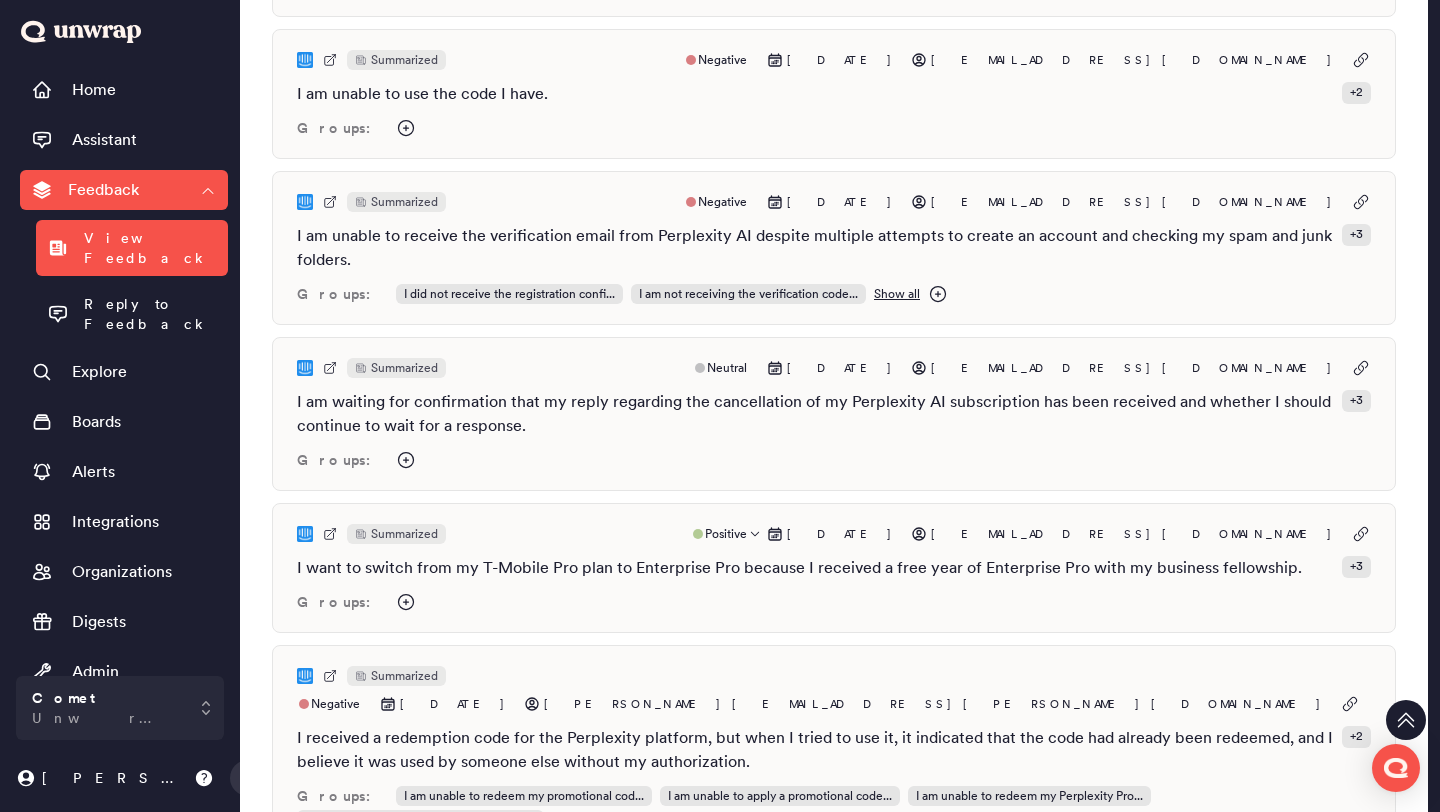 click on "I want to switch from my T-Mobile Pro plan to Enterprise Pro because I received a free year of Enterprise Pro with my business fellowship." at bounding box center [799, 568] 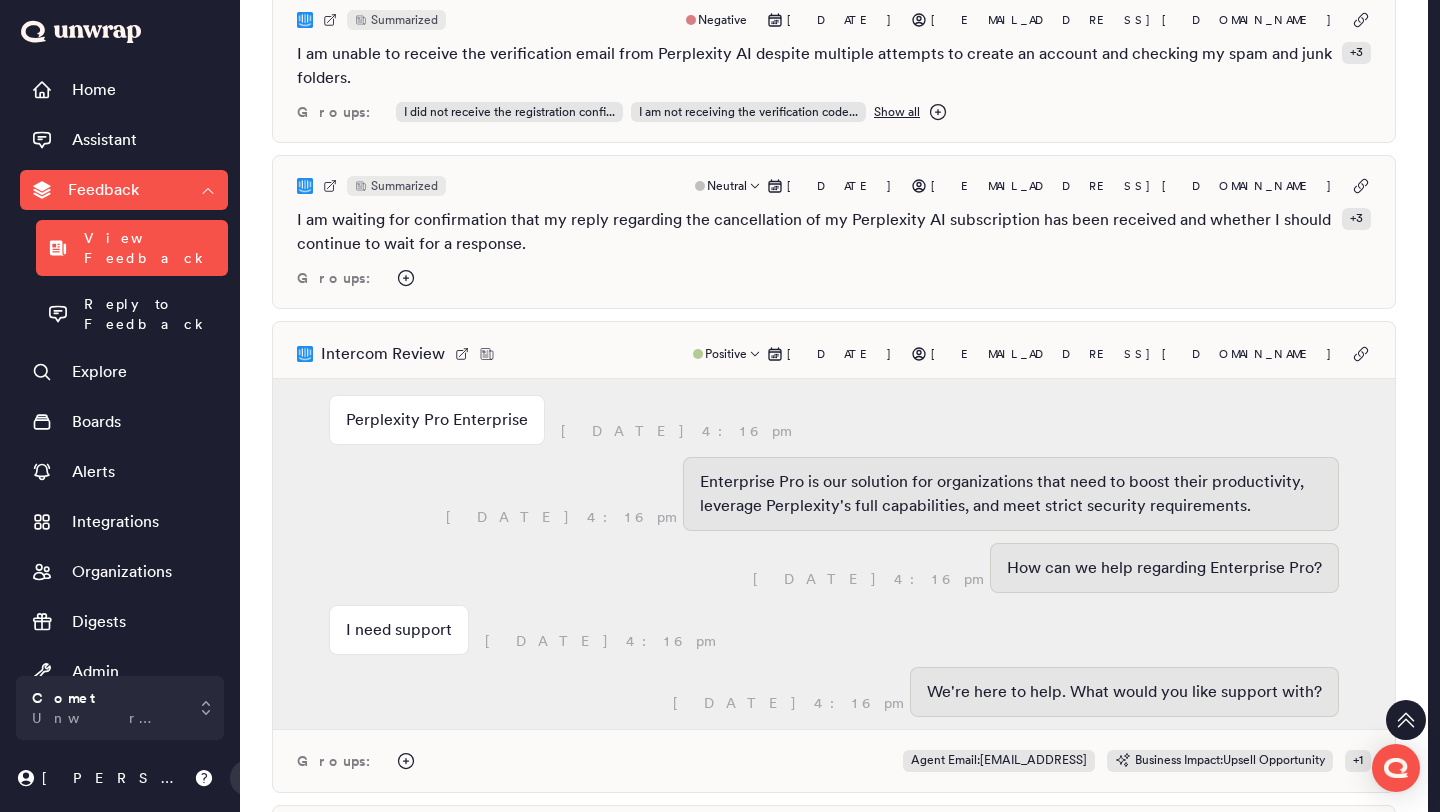 scroll, scrollTop: 1168, scrollLeft: 0, axis: vertical 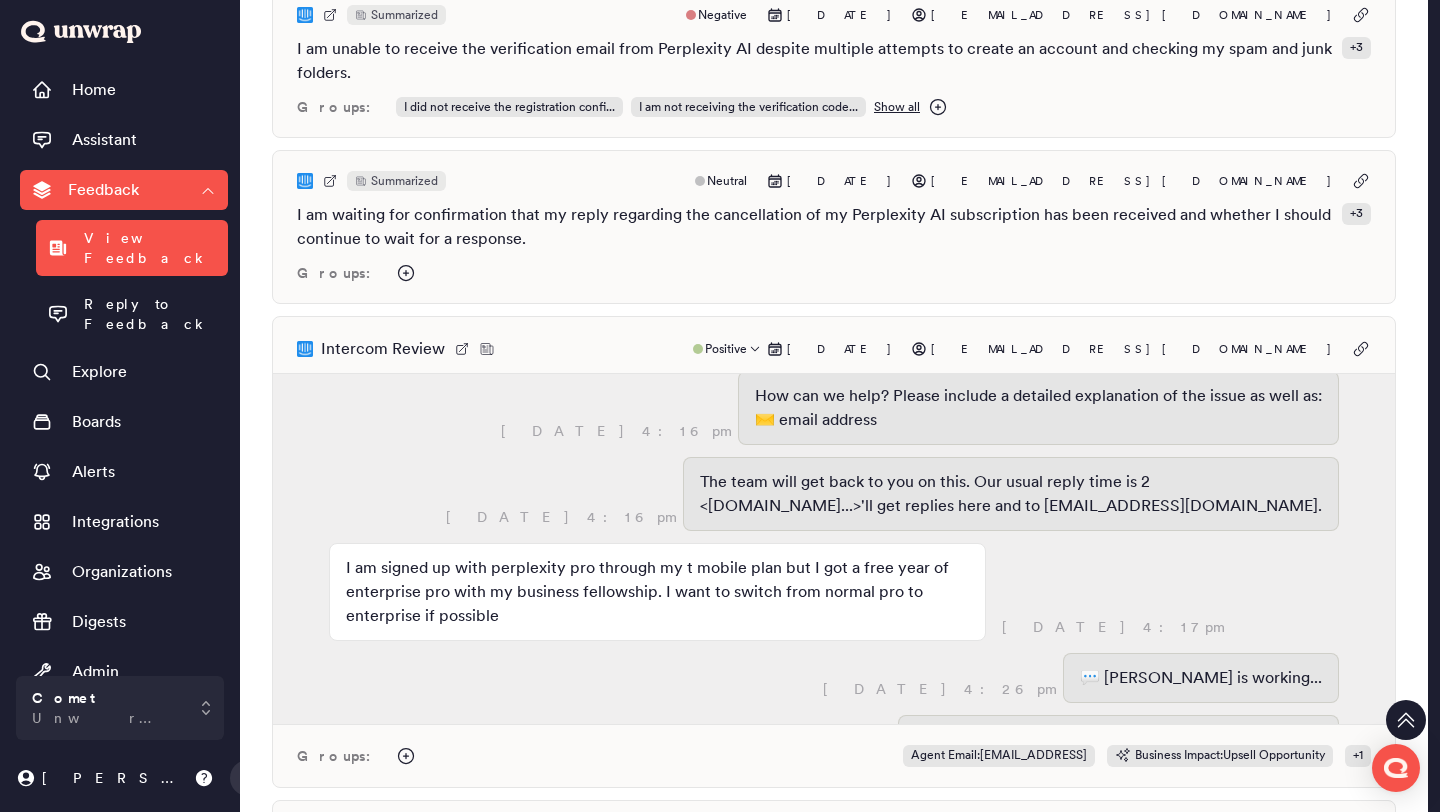 click on "Intercom Review Positive Jul 9, 2025 thebraukwood@gmail.com Perplexity Pro Enterprise July 9, 4:16pm July 9, 4:16pm Enterprise Pro is our solution for organizations that need to boost their productivity, leverage Perplexity's full capabilities, and meet strict security requirements. July 9, 4:16pm How can we help regarding Enterprise Pro?  I need support July 9, 4:16pm July 9, 4:16pm We're here to help. What would you like support with? Account & data July 9, 4:16pm July 9, 4:16pm We have a dedicated section in our FAQ's for account & login. Please check it out.
[App: Article Inserter] July 9, 4:16pm if you require direct help from us, what type of log in & account help do you need? Other July 9, 4:16pm July 9, 4:16pm How can we help? Please include a detailed explanation of the issue as well as:
✉️ email address July 9, 4:16pm The team will get back to you on this. Our usual reply time is 2 <days.You...>'ll get replies here and to thebraukwood@gmail.com. July 9, 4:17pm July 9, 4:26pm July 9, 4:28pm :  :" at bounding box center [834, 552] 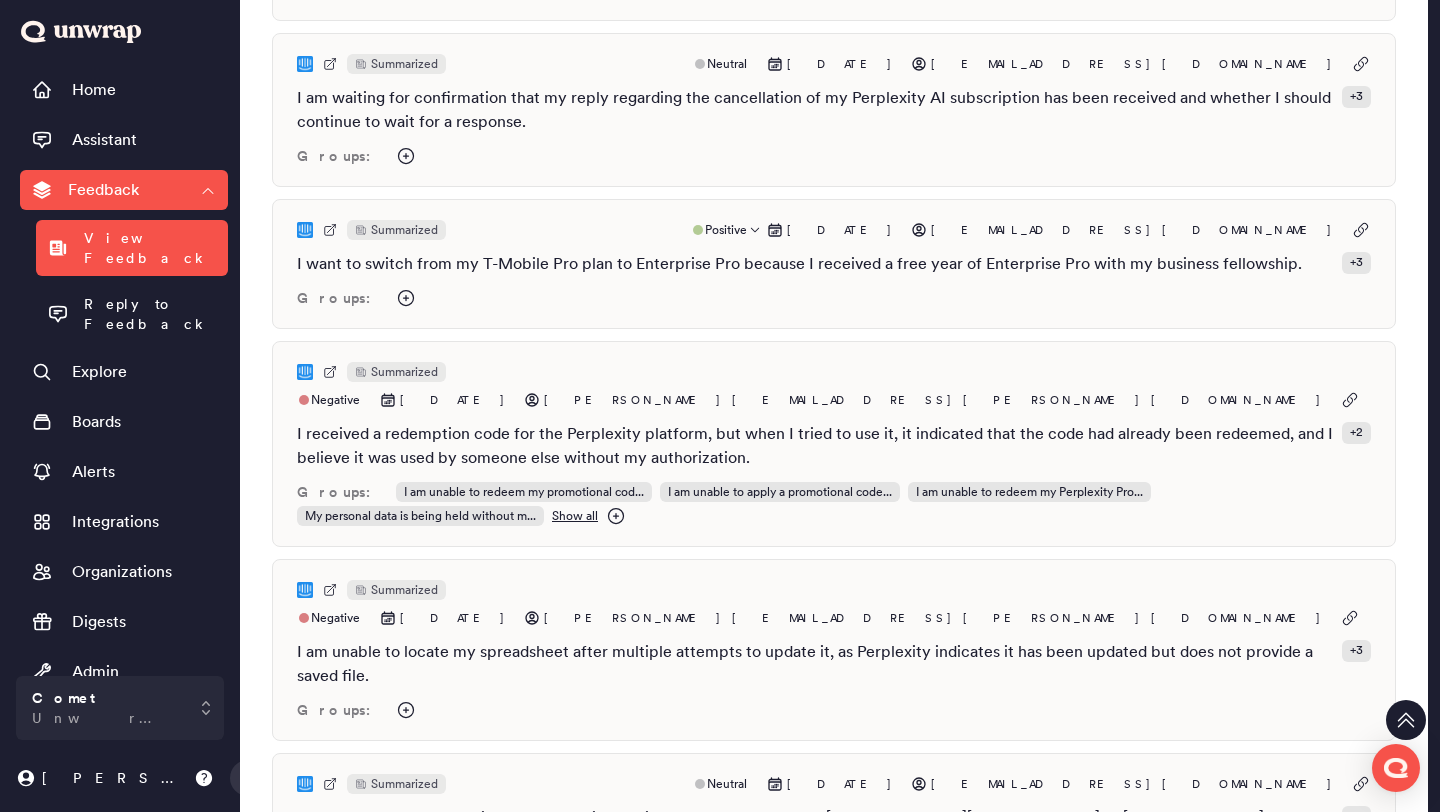 scroll, scrollTop: 1782, scrollLeft: 0, axis: vertical 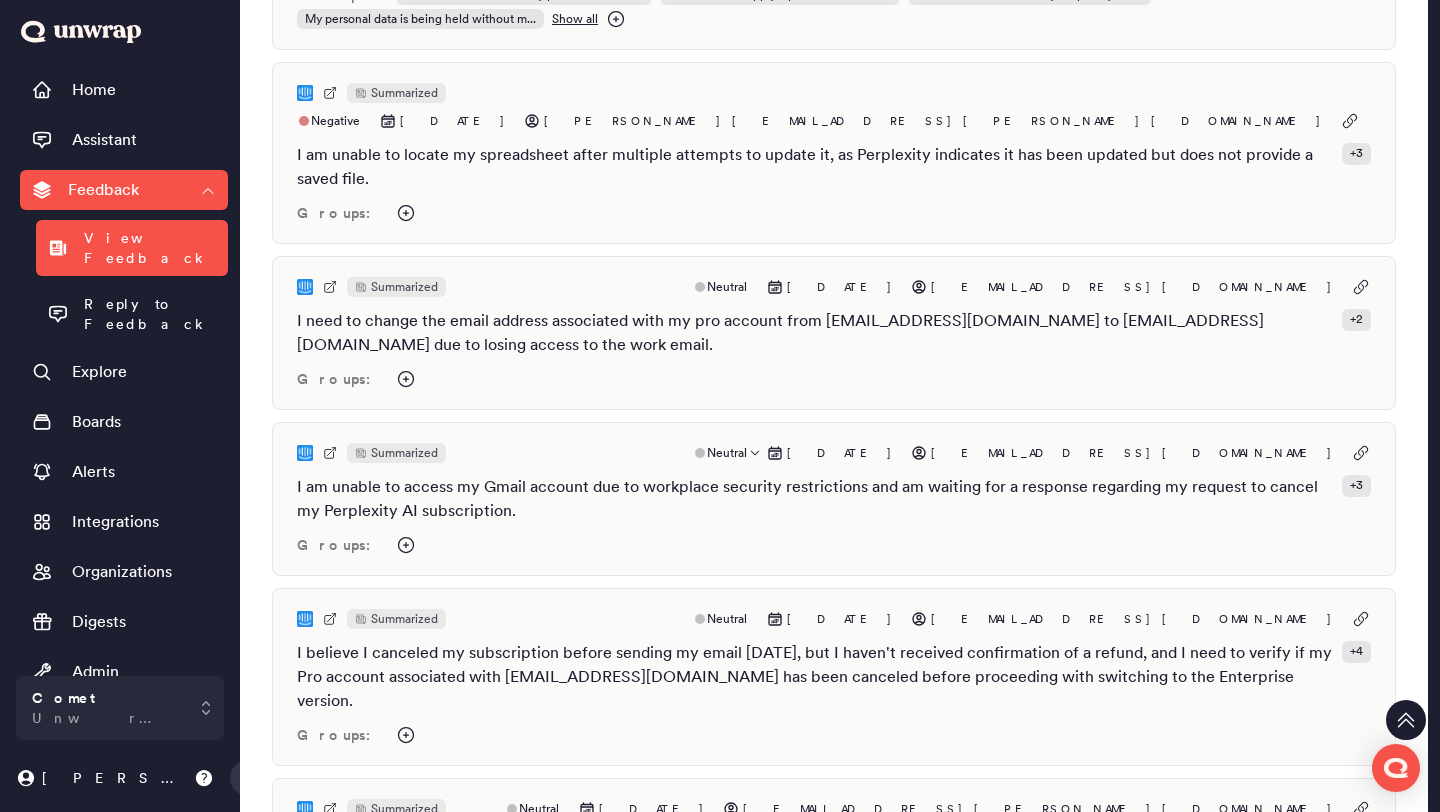click on "Summarized Neutral Jul 9, 2025 yesyu676@gg.go.kr" at bounding box center [834, 453] 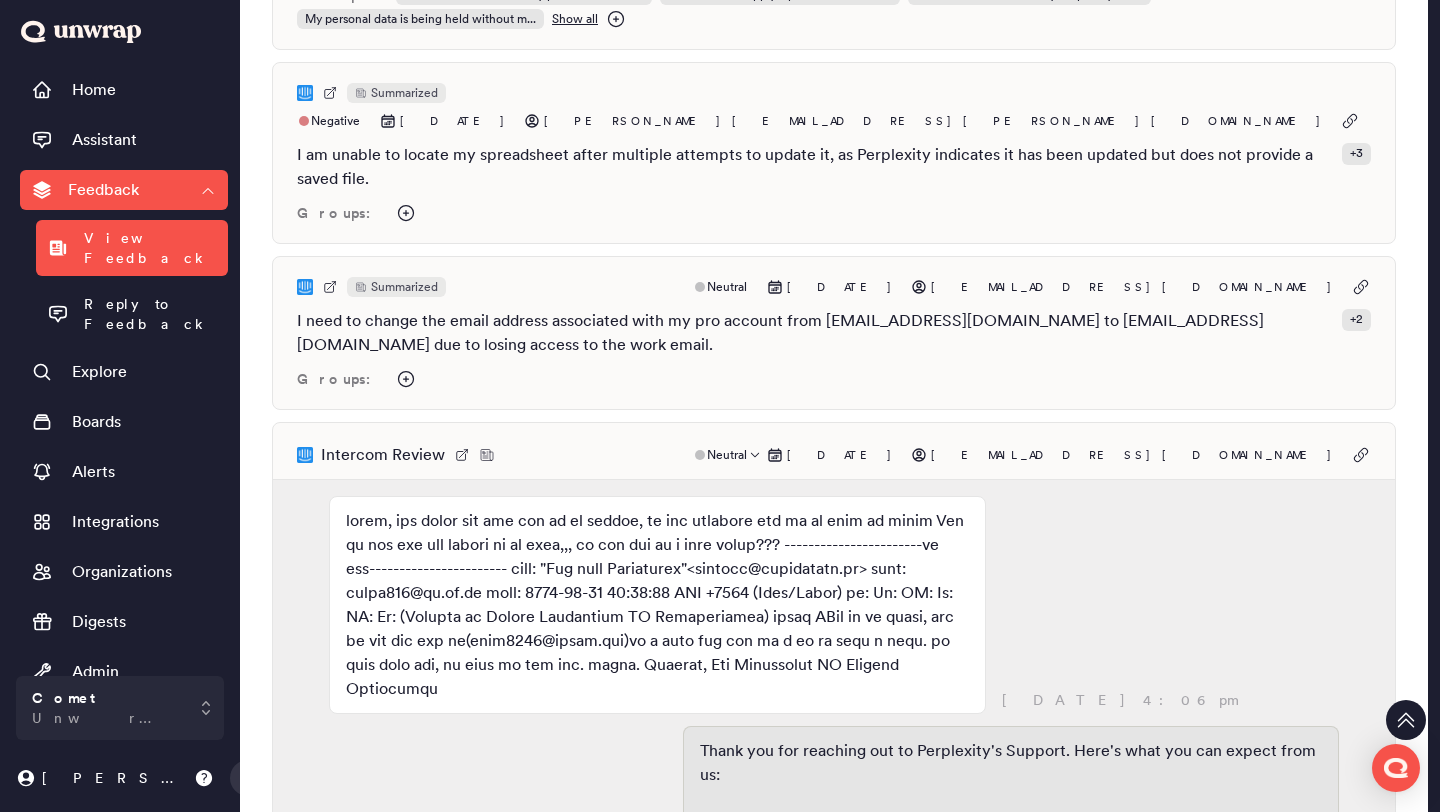 click on "Intercom Review Neutral Jul 9, 2025 yesyu676@gg.go.kr" at bounding box center [834, 455] 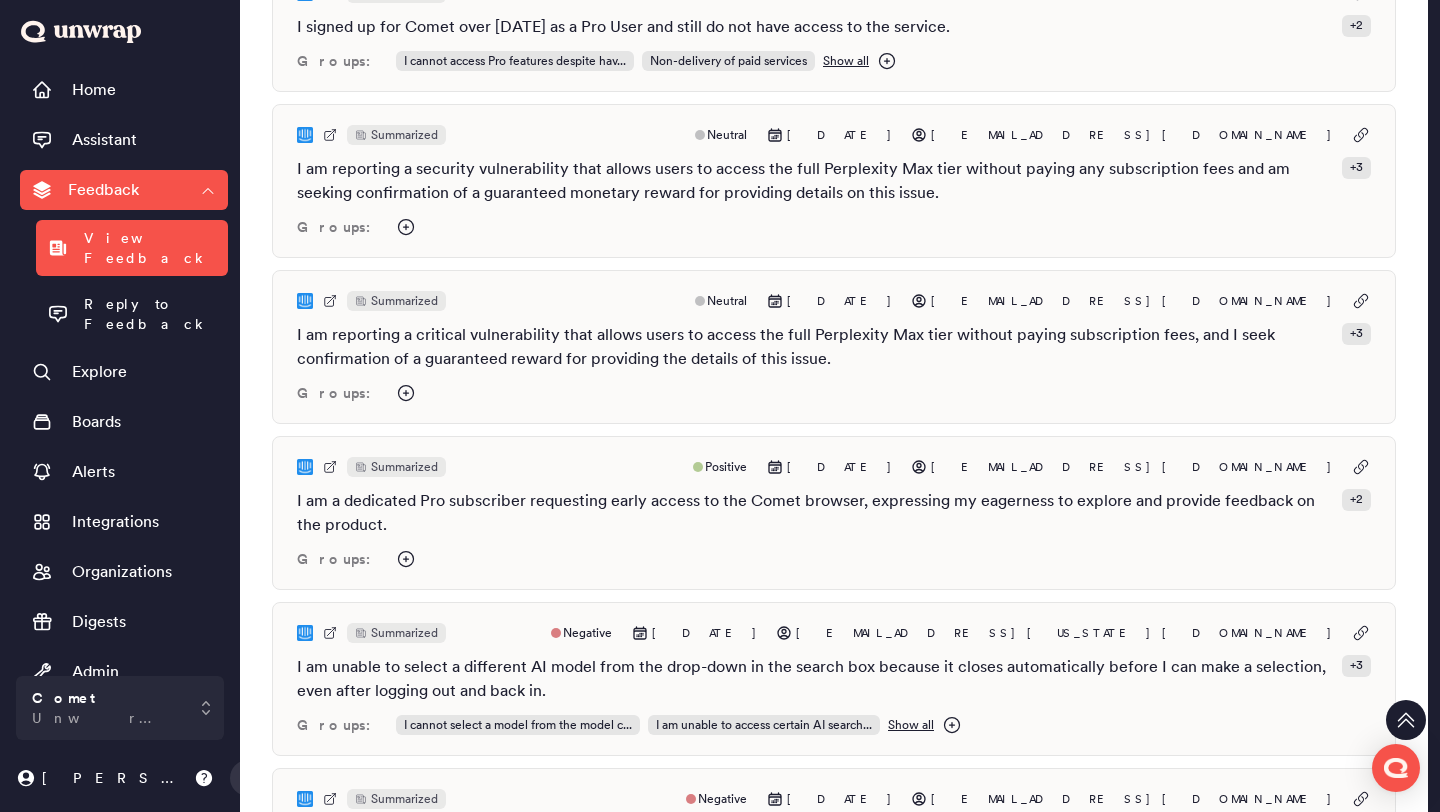 scroll, scrollTop: 5699, scrollLeft: 0, axis: vertical 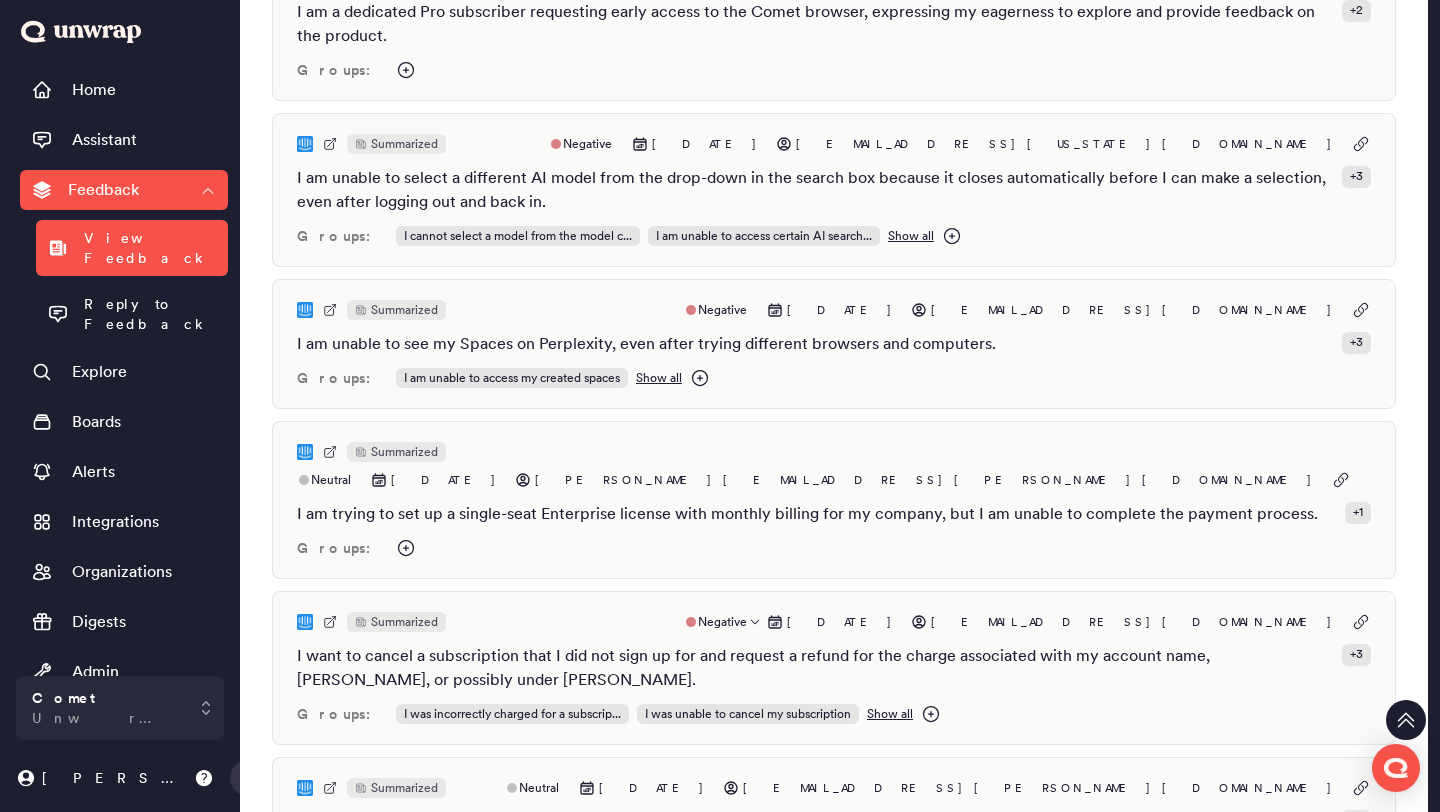 click on "Summarized Negative Jul 9, 2025 alfredheppenstall@btinternet.com" at bounding box center (834, 622) 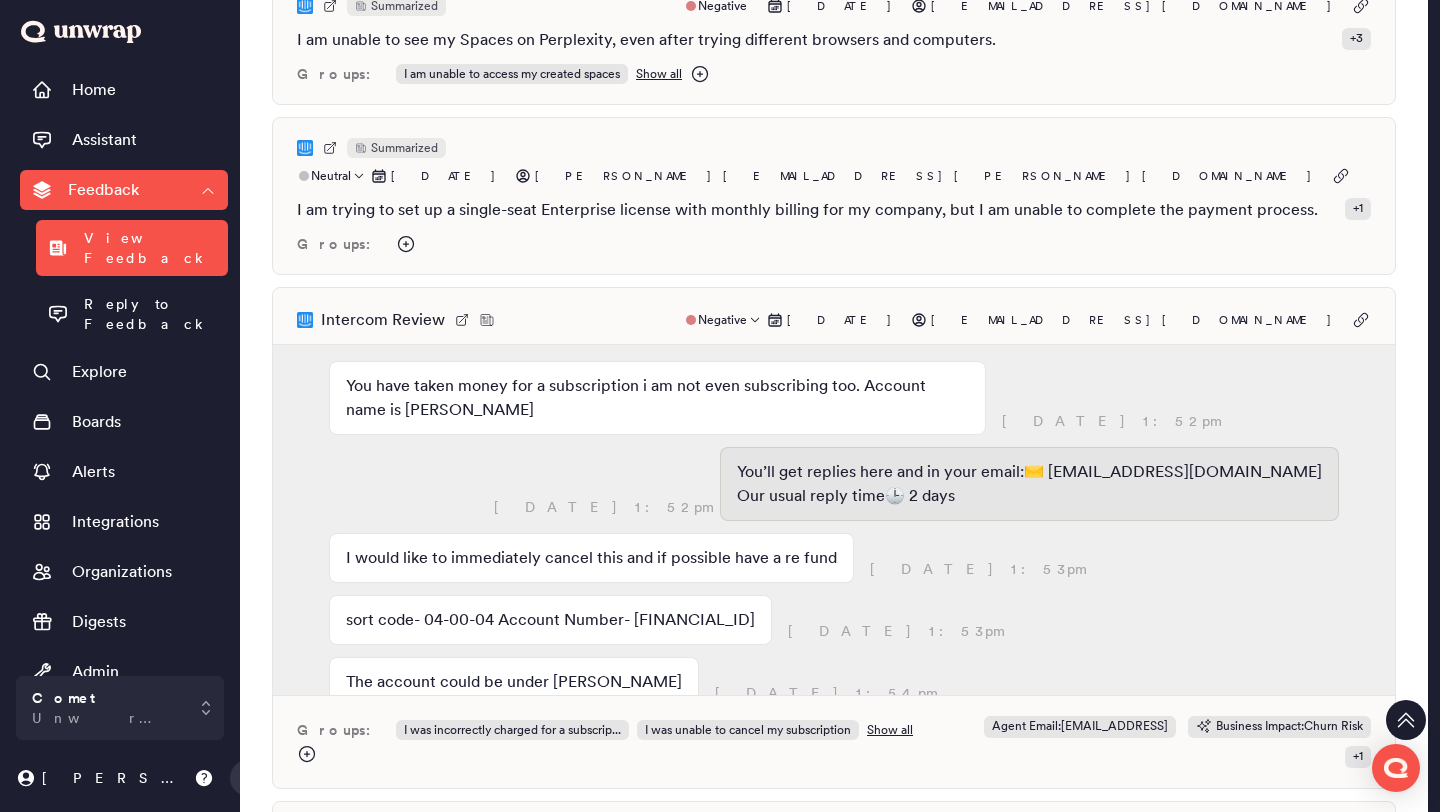 scroll, scrollTop: 6004, scrollLeft: 0, axis: vertical 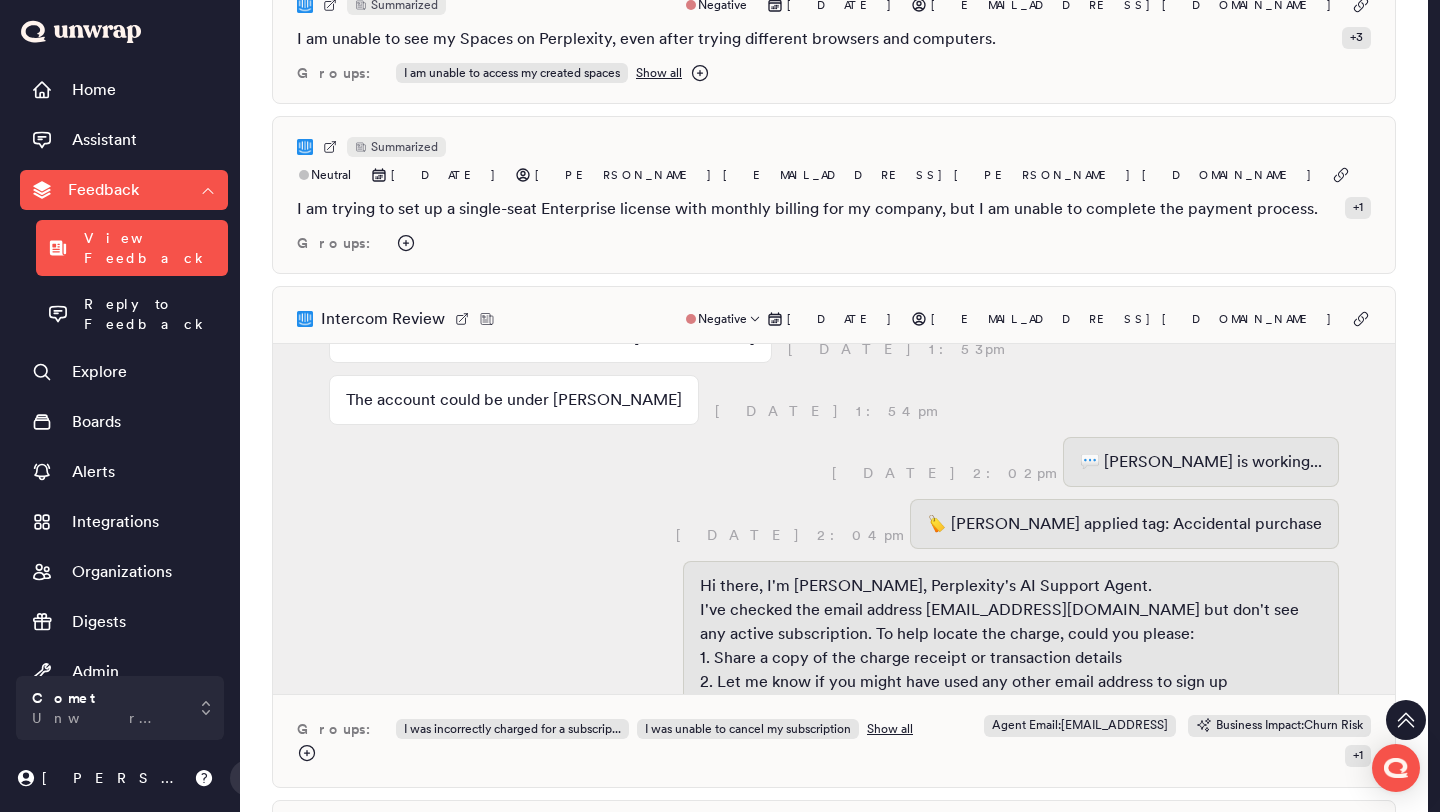 click on "Intercom Review Negative Jul 9, 2025 alfredheppenstall@btinternet.com" at bounding box center (834, 319) 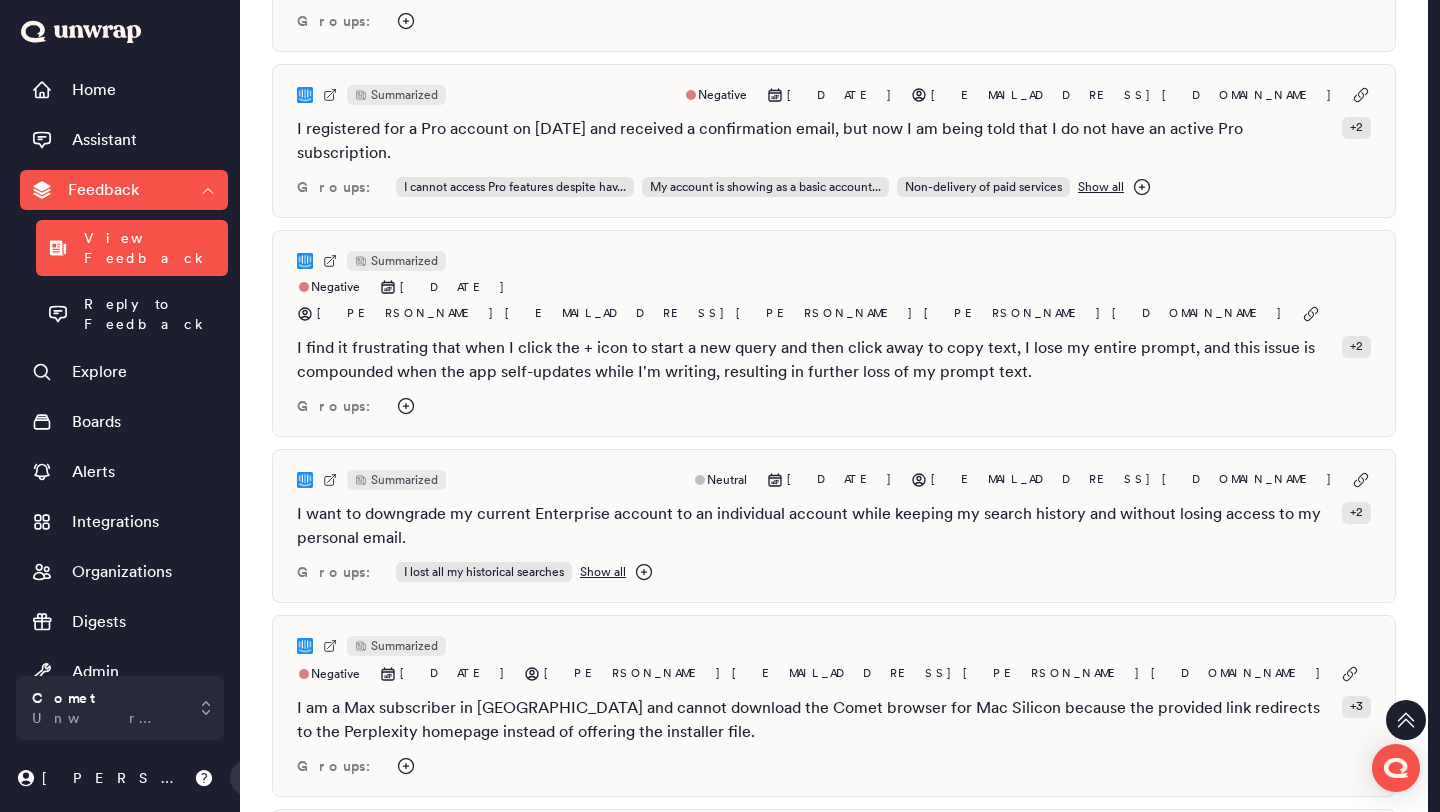 scroll, scrollTop: 7380, scrollLeft: 0, axis: vertical 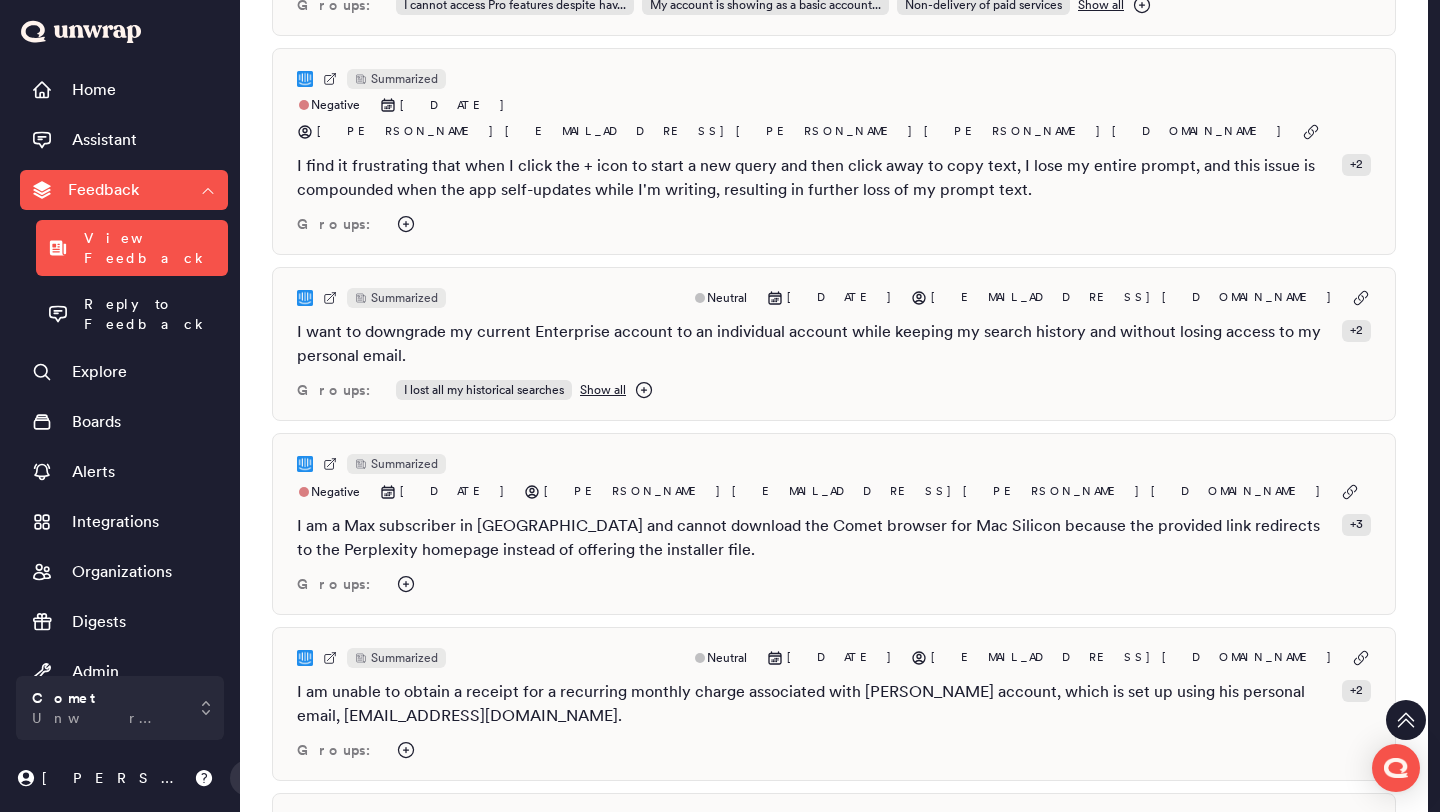 click on "Load More" at bounding box center (834, 1032) 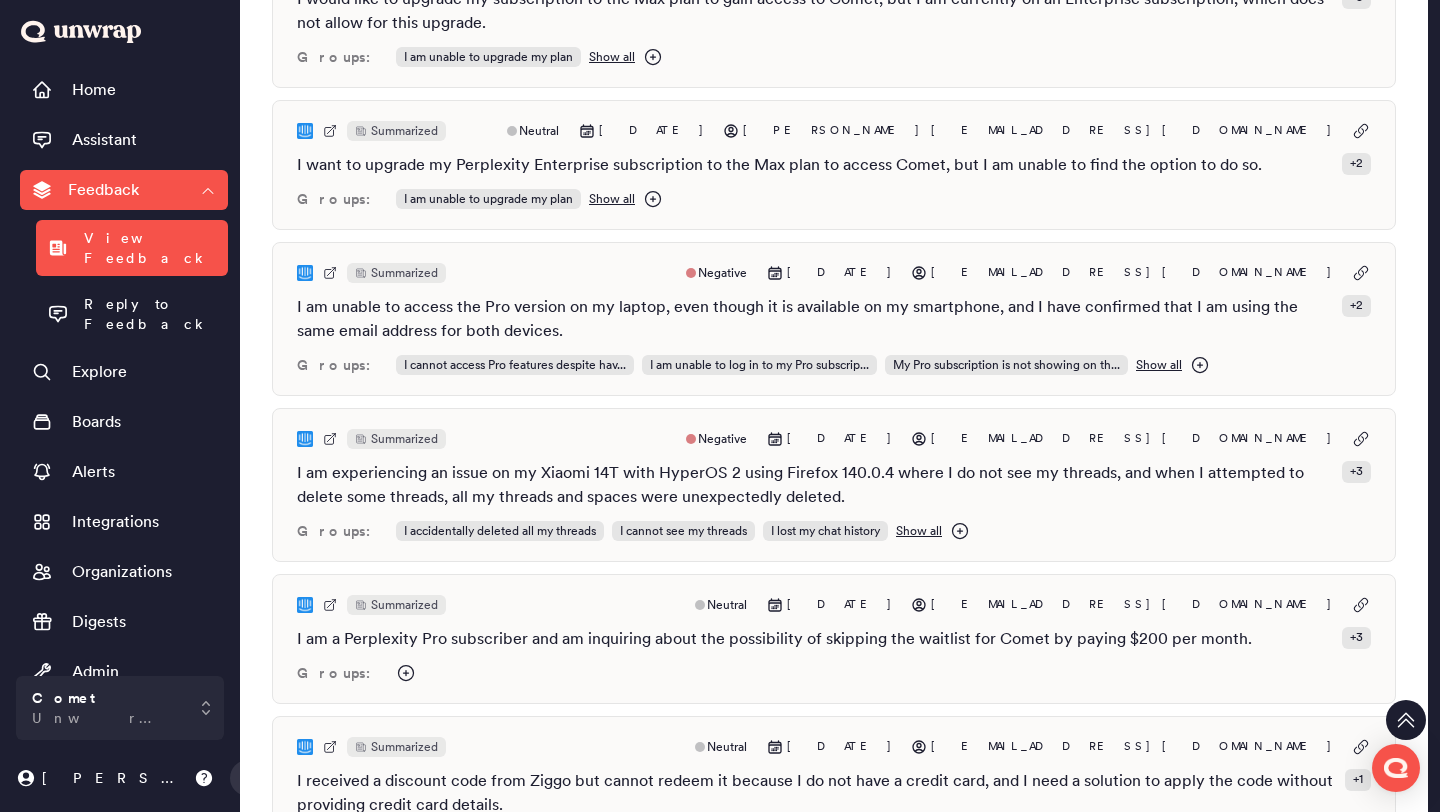 scroll, scrollTop: 10184, scrollLeft: 0, axis: vertical 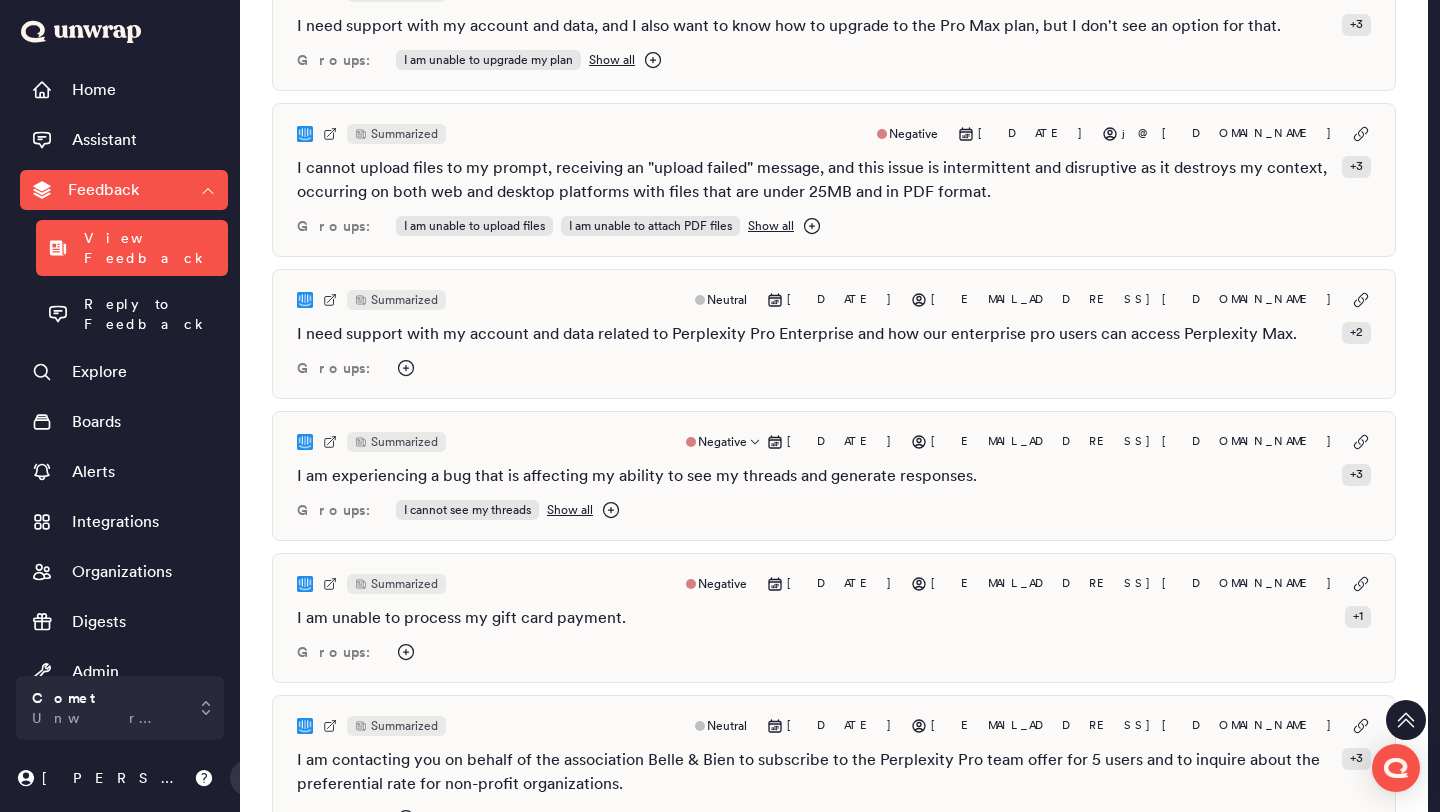 click on "Summarized Negative Jul 9, 2025 nateliao11@gmail.com I am experiencing a bug that is affecting my ability to see my threads and generate responses.    + 3 Groups: I cannot see my threads Show all" at bounding box center [834, 476] 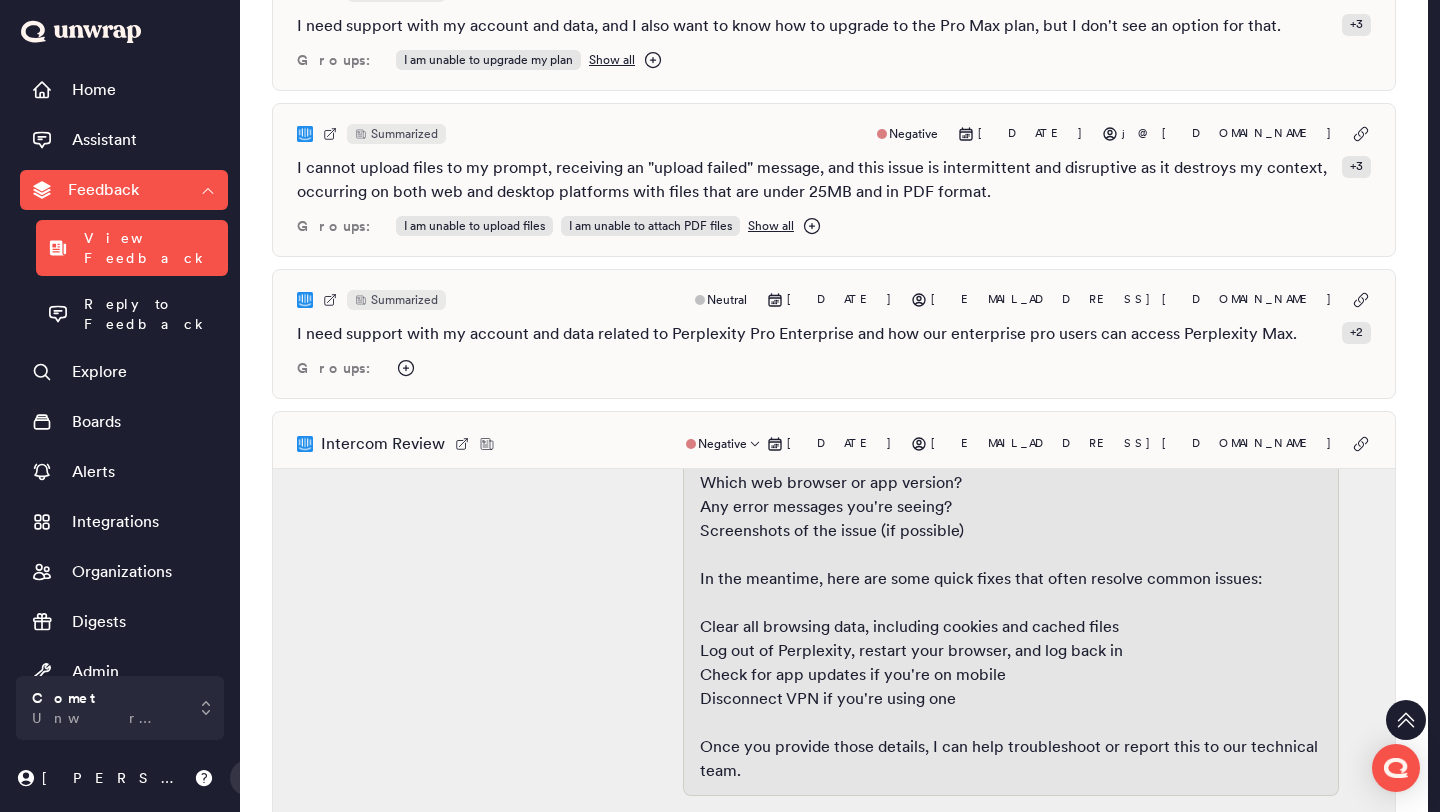 scroll, scrollTop: 1056, scrollLeft: 0, axis: vertical 